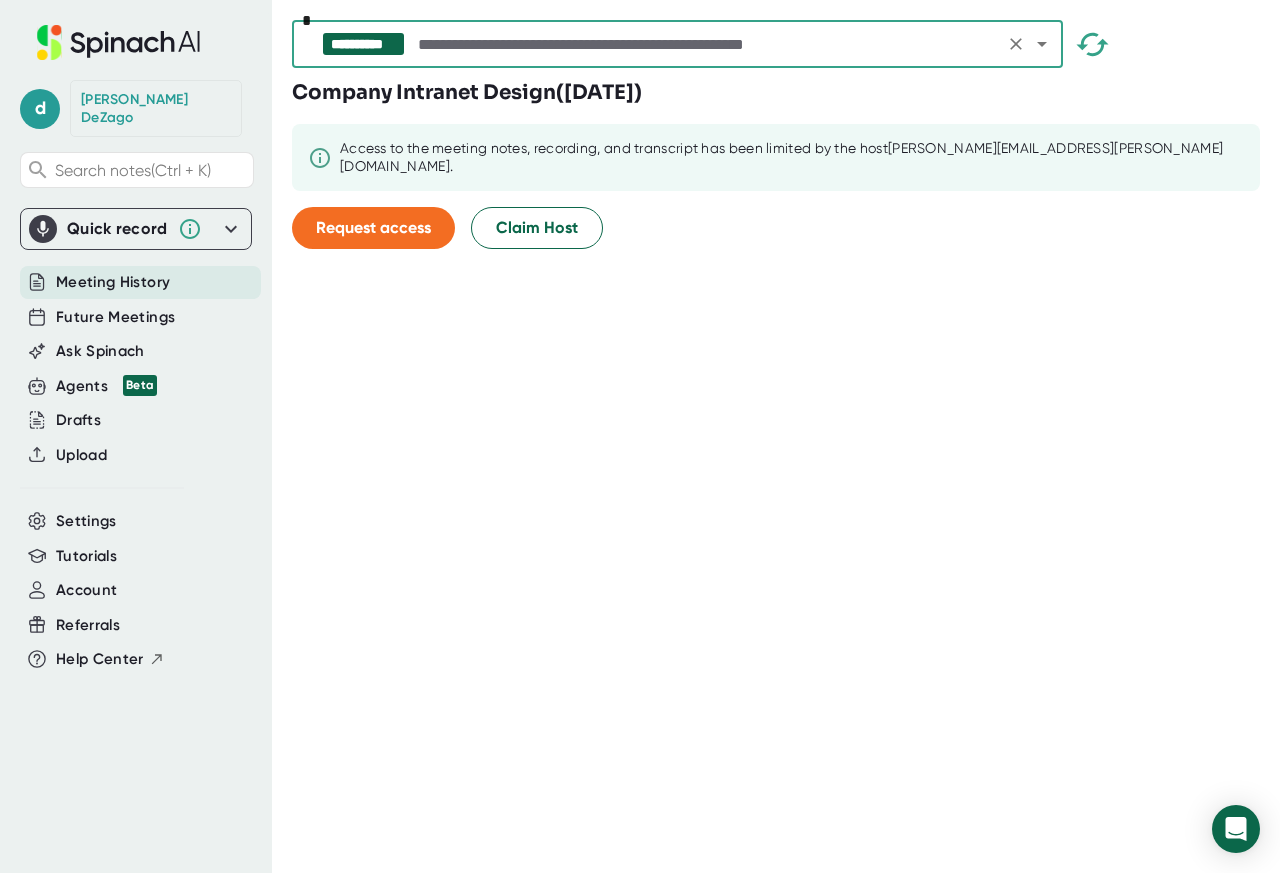 scroll, scrollTop: 0, scrollLeft: 0, axis: both 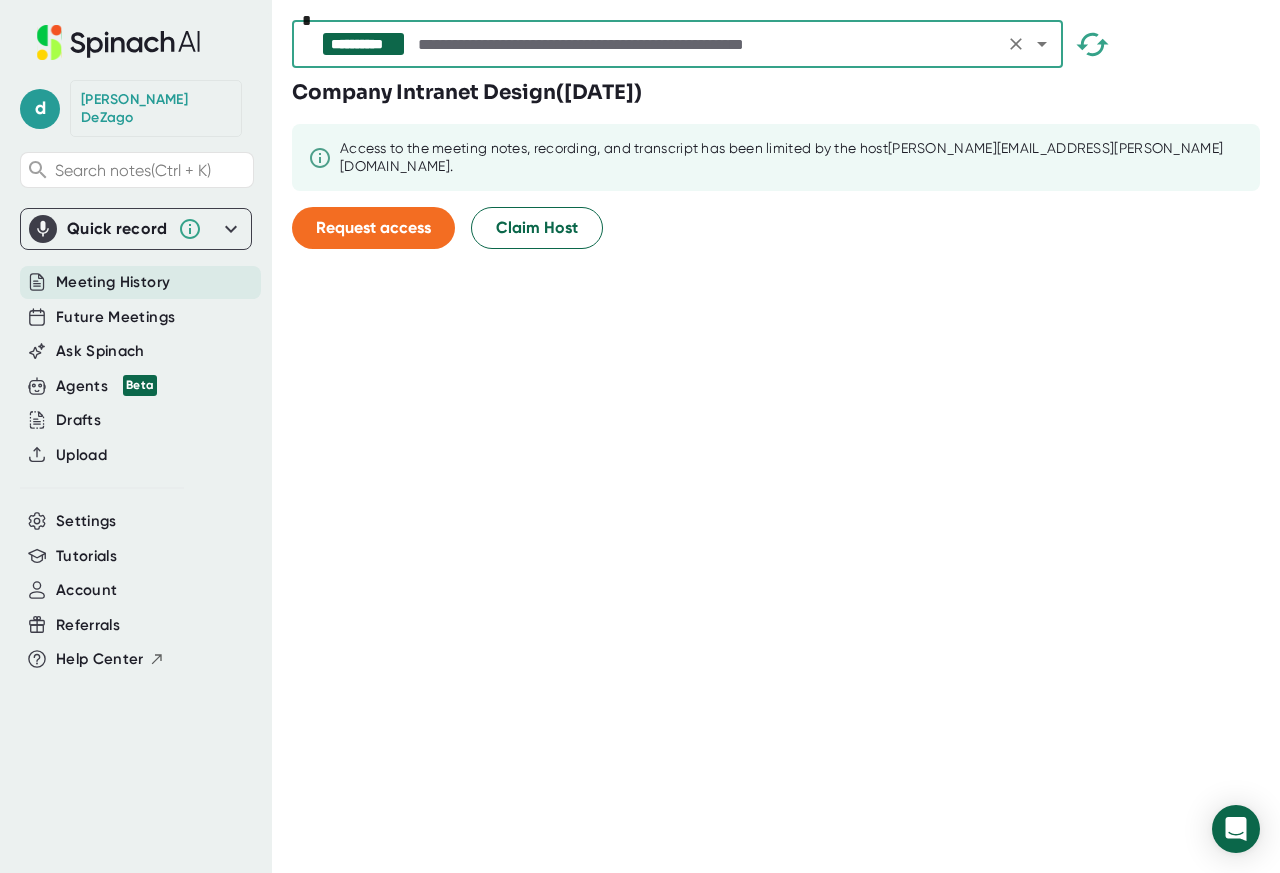 click at bounding box center [705, 44] 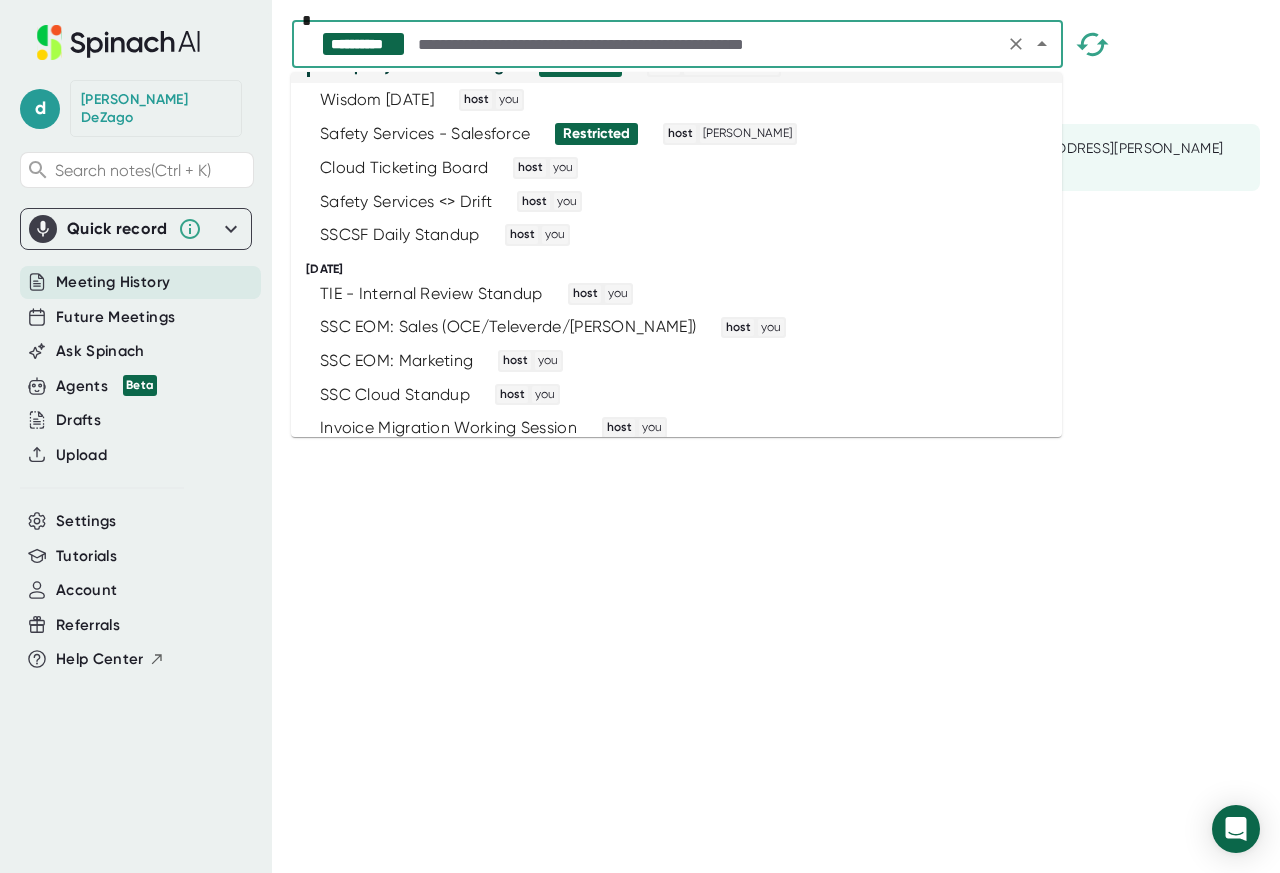 scroll, scrollTop: 240, scrollLeft: 0, axis: vertical 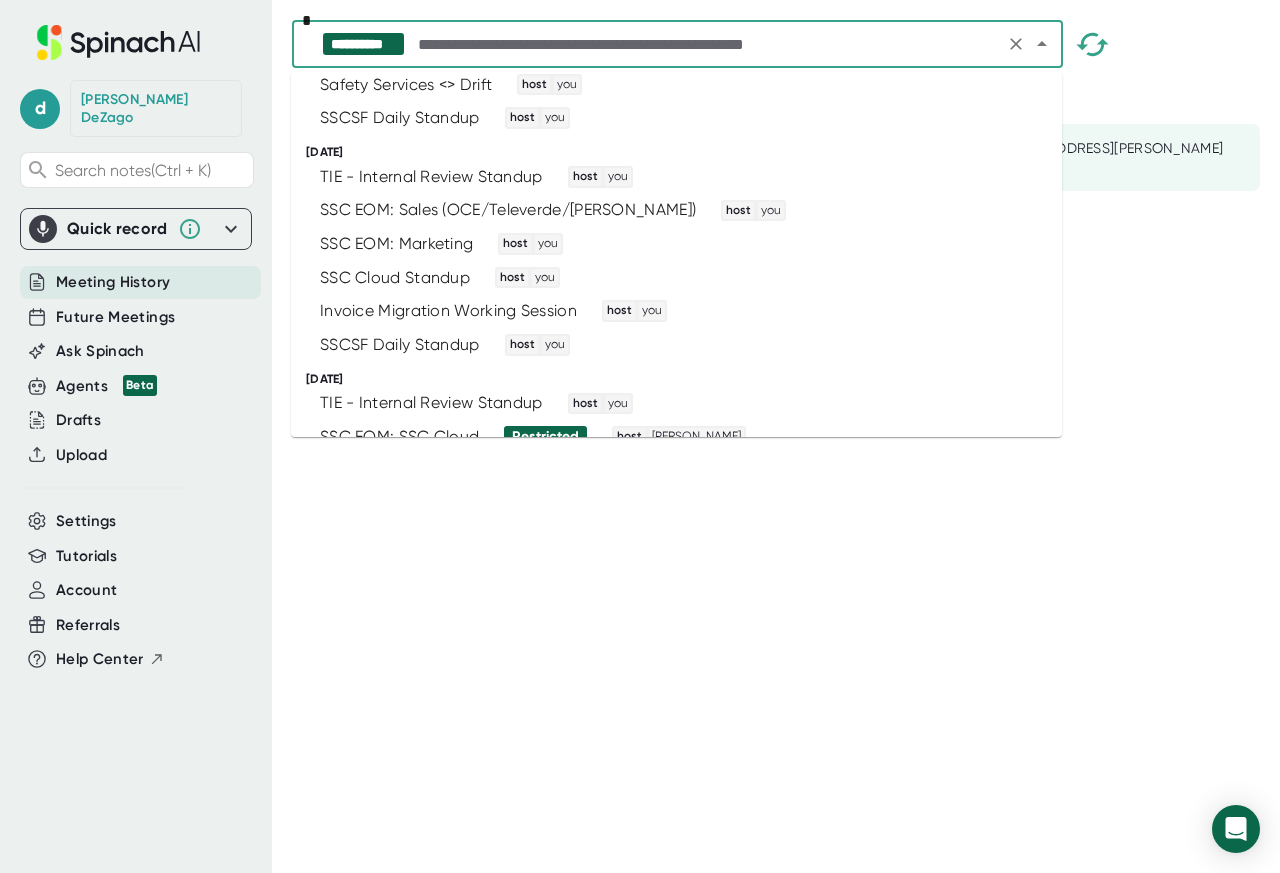 click on "TIE - Internal Review Standup" at bounding box center (431, 403) 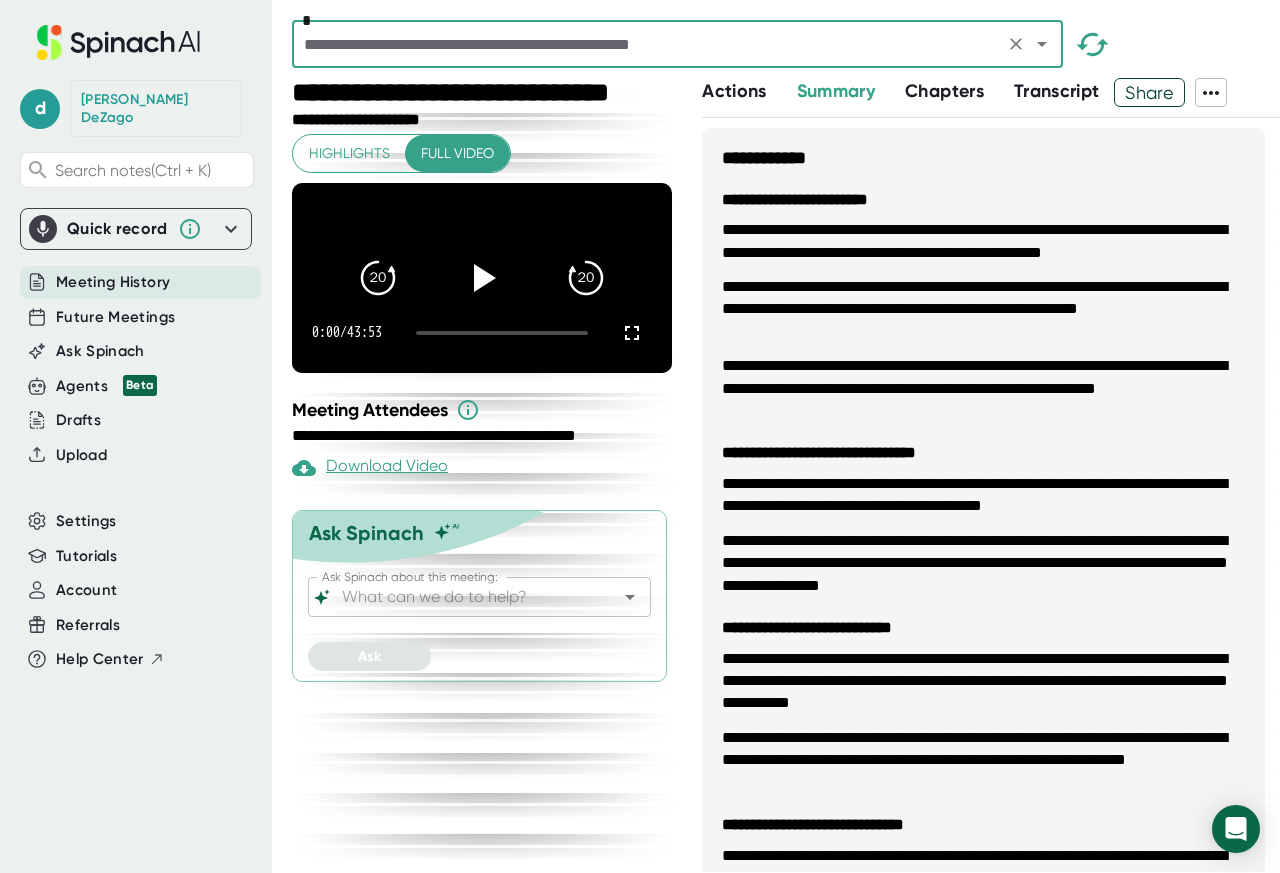 click at bounding box center [648, 44] 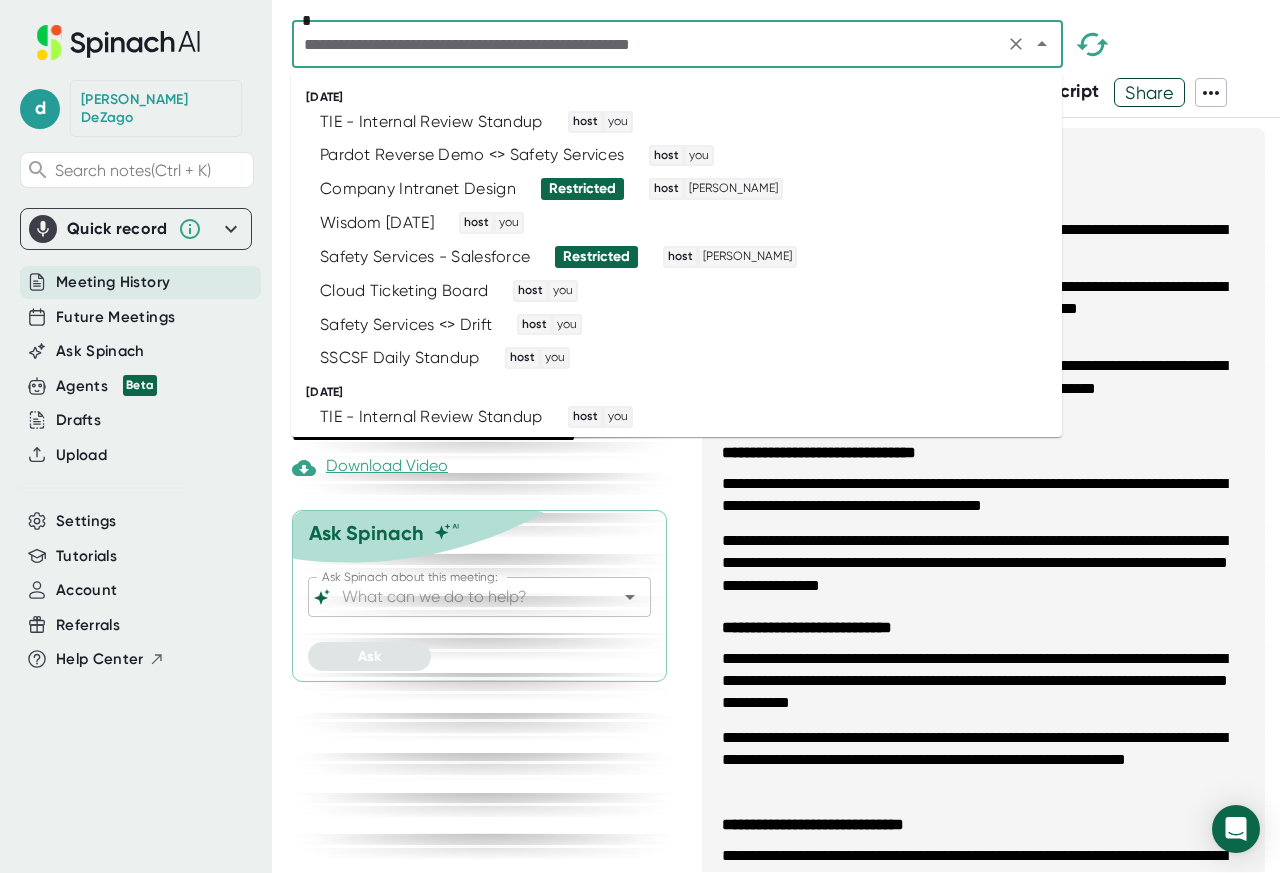 type on "**********" 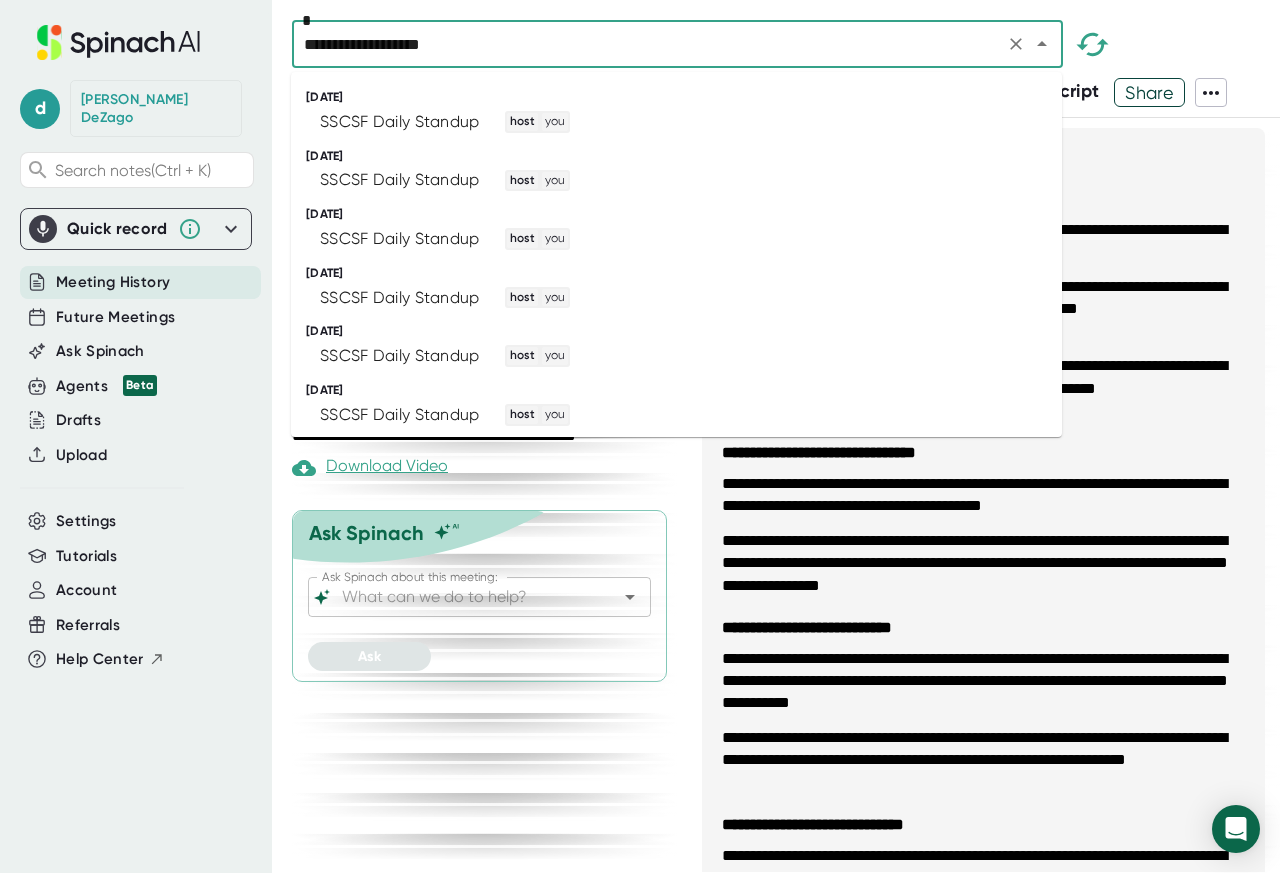 click 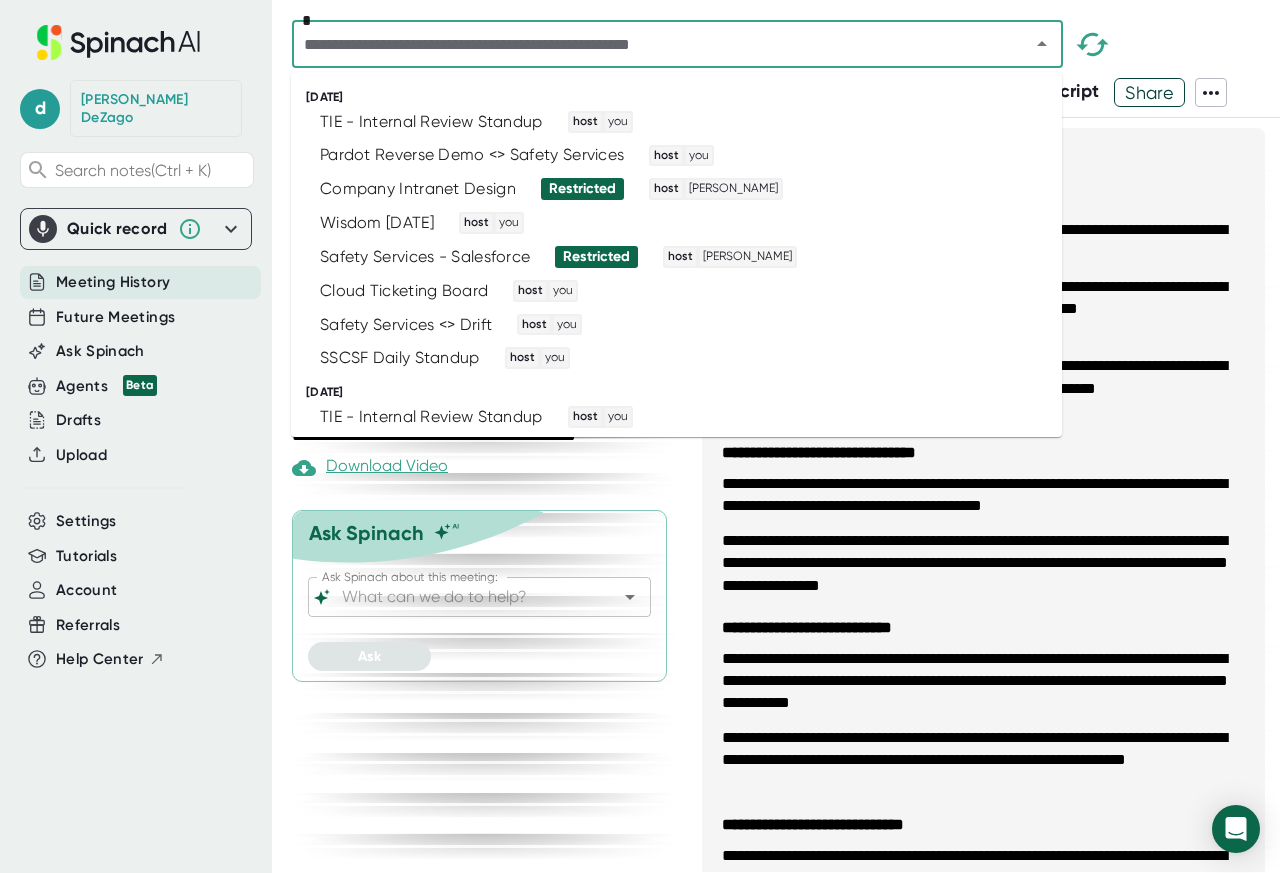 click on "Company Intranet Design" at bounding box center (418, 189) 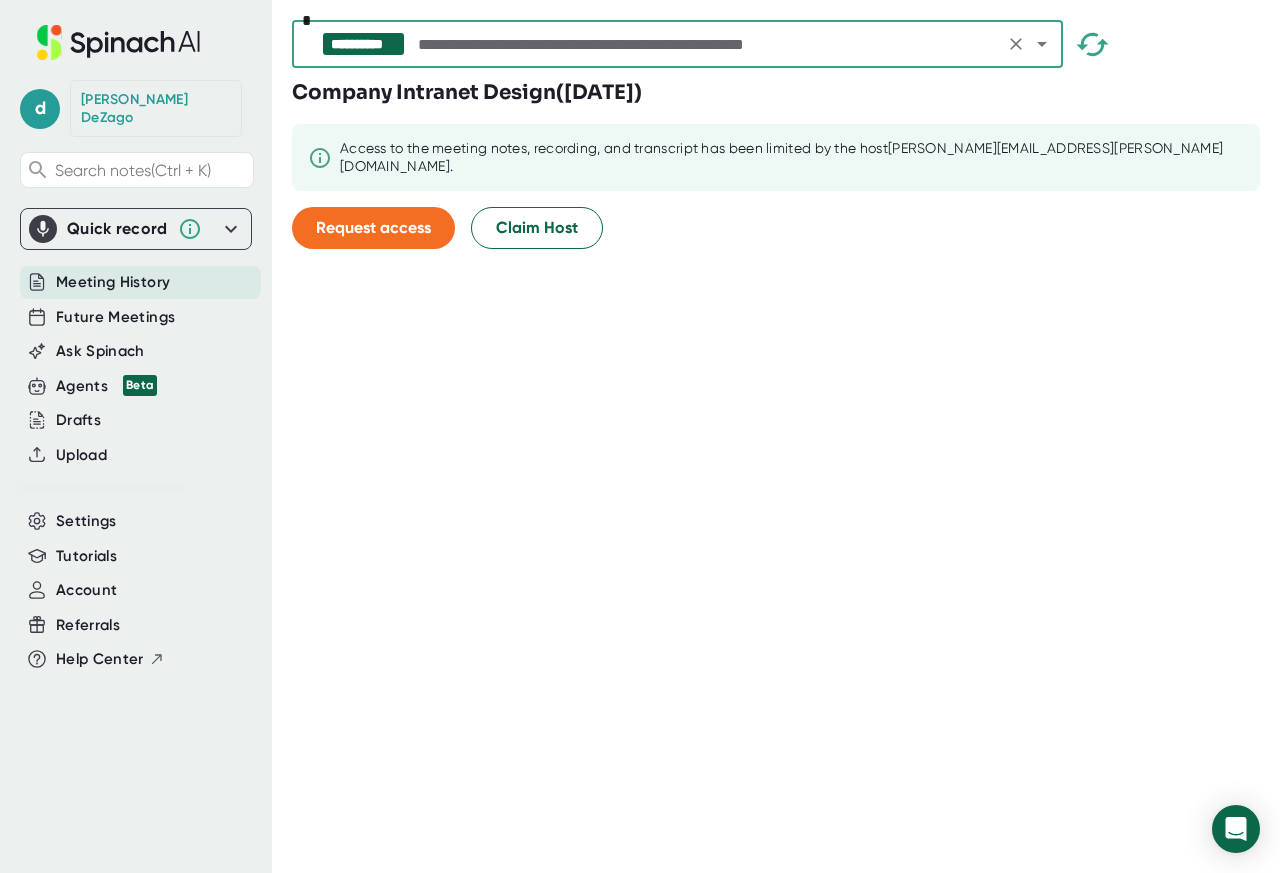 click 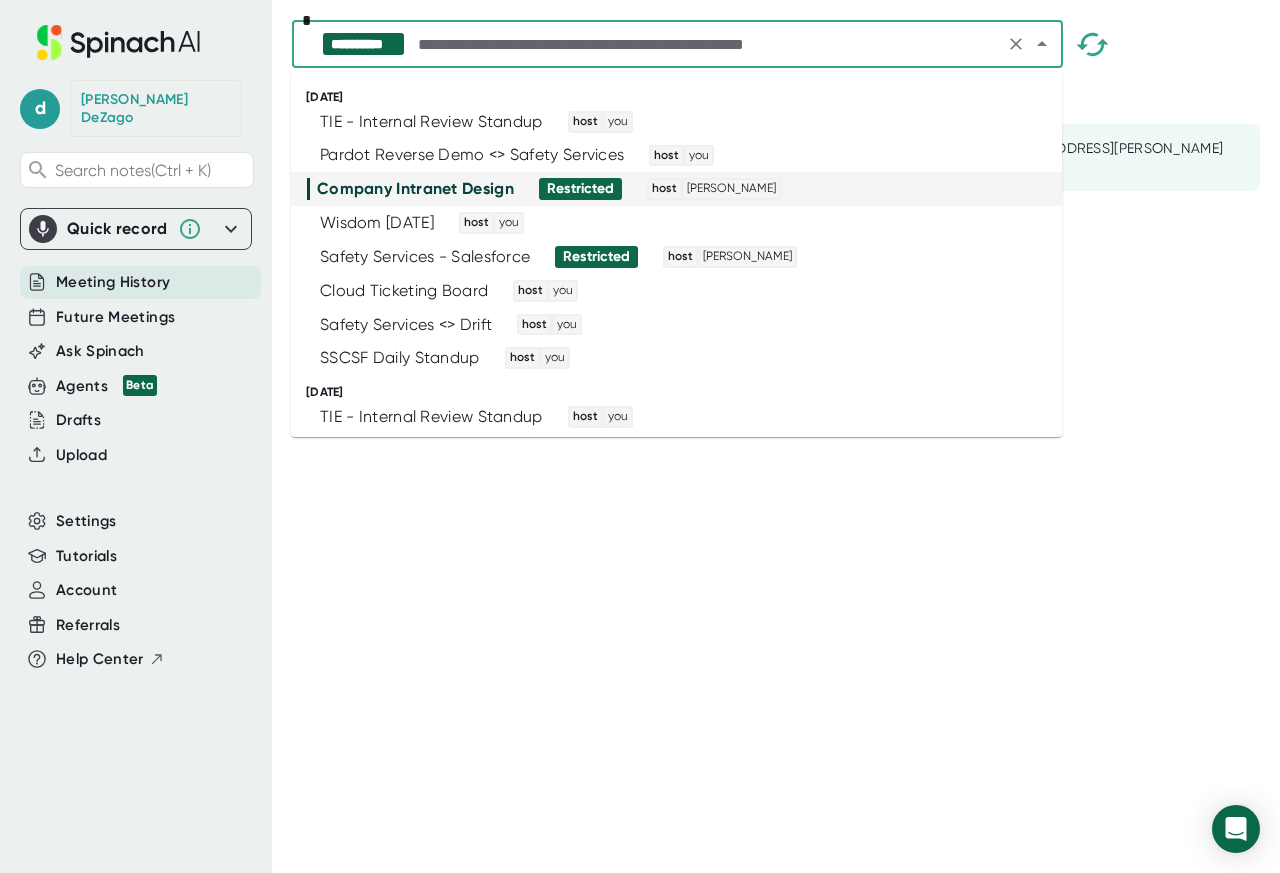 click 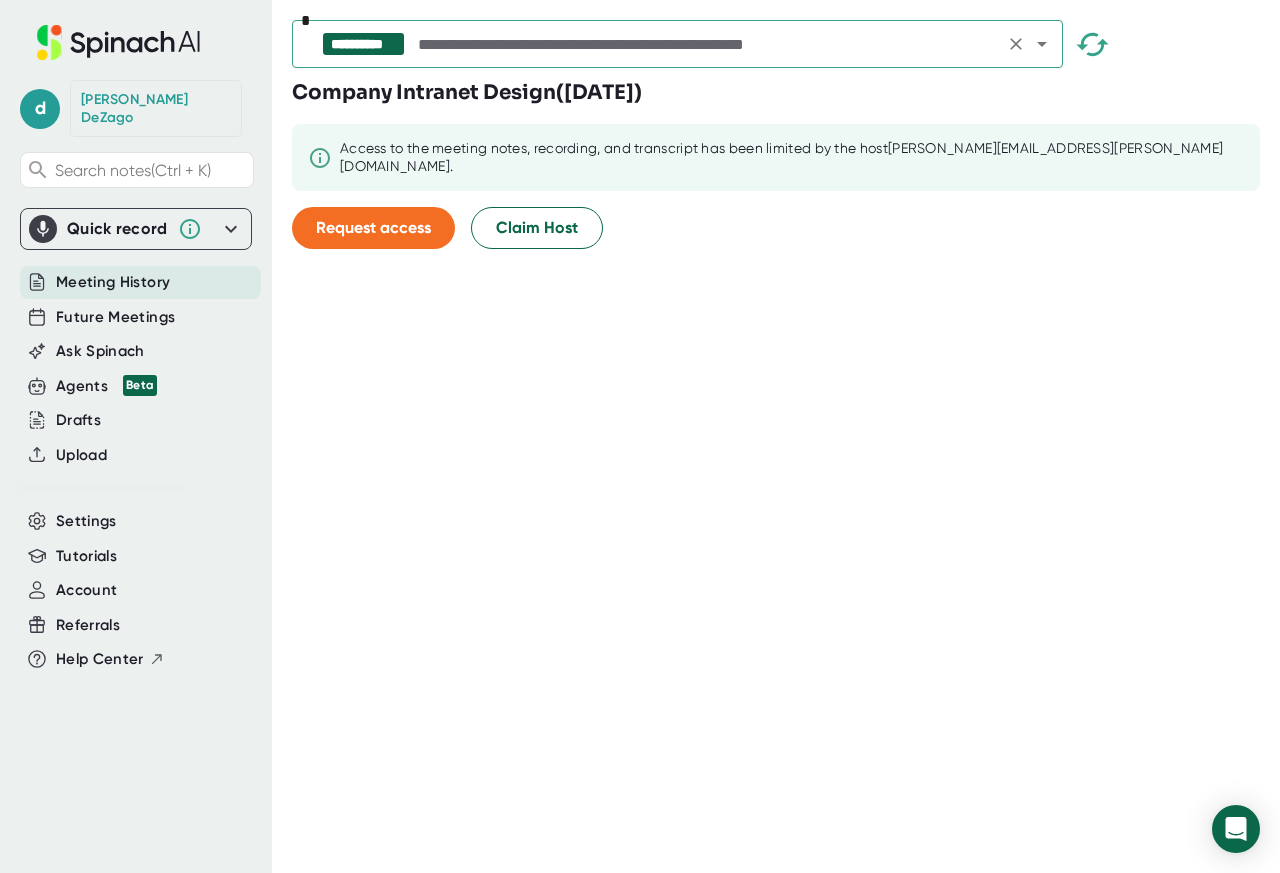 click 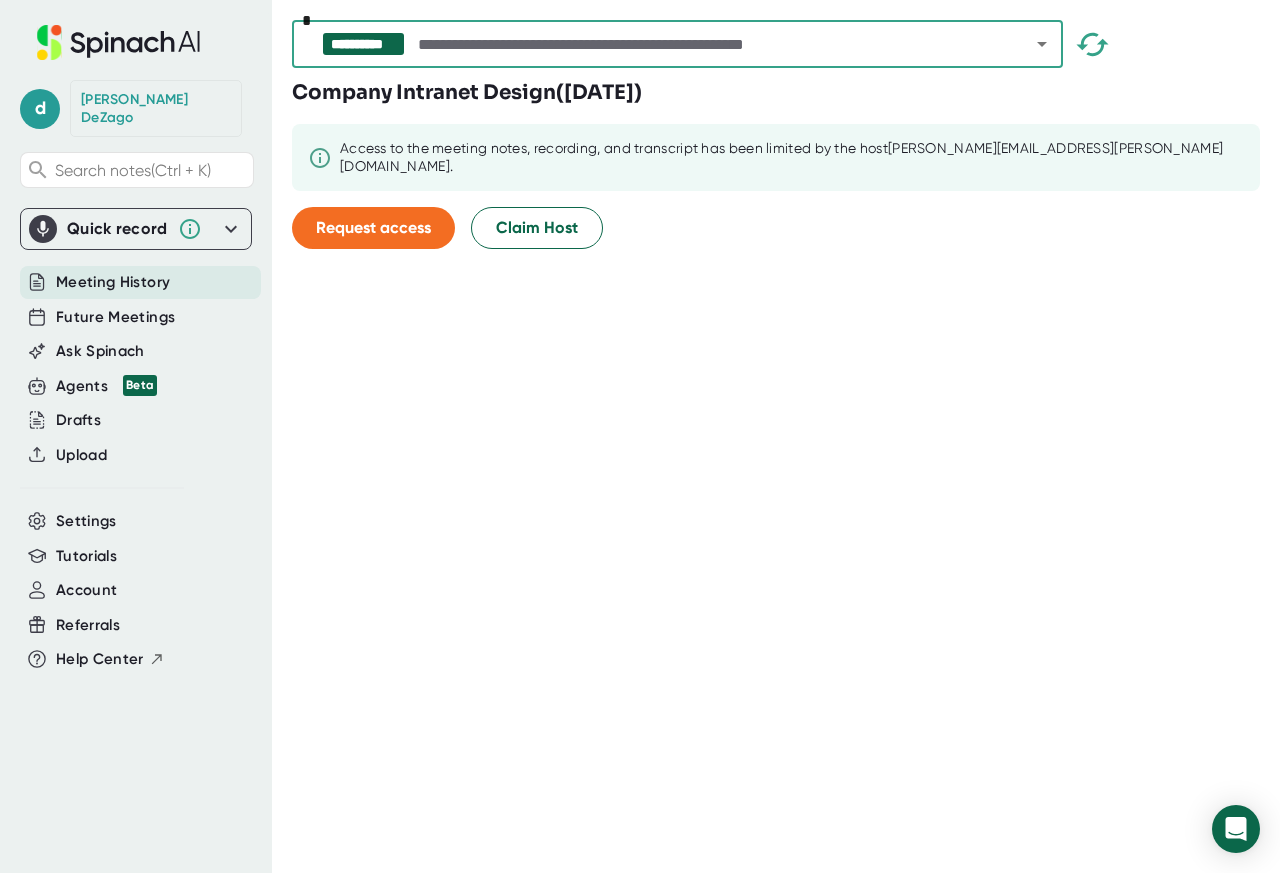 click 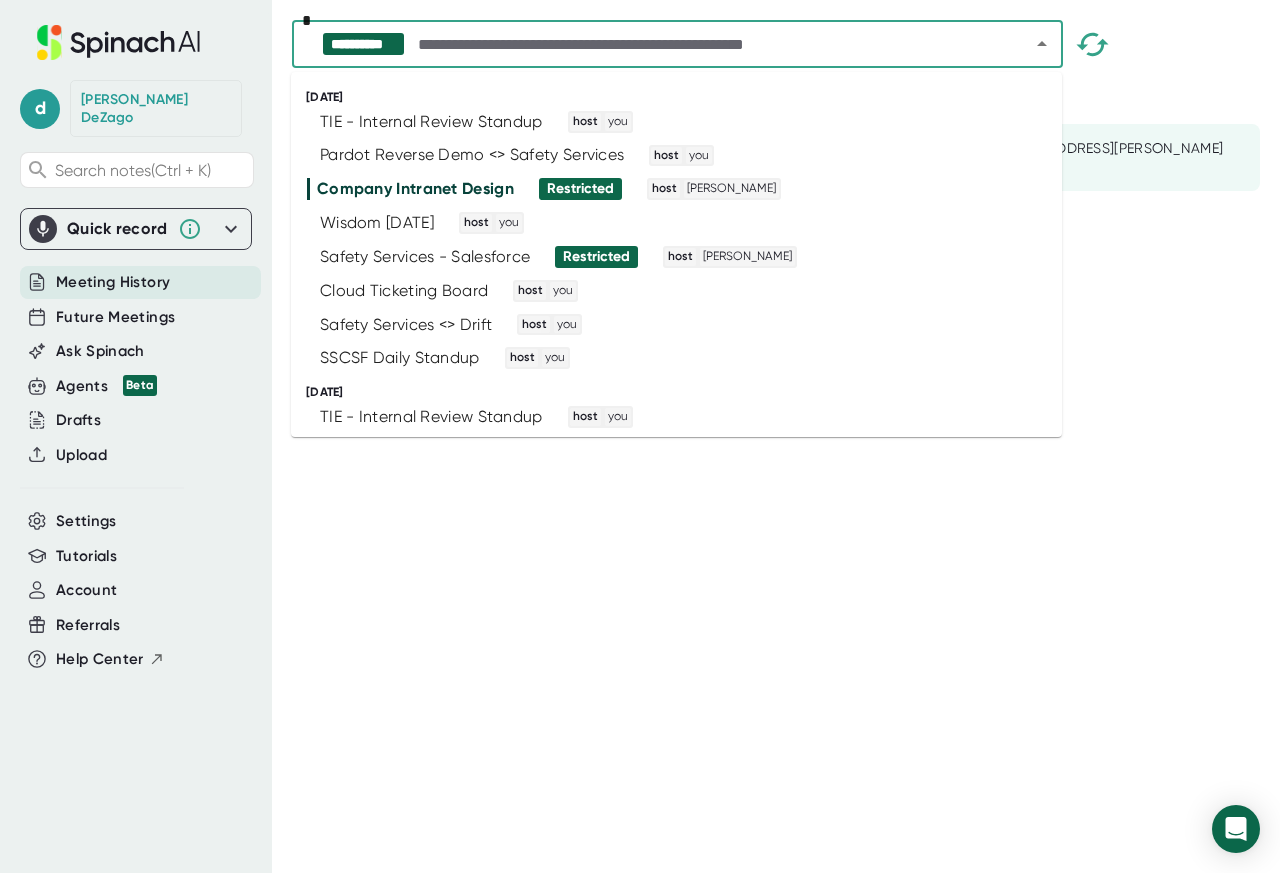 click at bounding box center [705, 44] 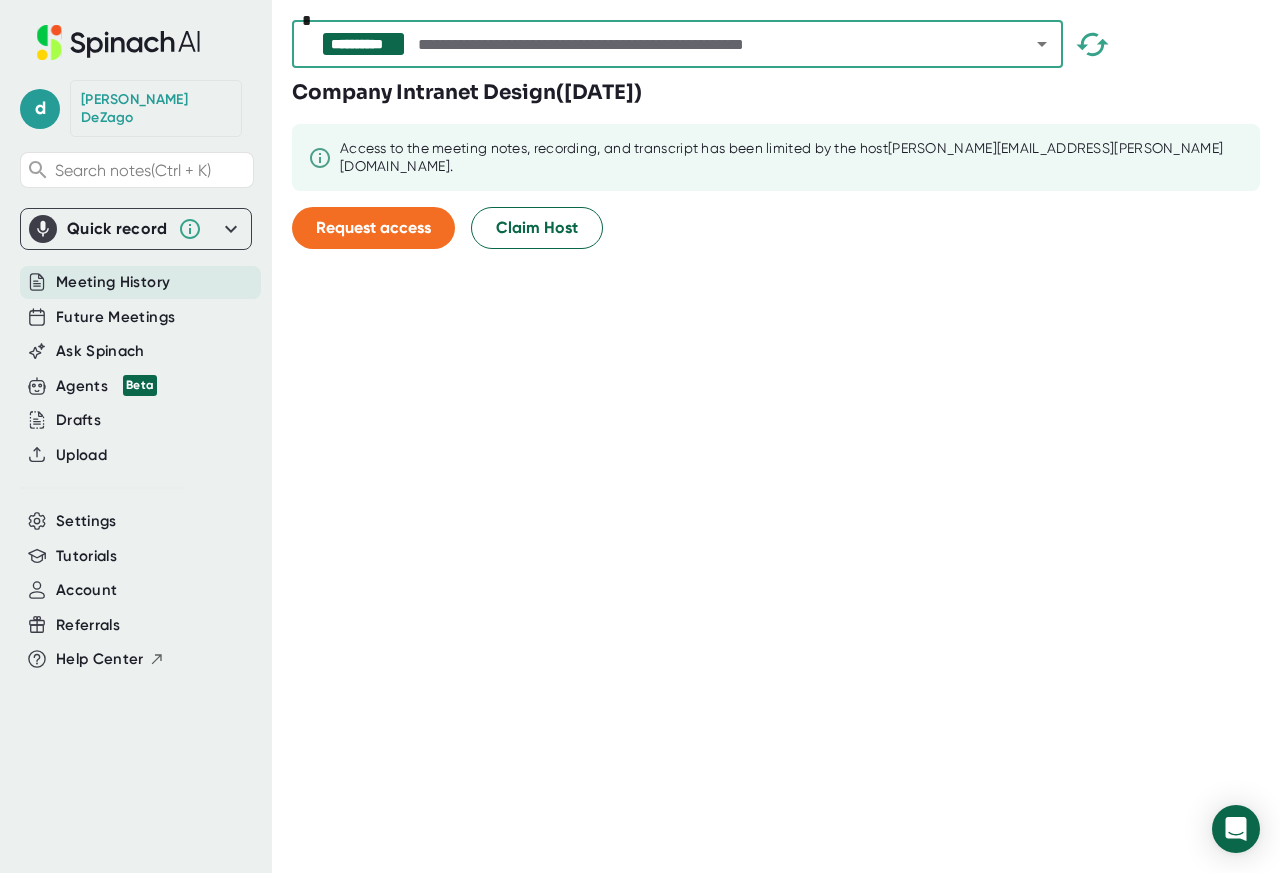 paste on "*****" 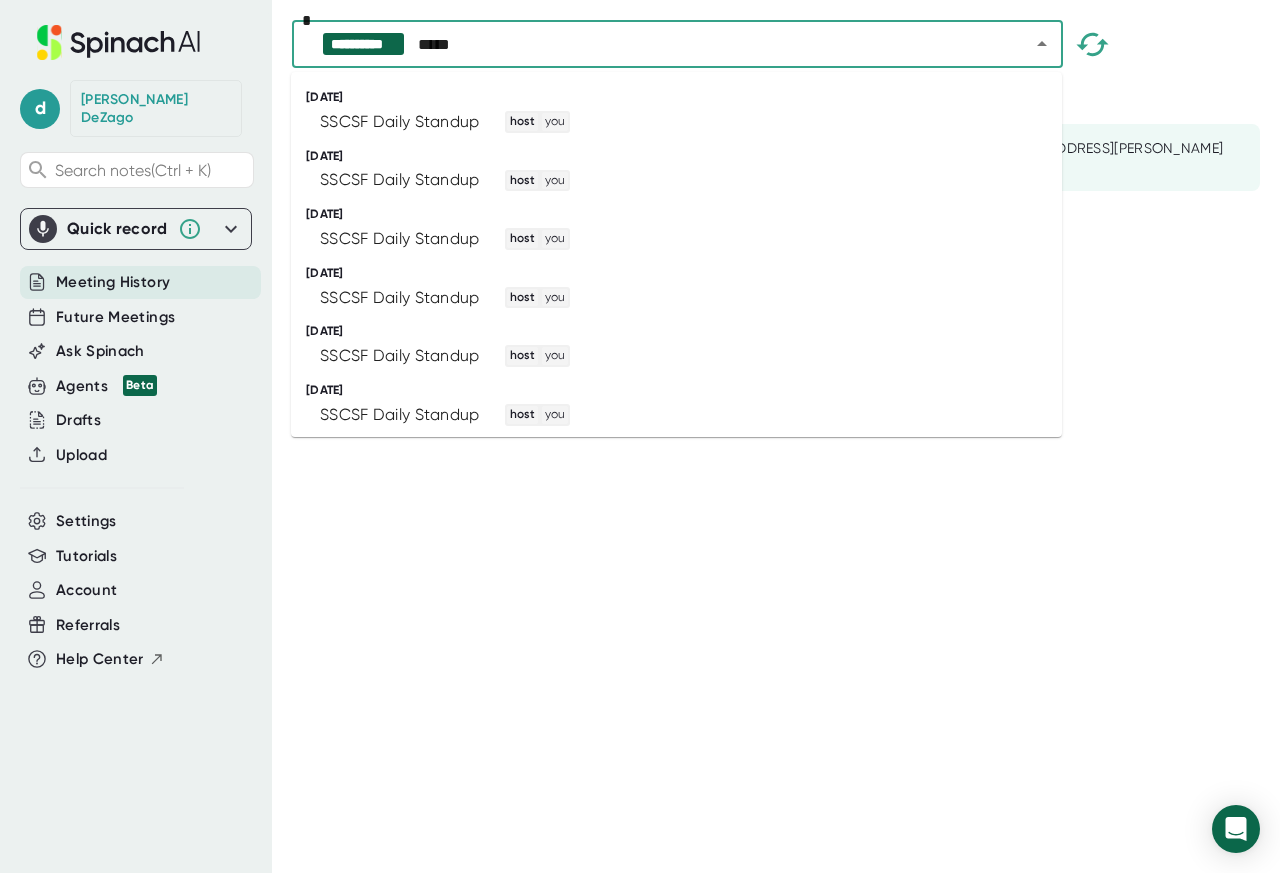 click on "*****" at bounding box center [705, 44] 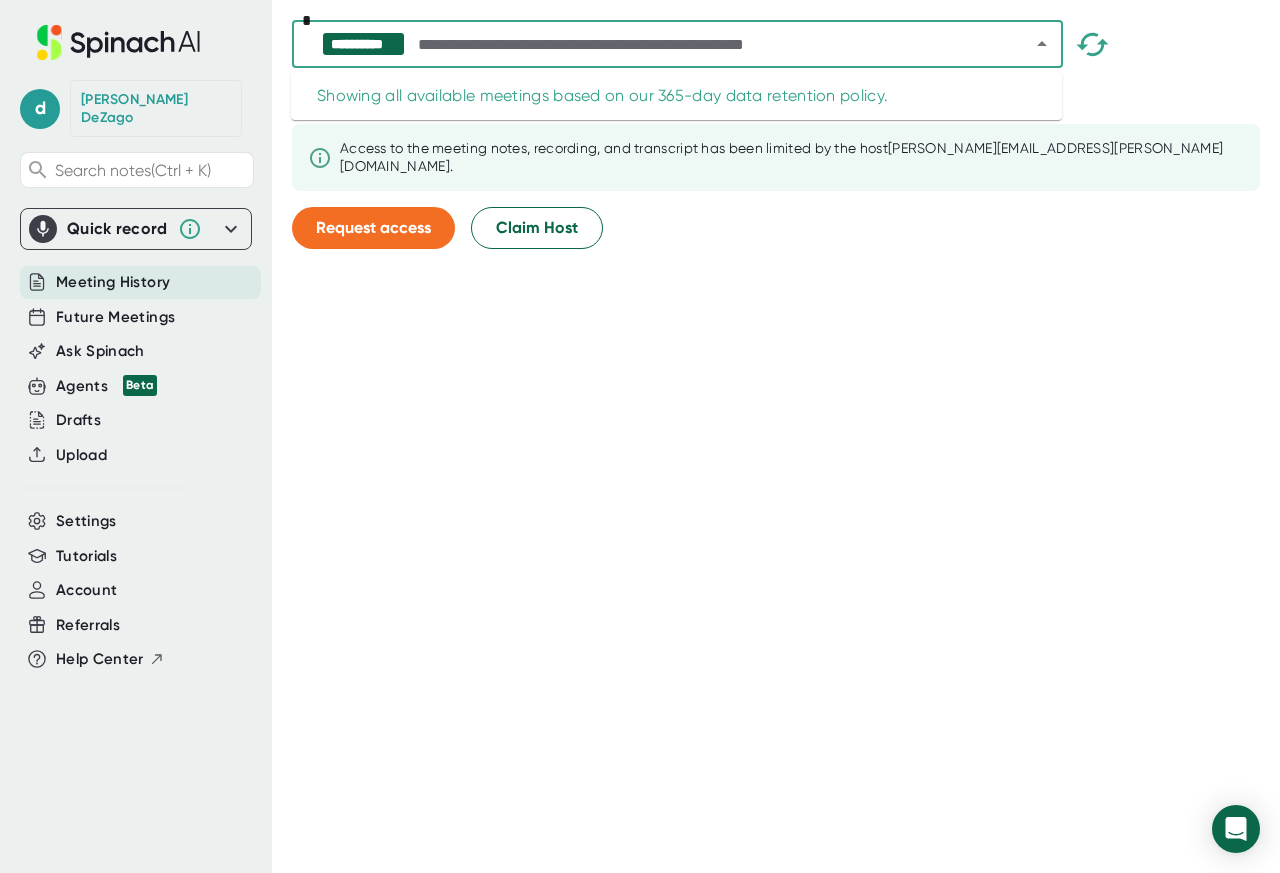 paste on "*****" 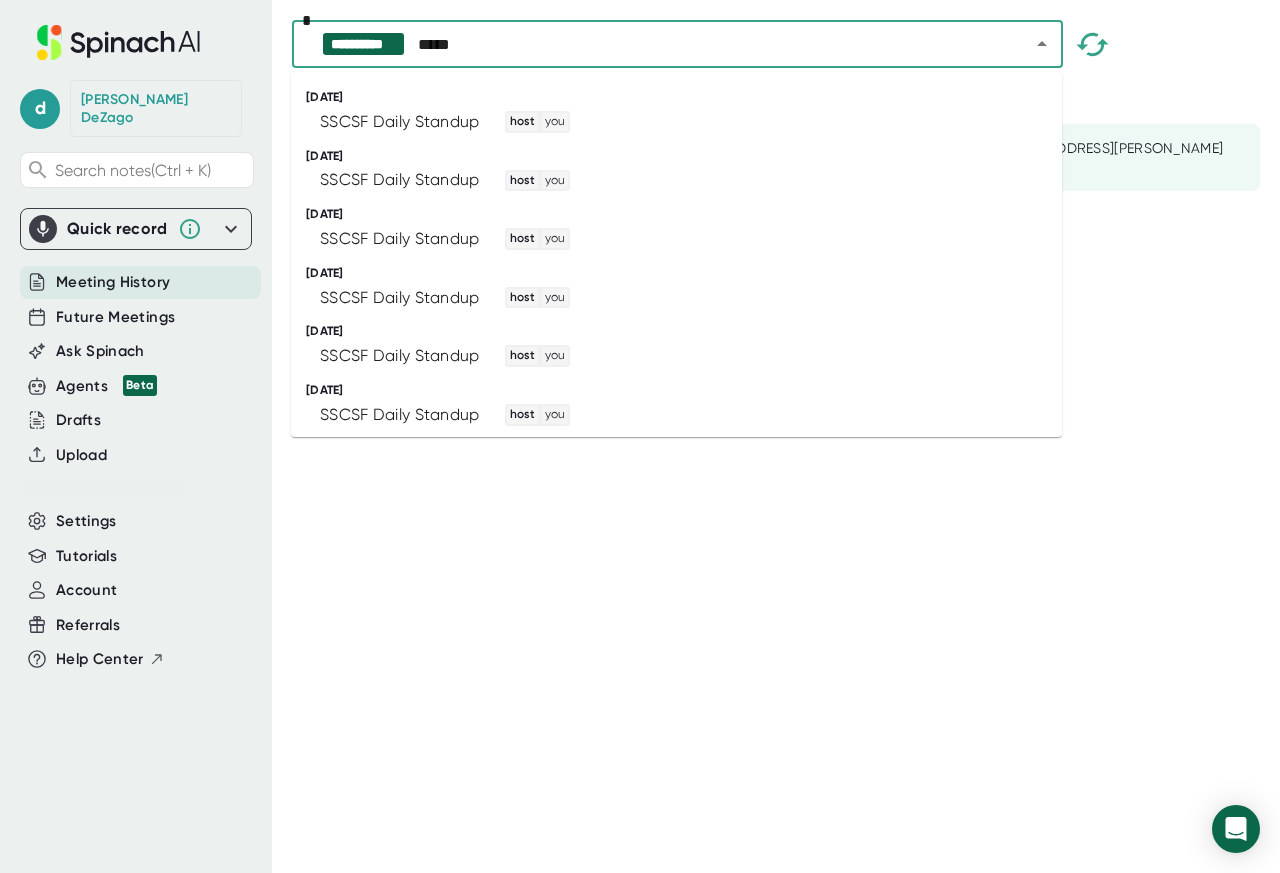 click on "SSCSF Daily Standup" at bounding box center (400, 180) 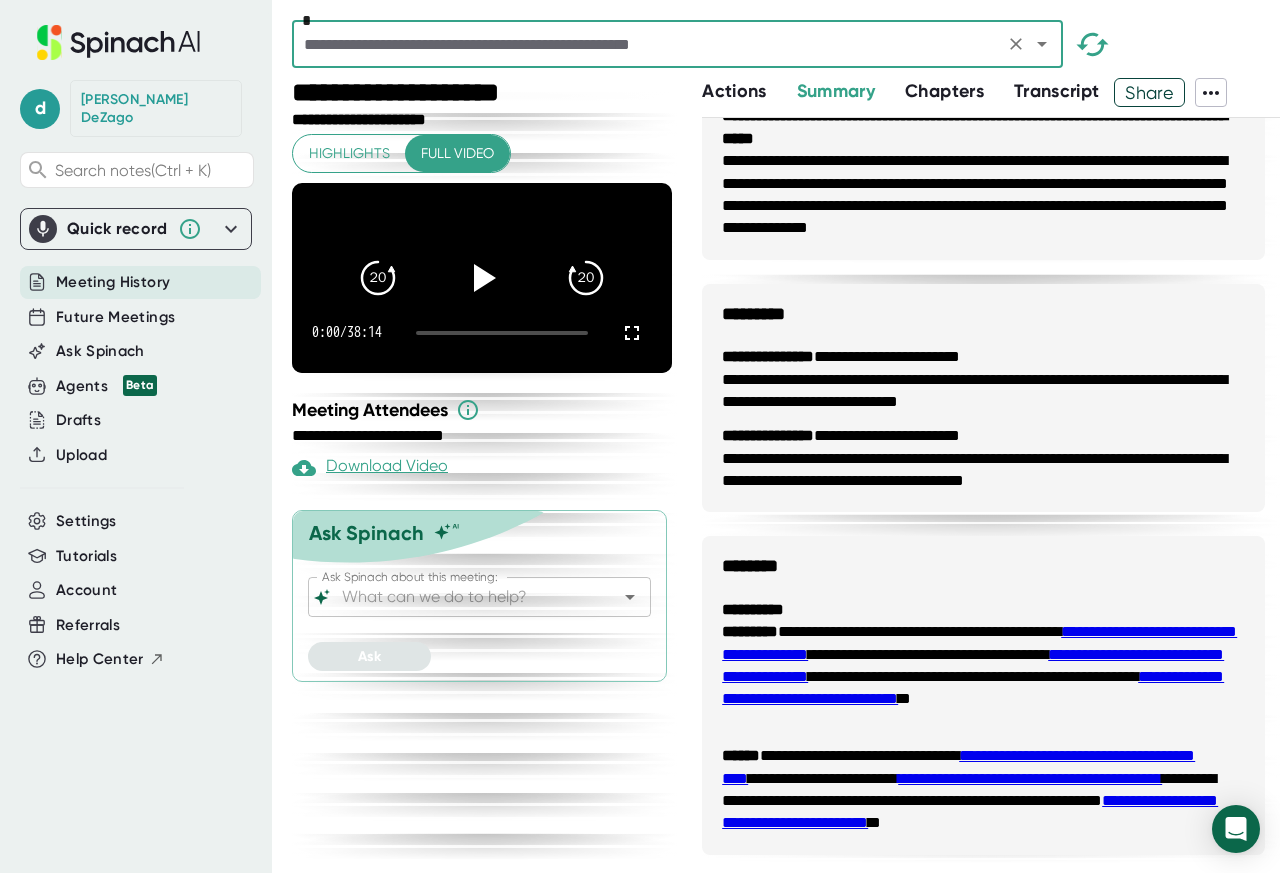 scroll, scrollTop: 1402, scrollLeft: 0, axis: vertical 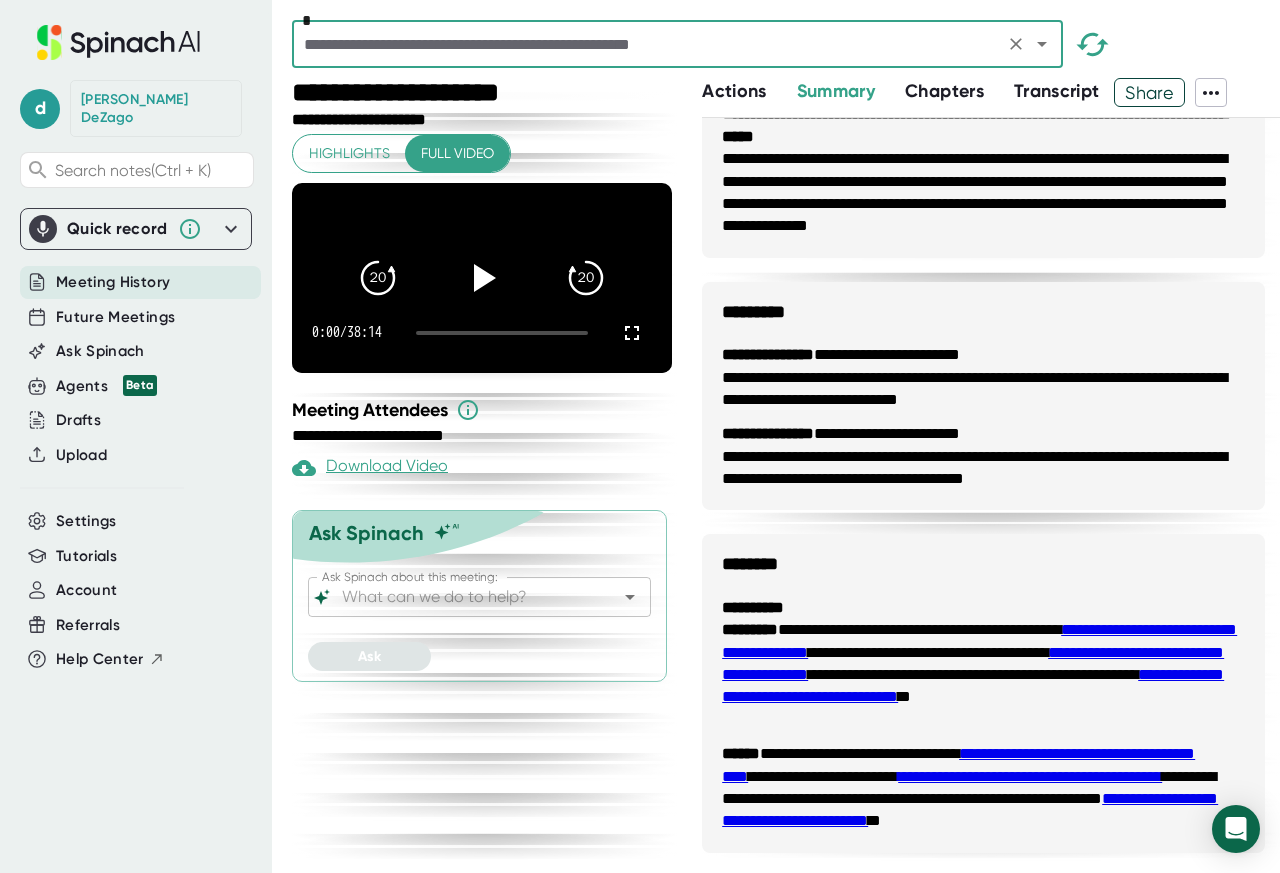 click 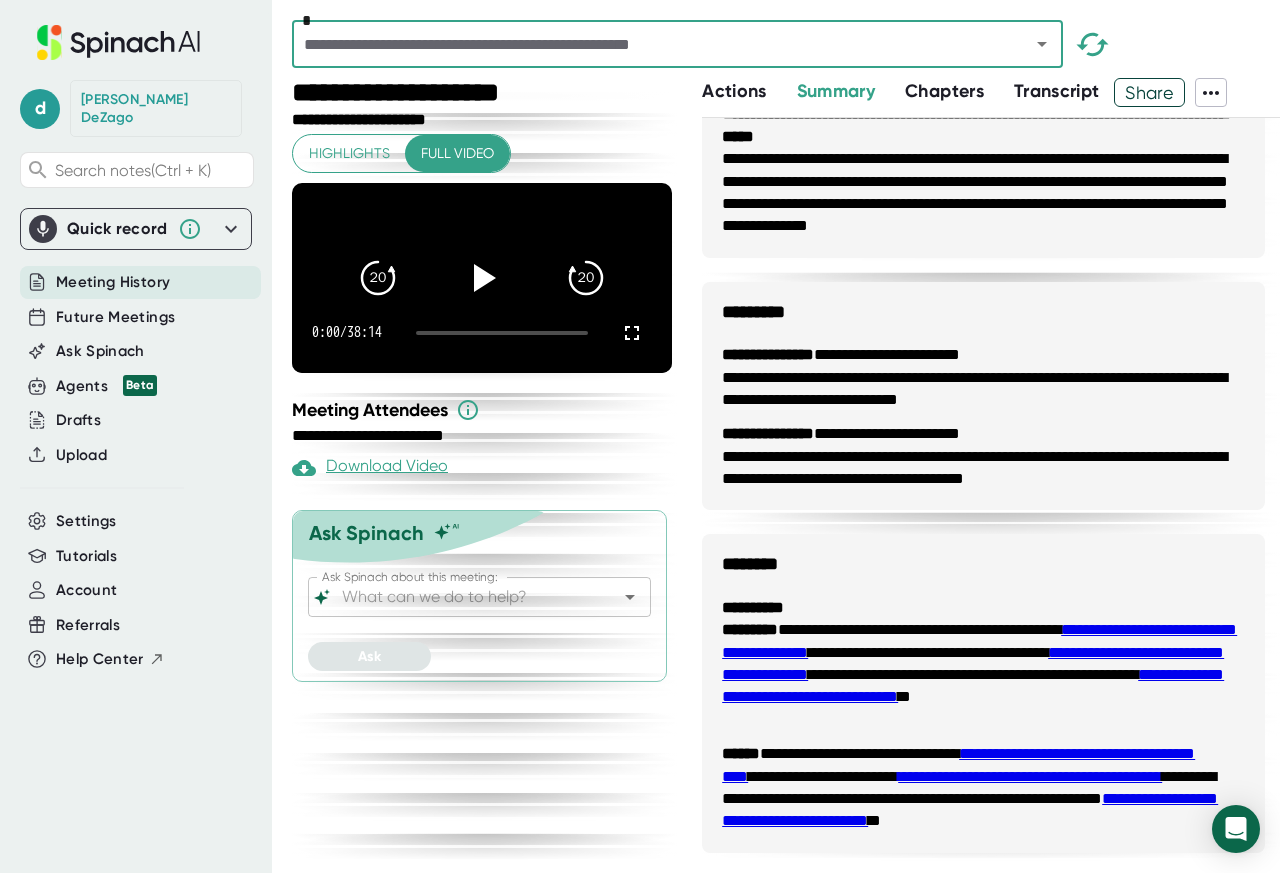 click 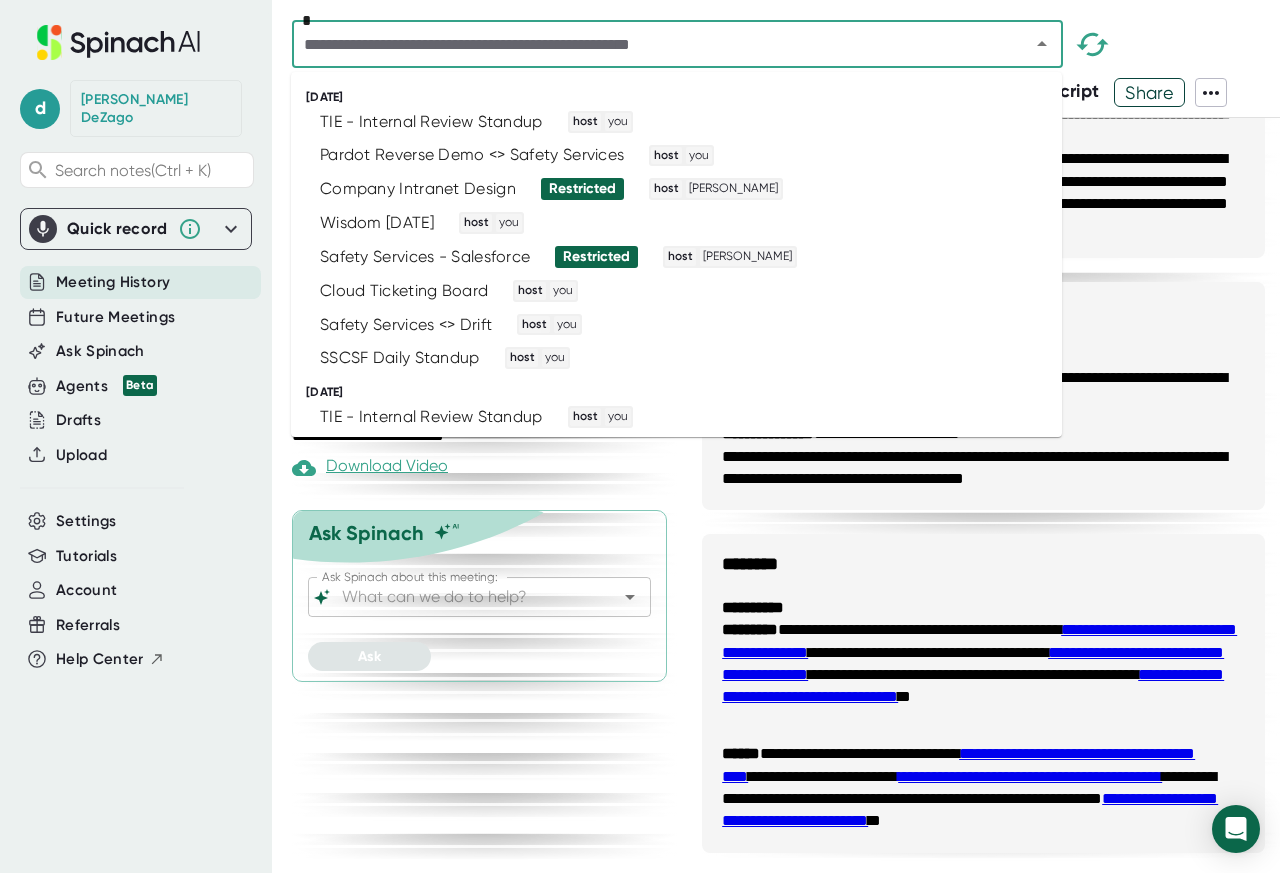 click at bounding box center (1028, 44) 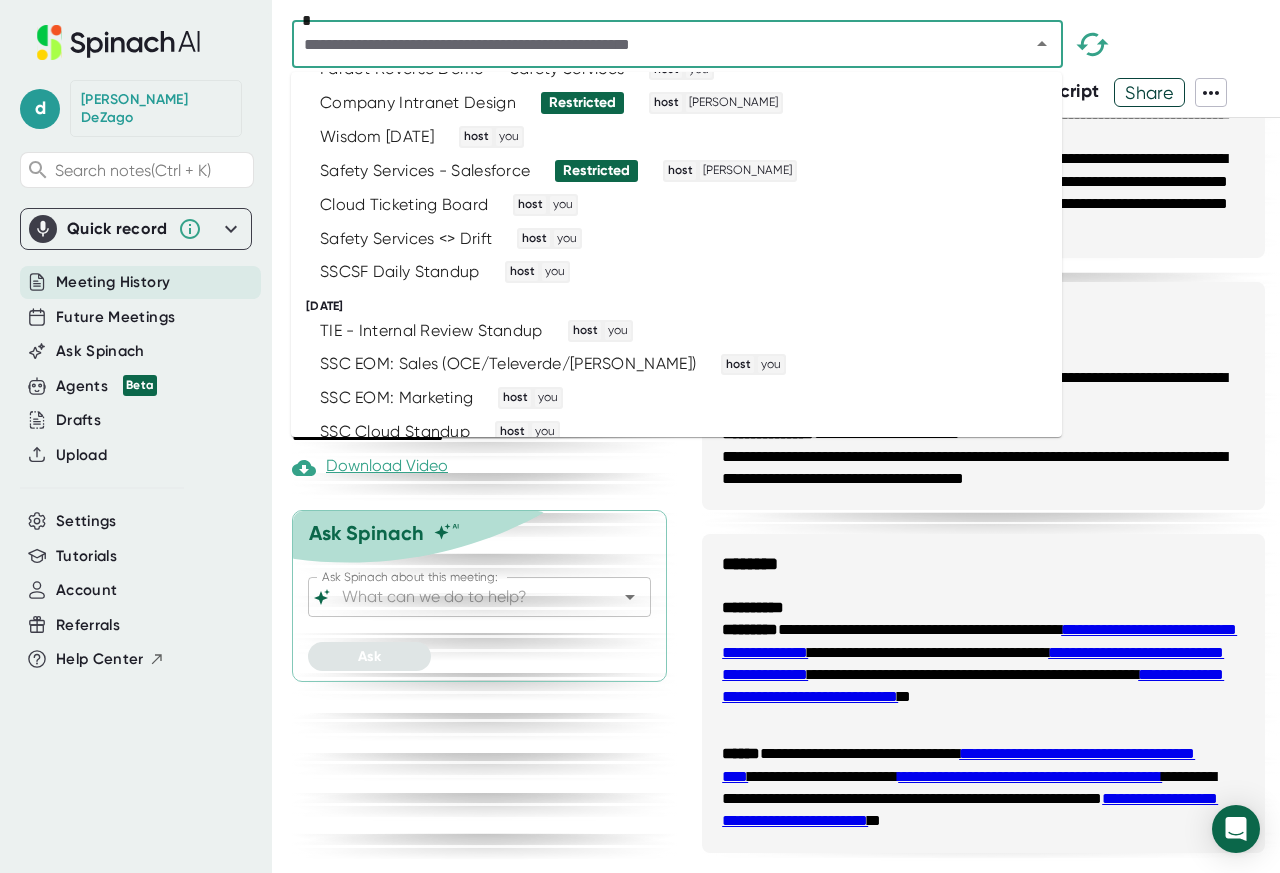 scroll, scrollTop: 600, scrollLeft: 0, axis: vertical 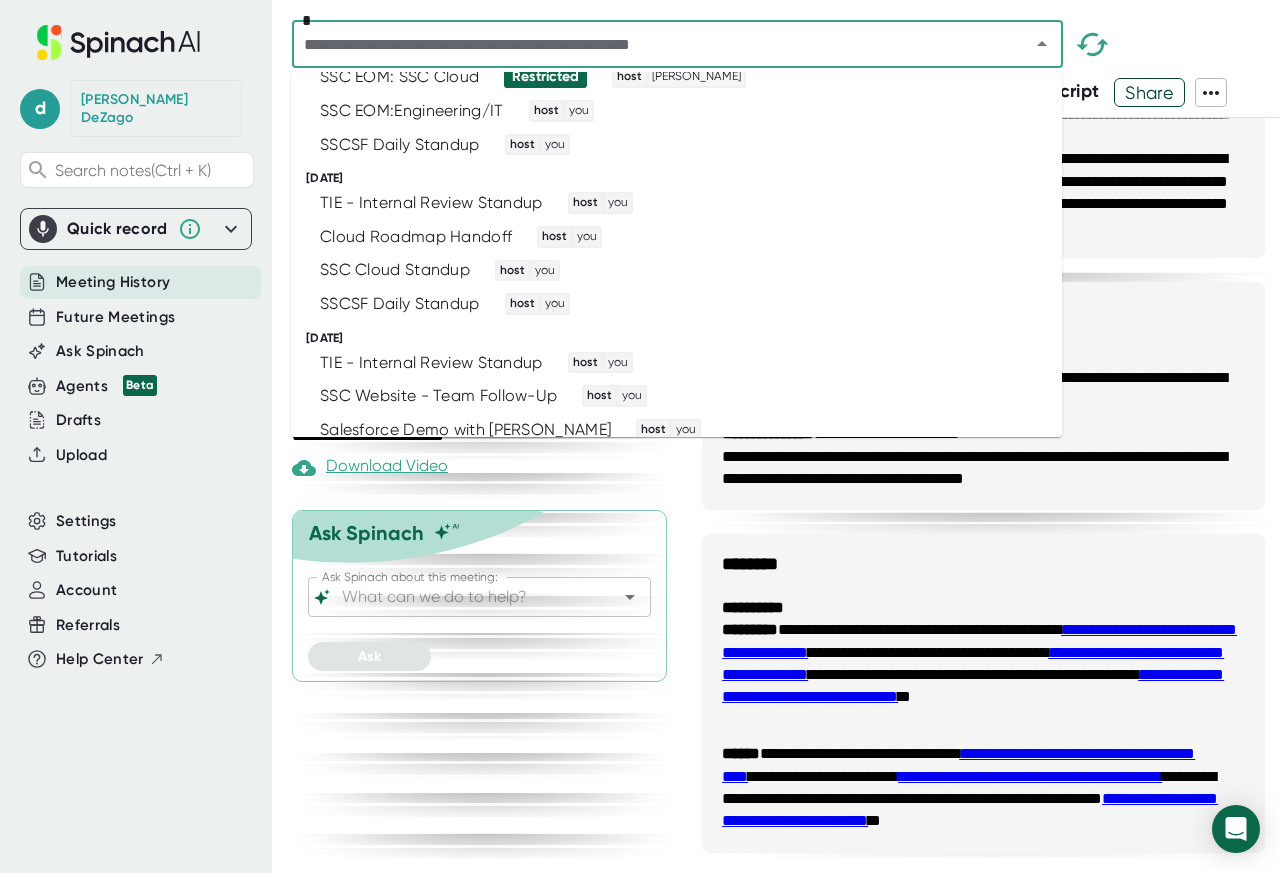click on "[DATE]" at bounding box center (684, 338) 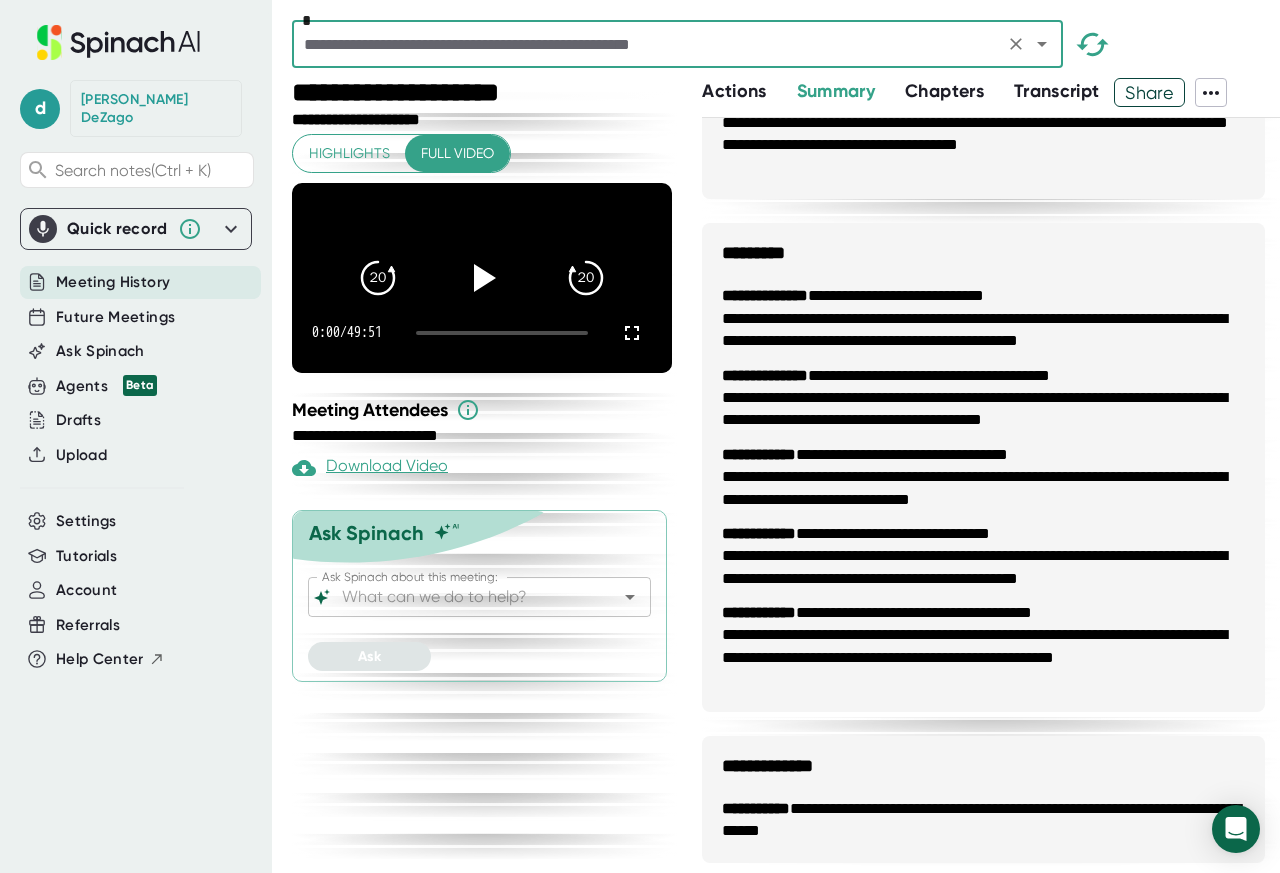scroll, scrollTop: 1920, scrollLeft: 0, axis: vertical 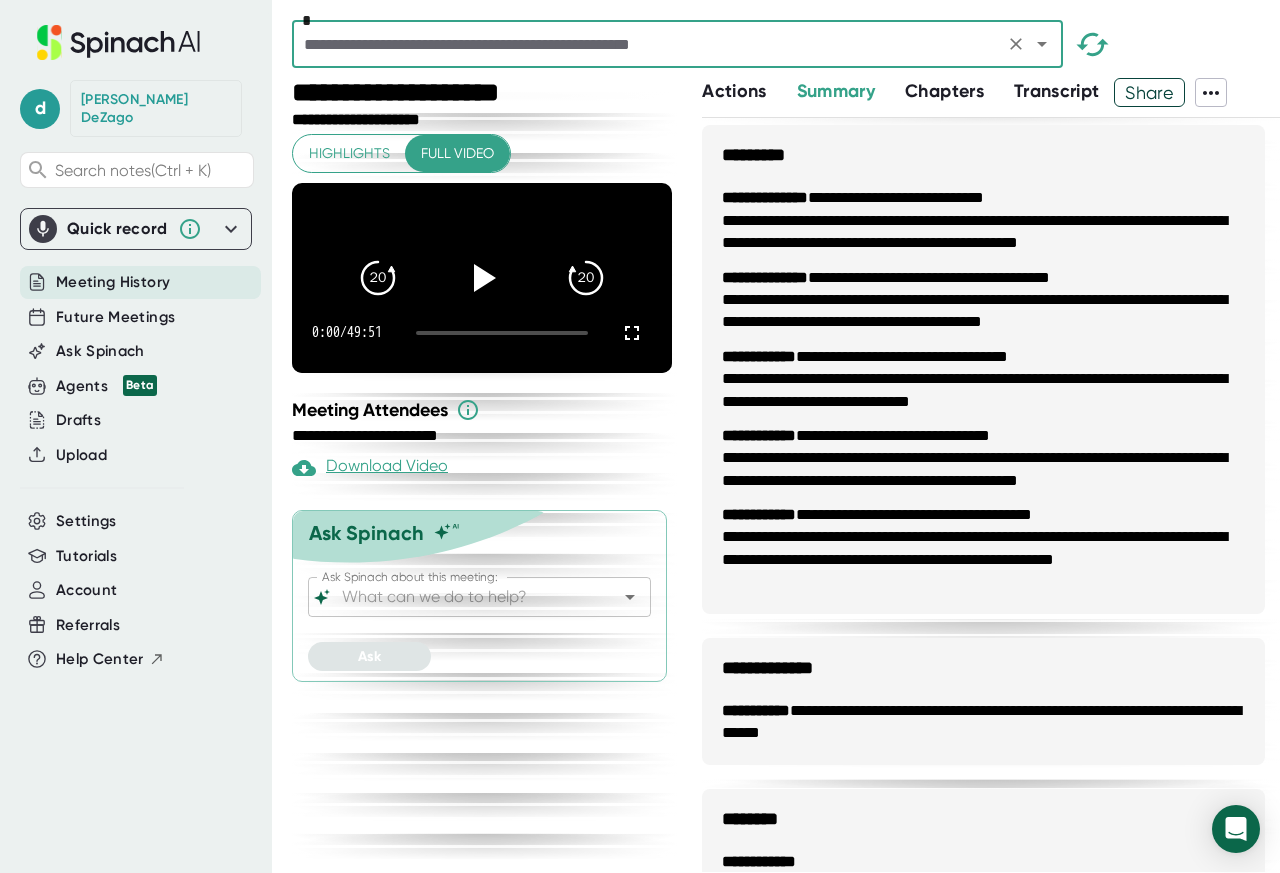 click 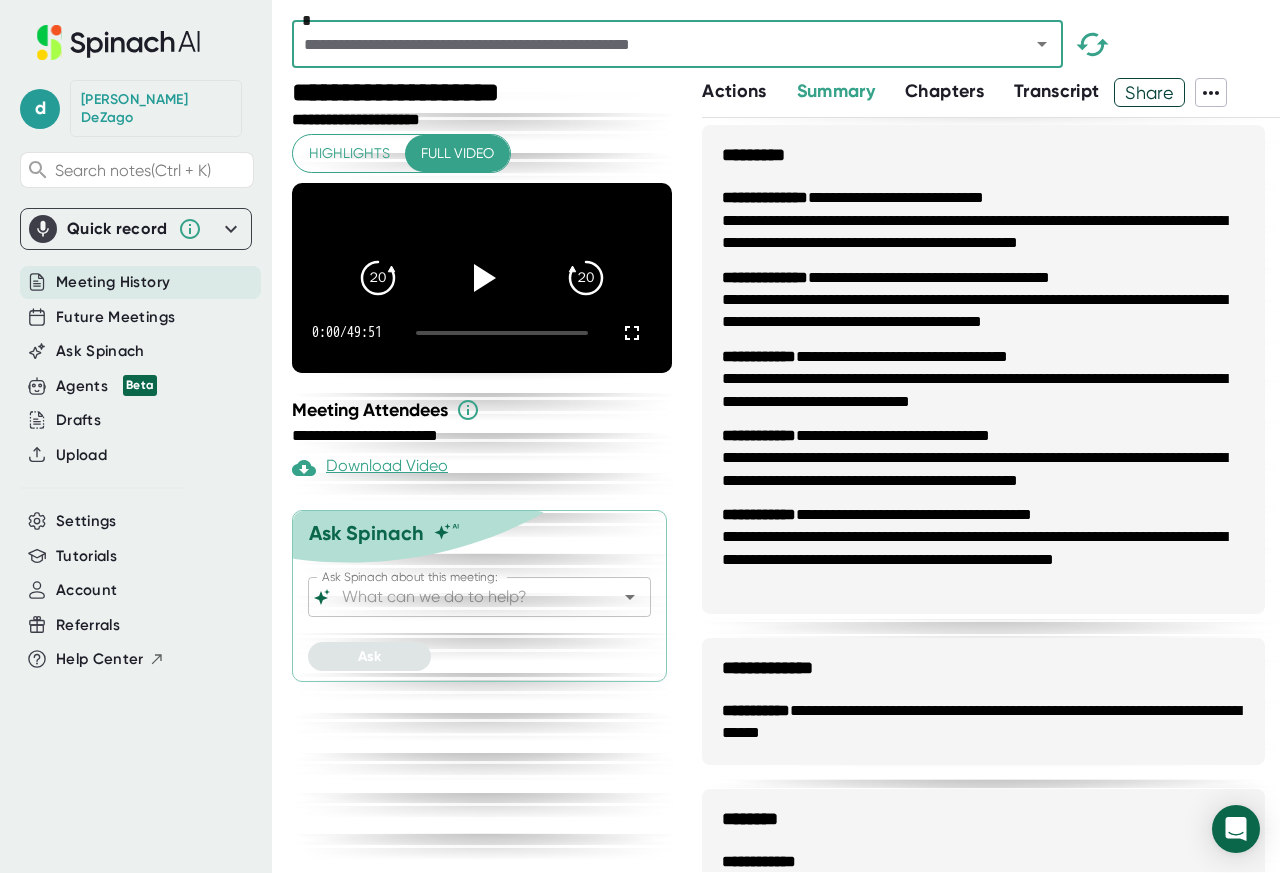 click at bounding box center (1028, 44) 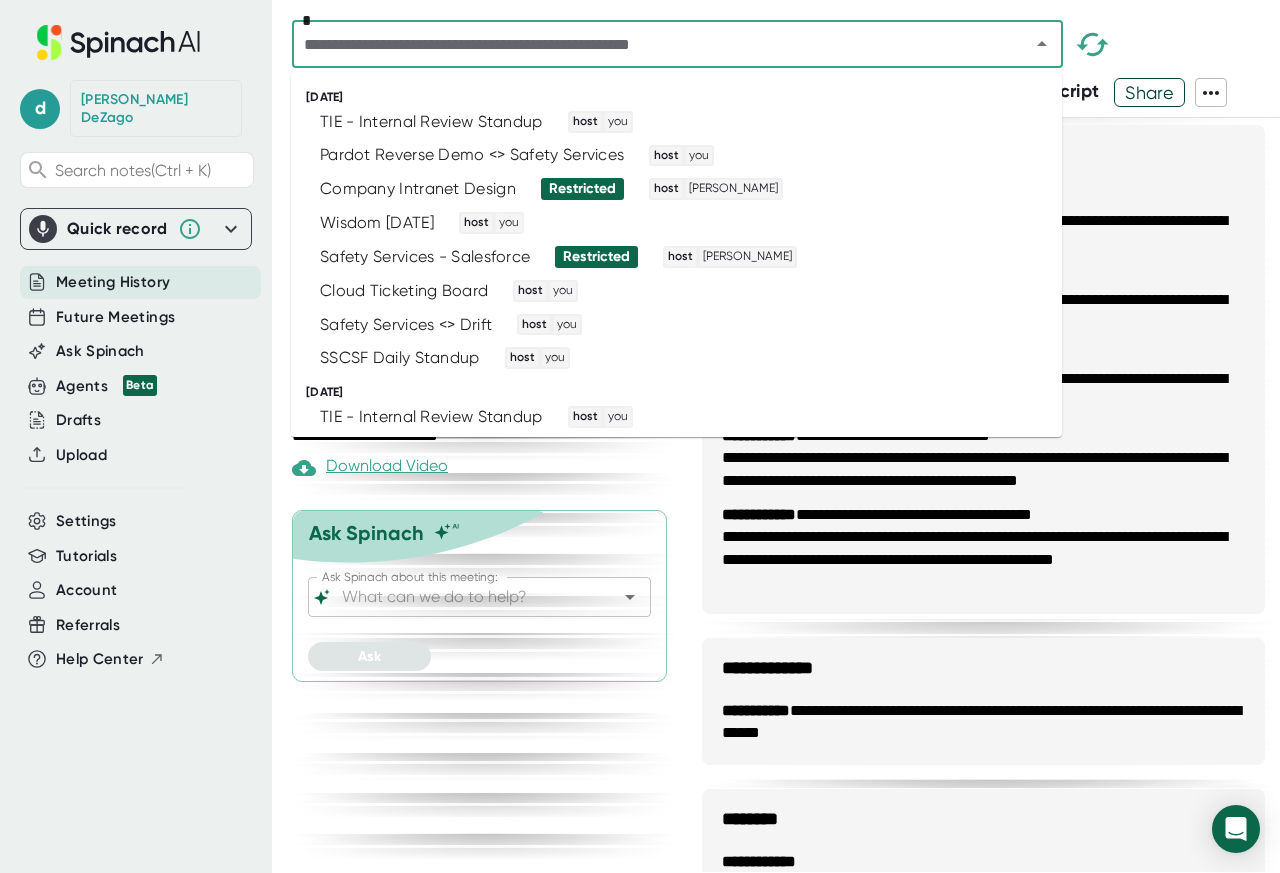 click at bounding box center (648, 44) 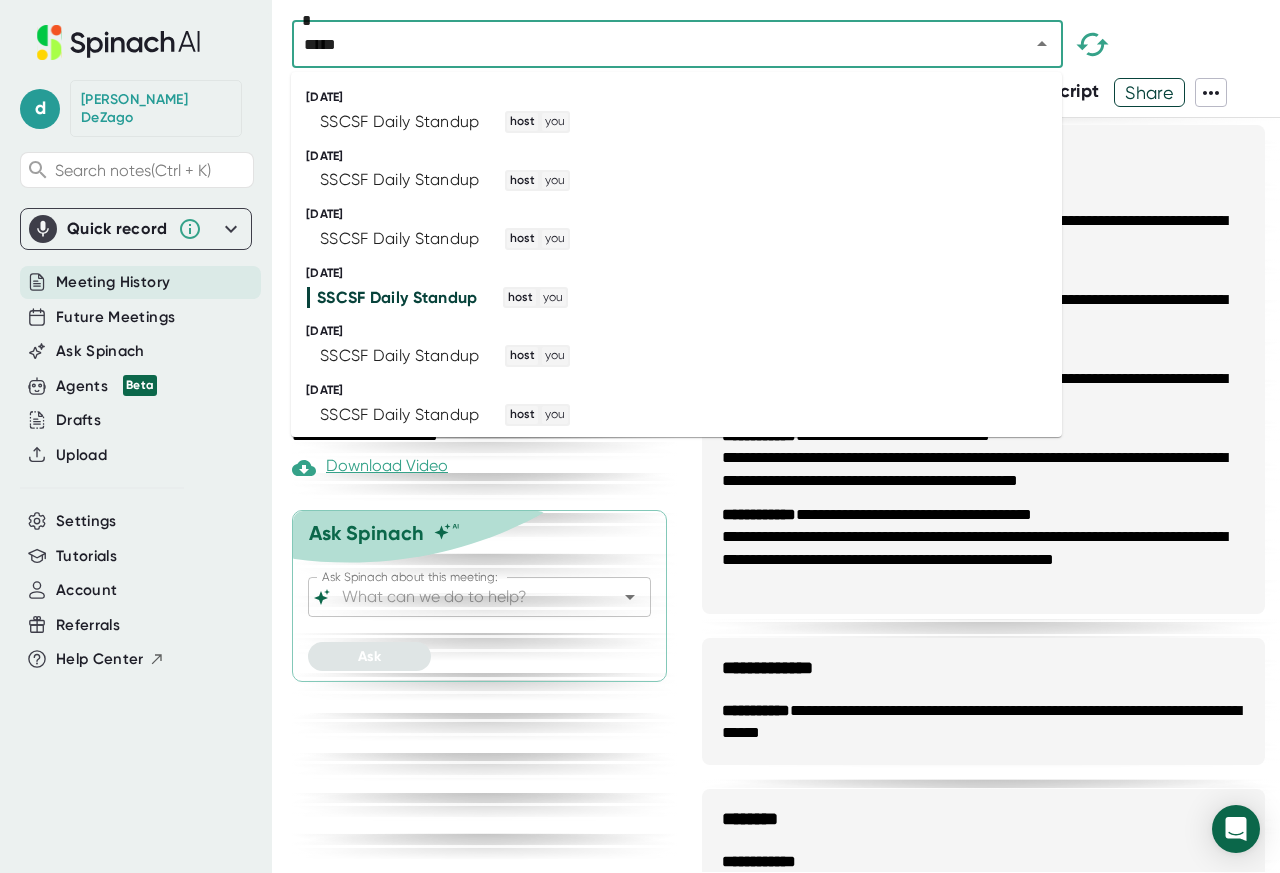 click on "***** *" at bounding box center (677, 44) 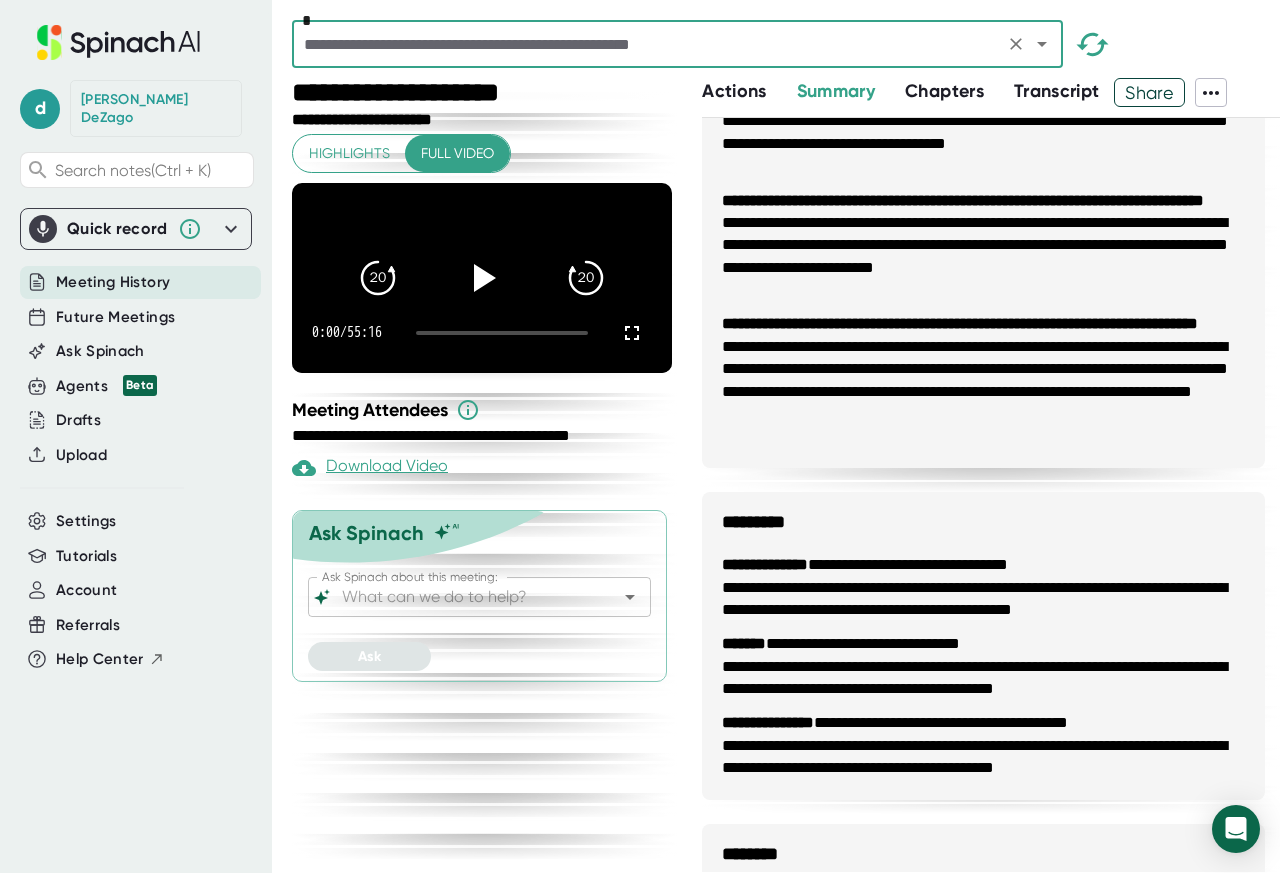 scroll, scrollTop: 1680, scrollLeft: 0, axis: vertical 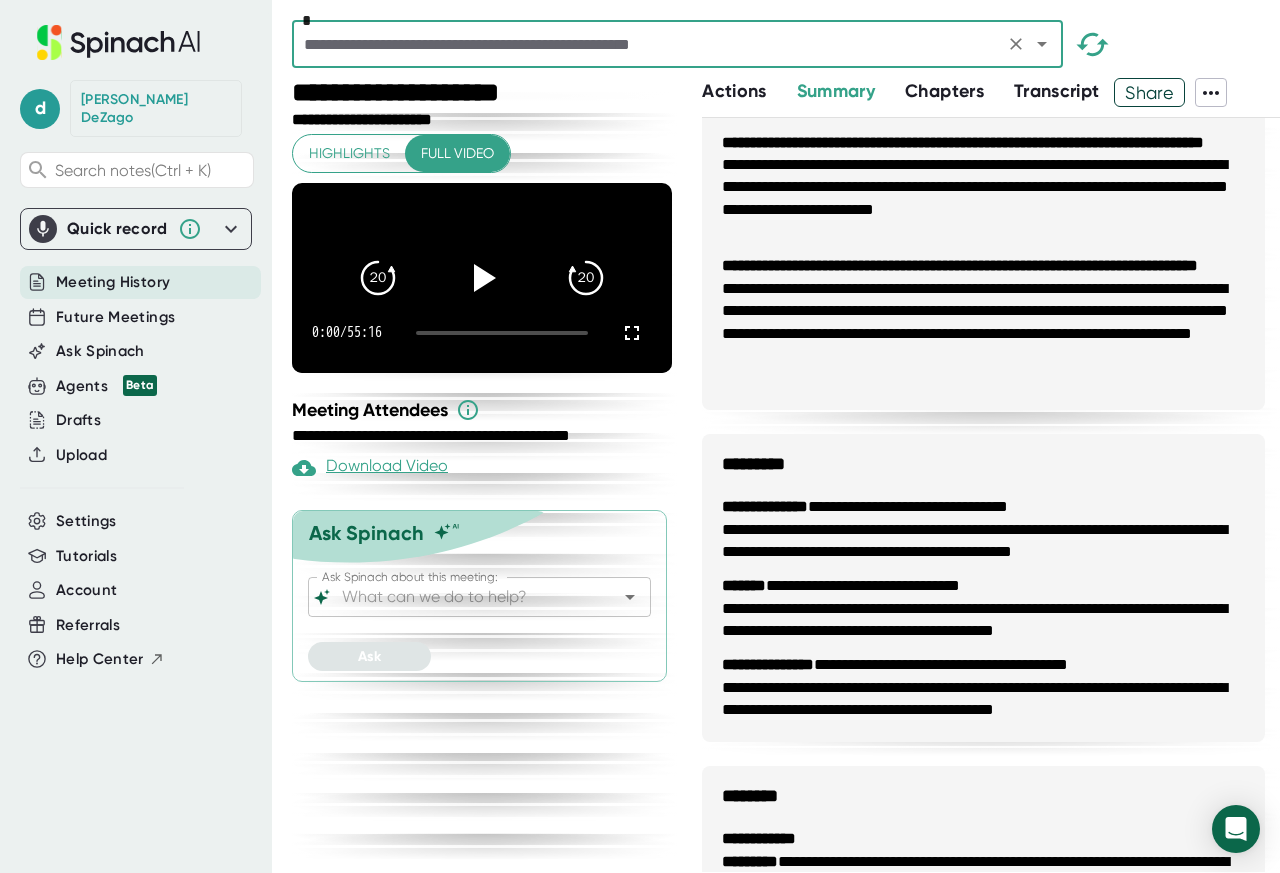 click on "*" at bounding box center [677, 44] 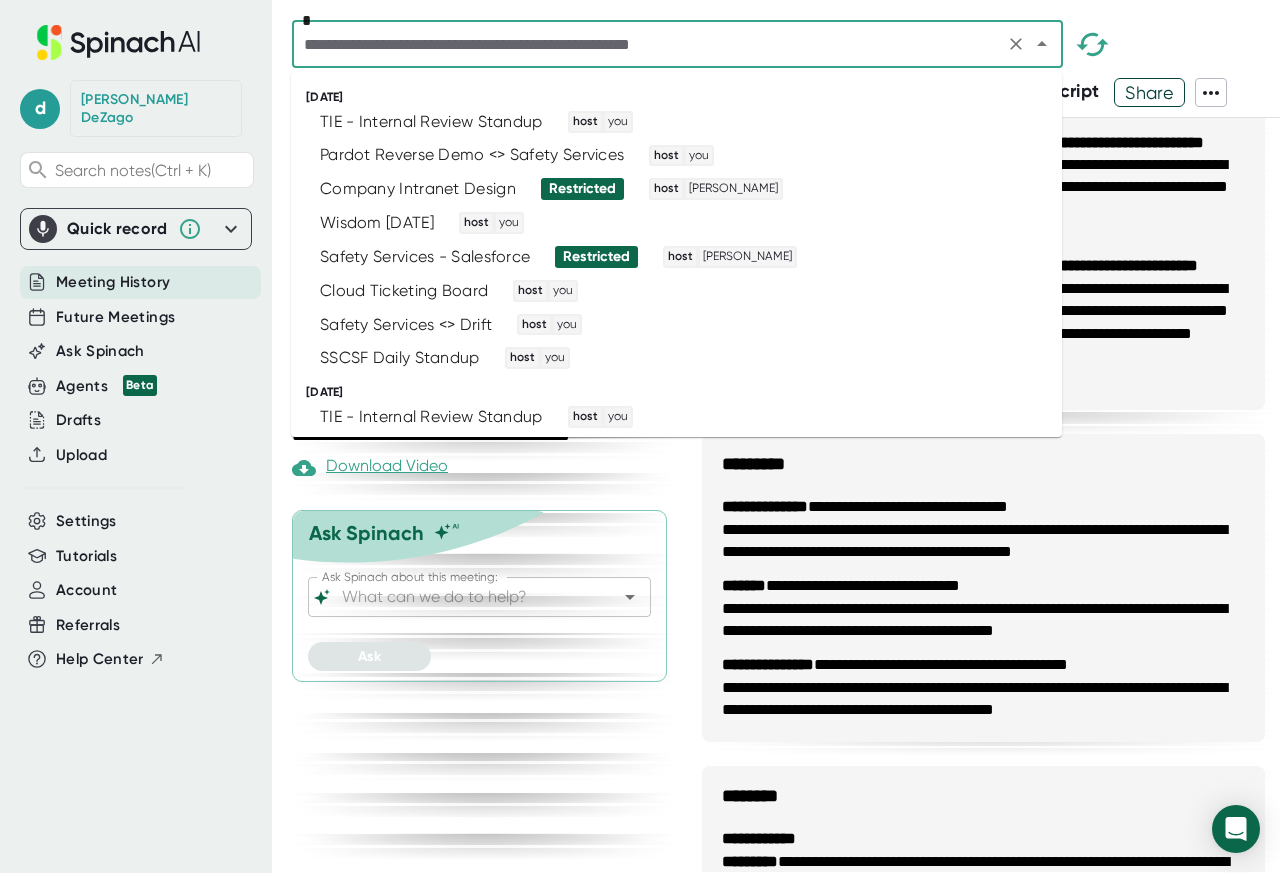 click at bounding box center (648, 44) 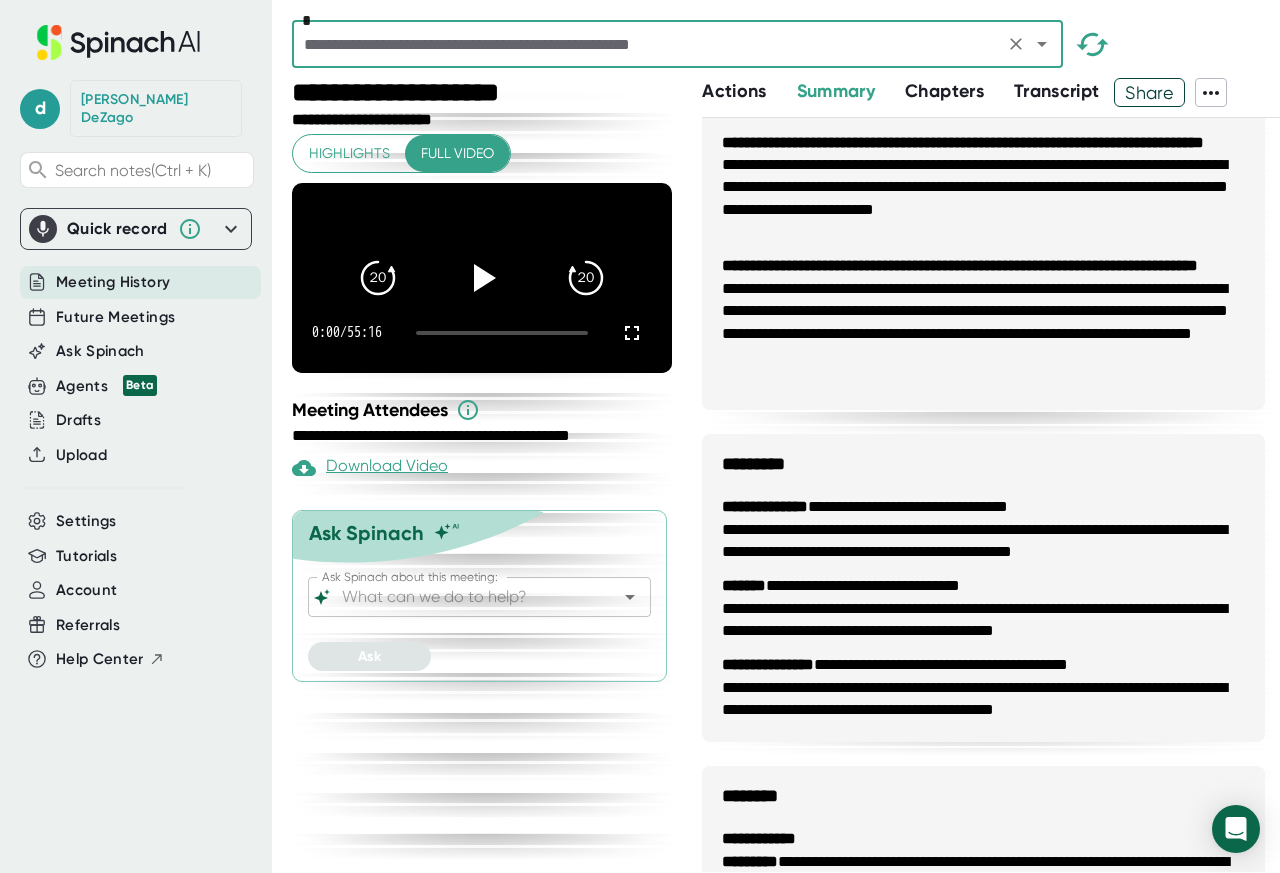 type on "*****" 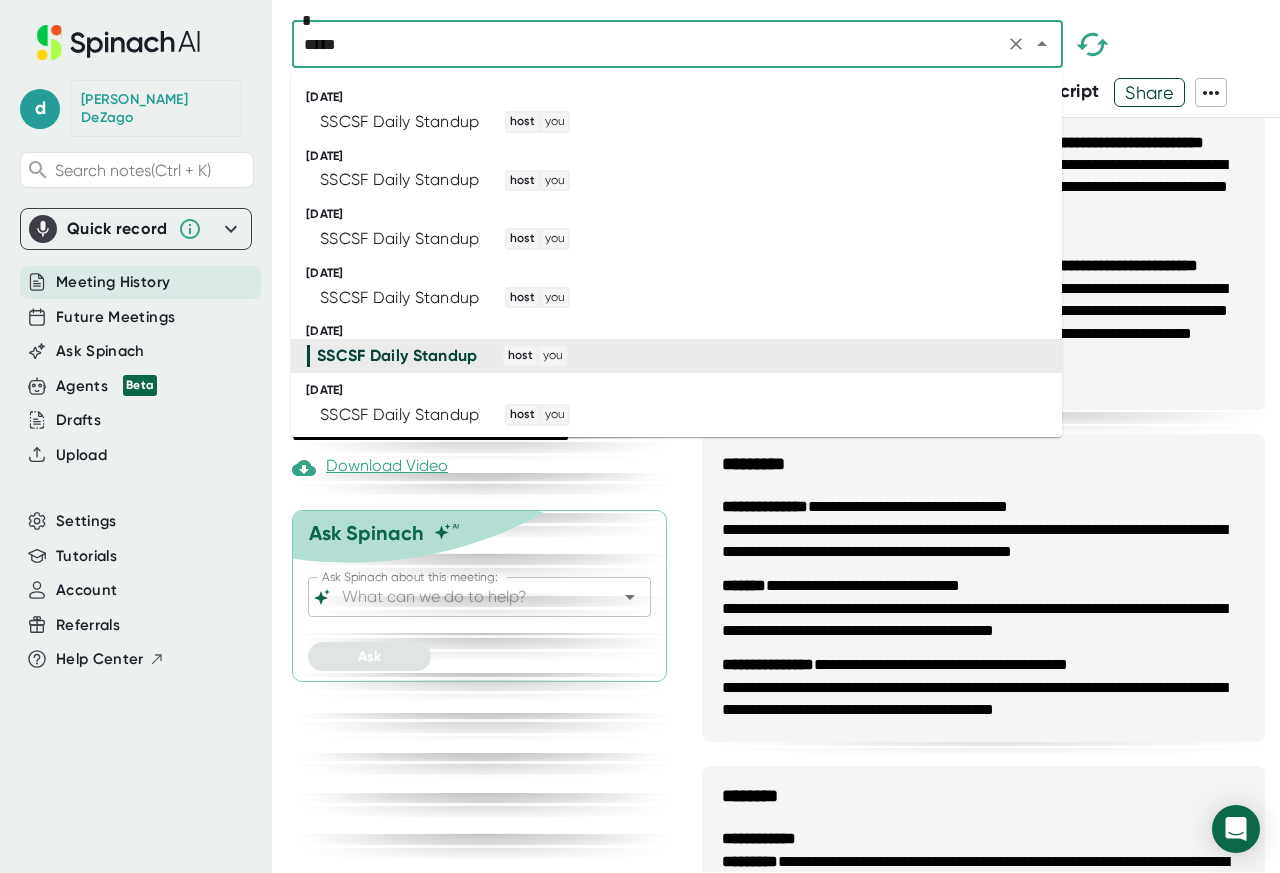 click 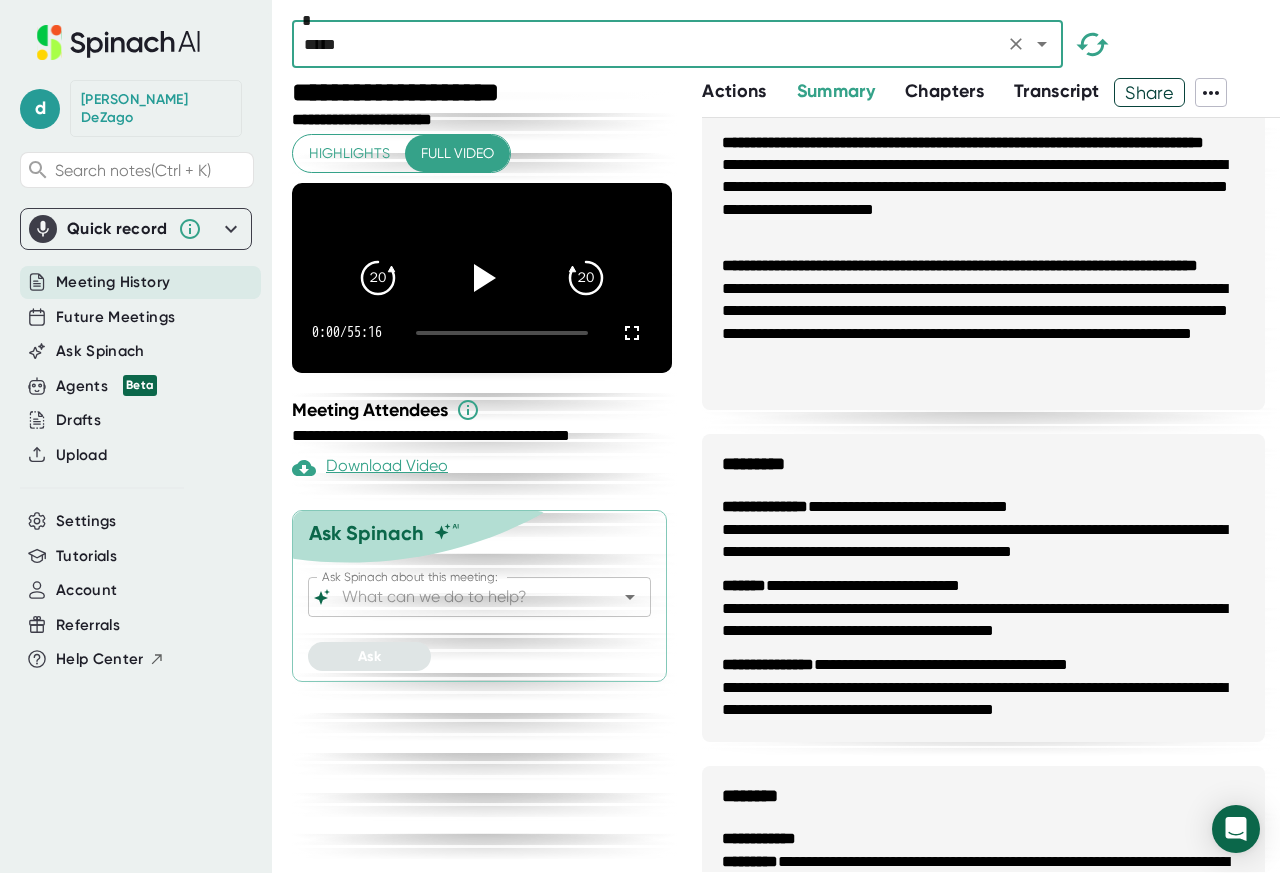 click 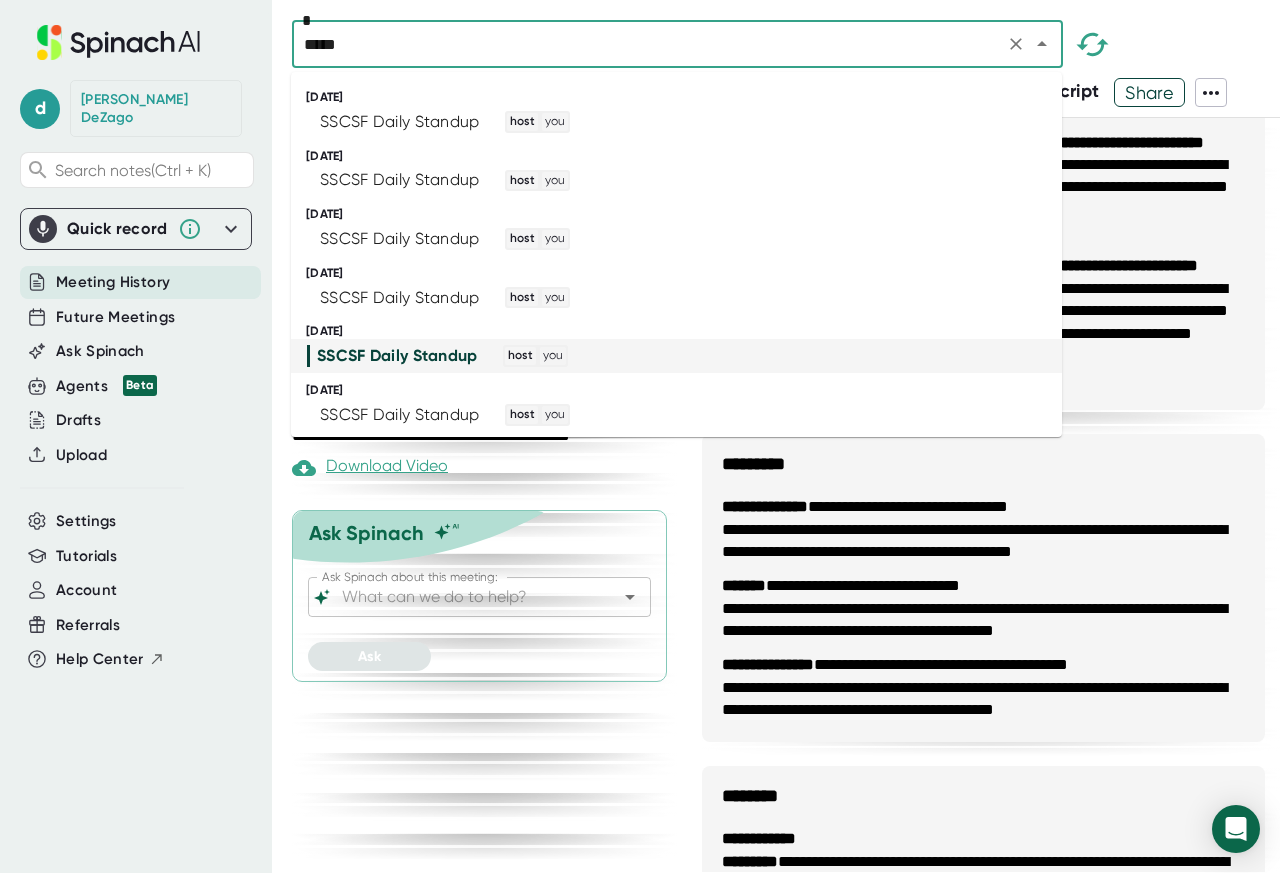 click on "SSCSF Daily Standup" at bounding box center [400, 415] 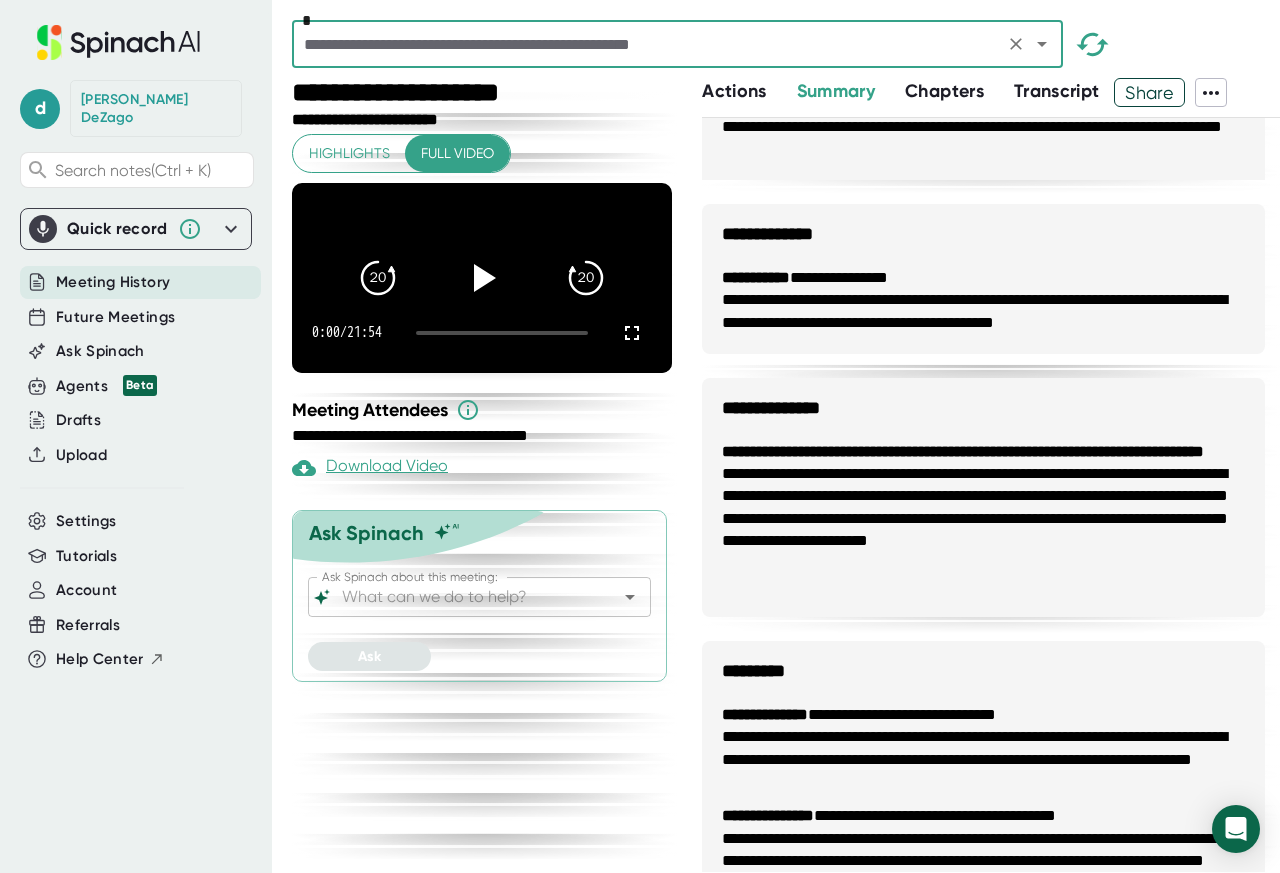 scroll, scrollTop: 720, scrollLeft: 0, axis: vertical 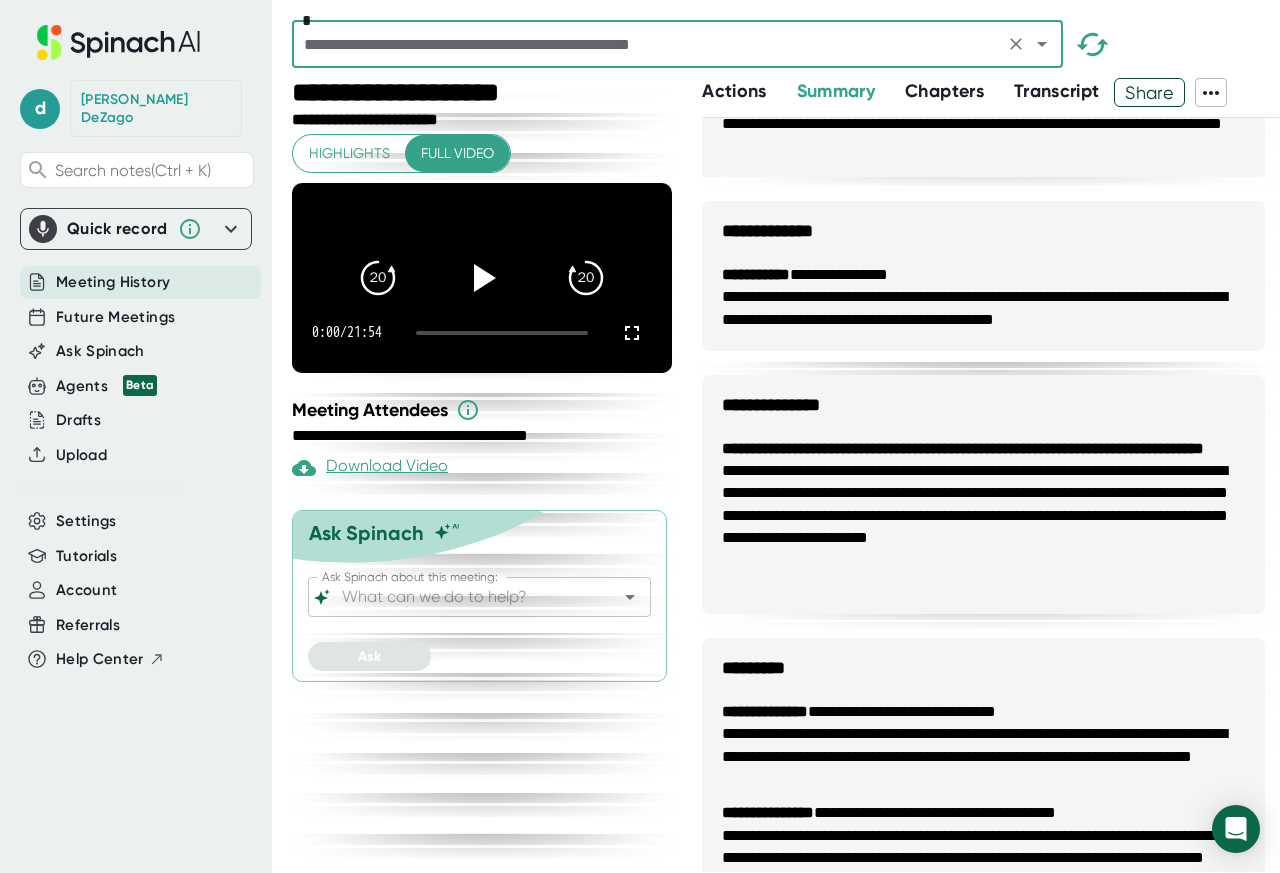 type on "**********" 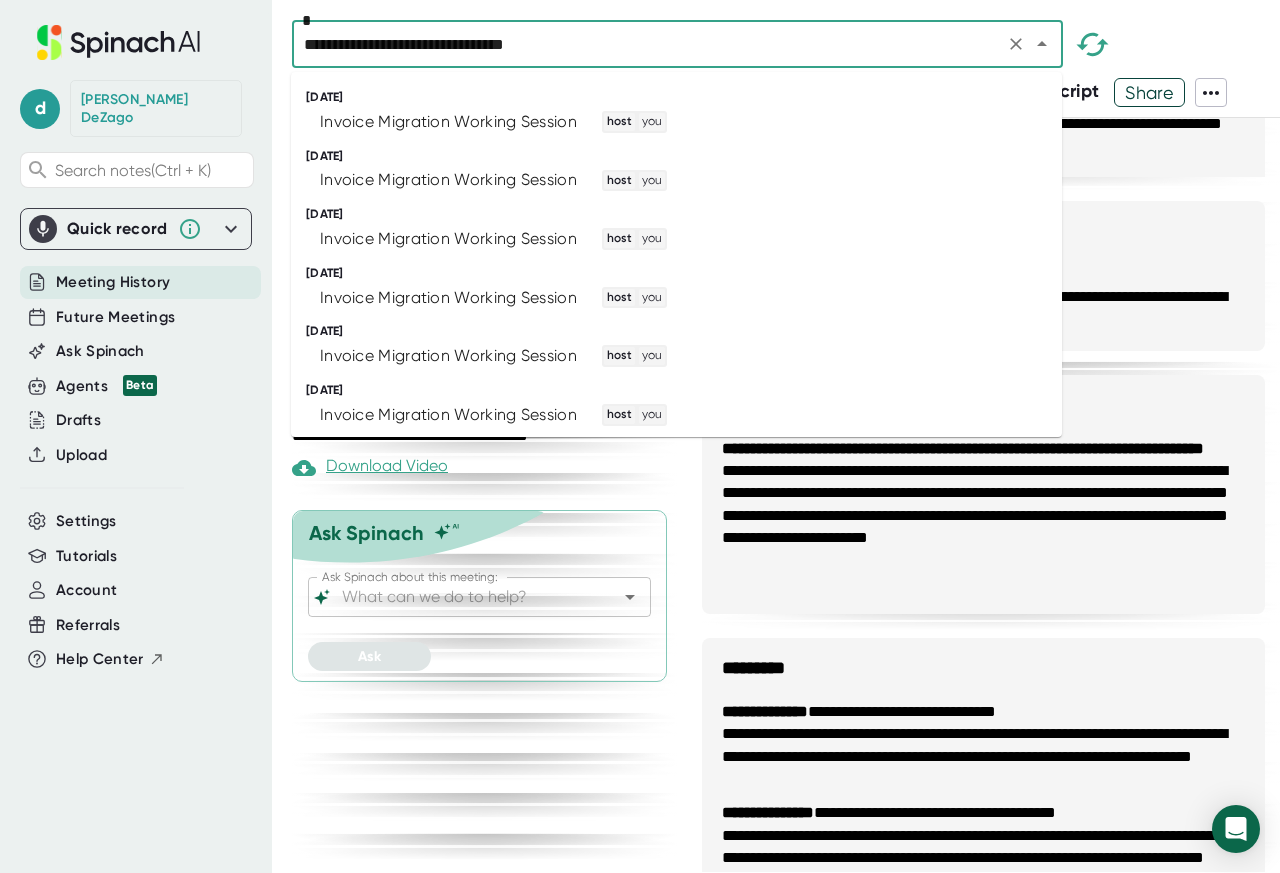 click on "**********" at bounding box center (648, 44) 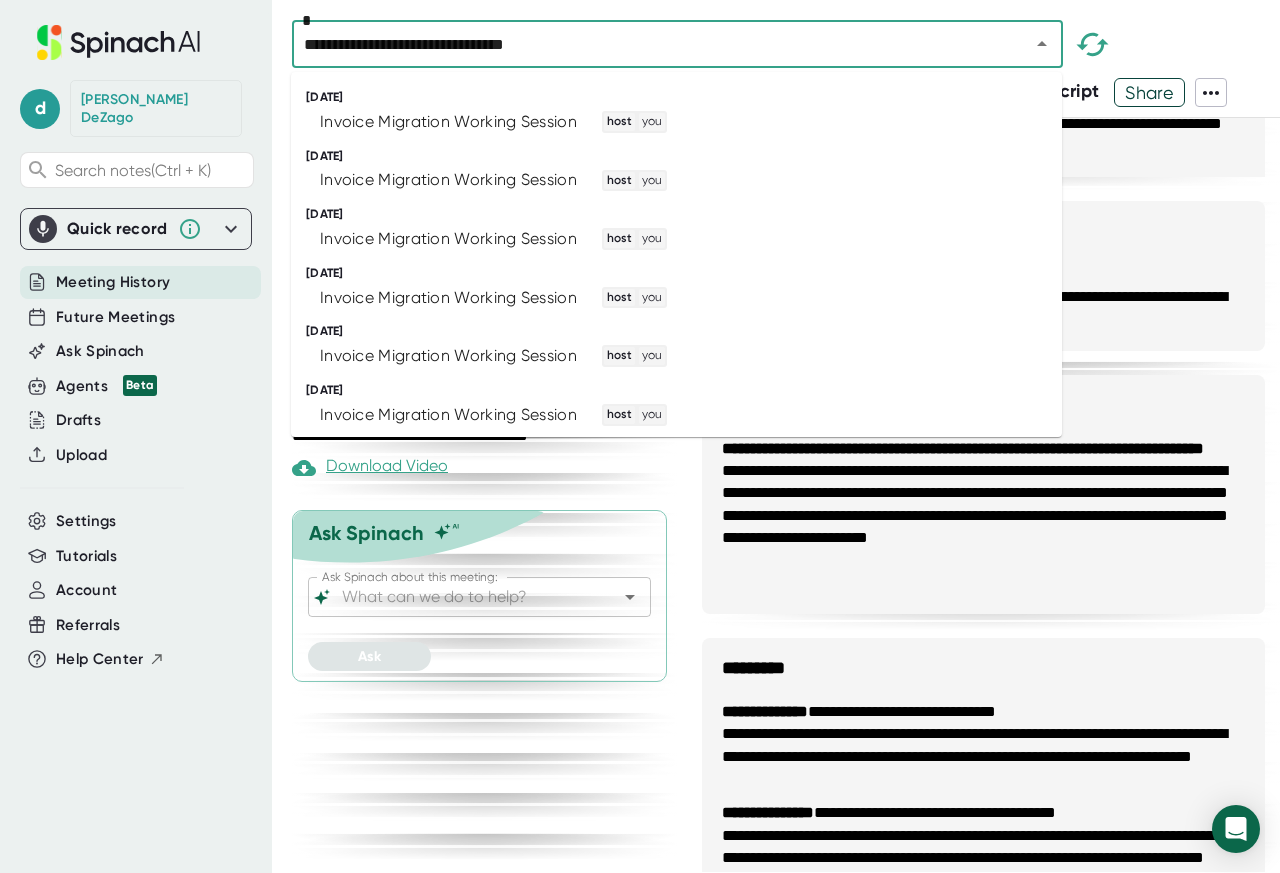 click on "Invoice Migration Working Session" at bounding box center [448, 180] 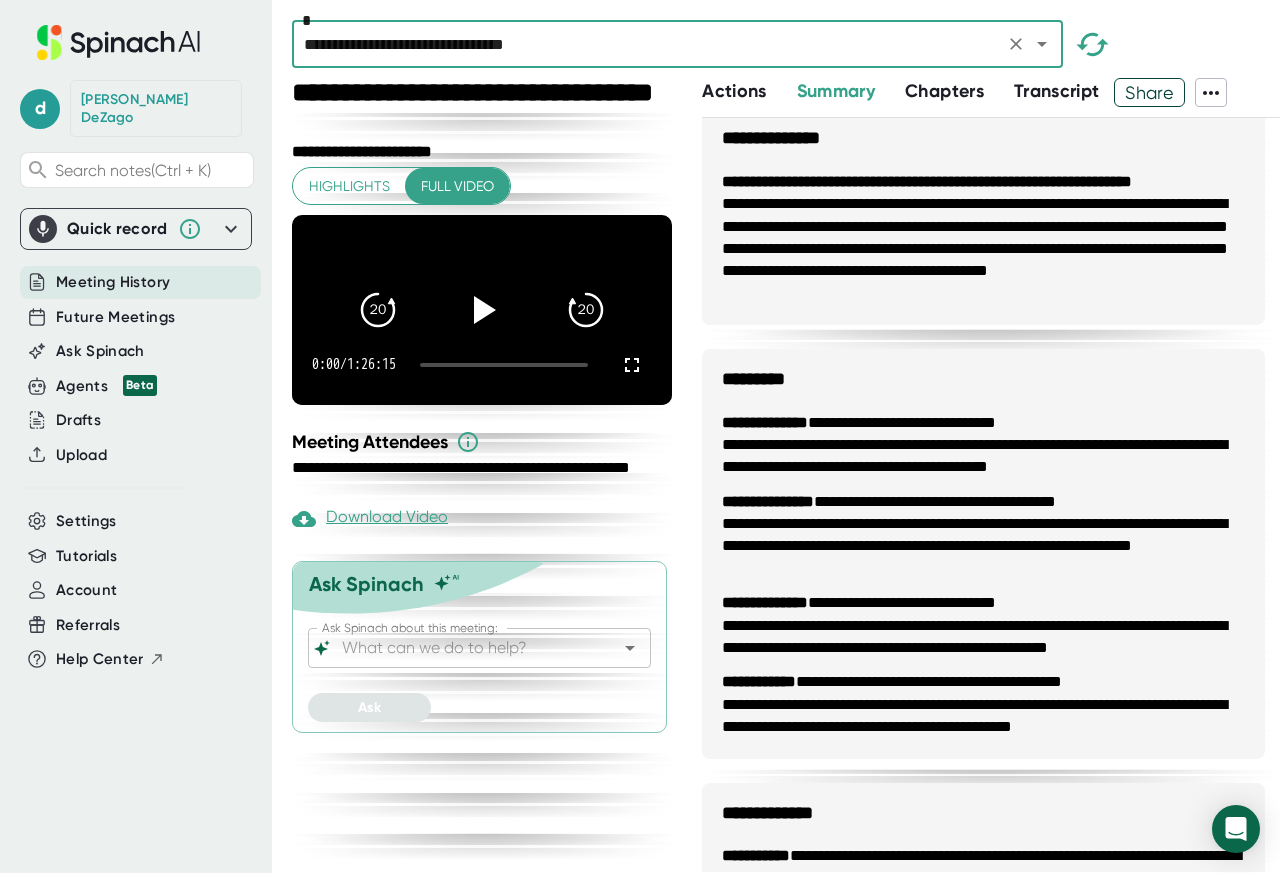 scroll, scrollTop: 1246, scrollLeft: 0, axis: vertical 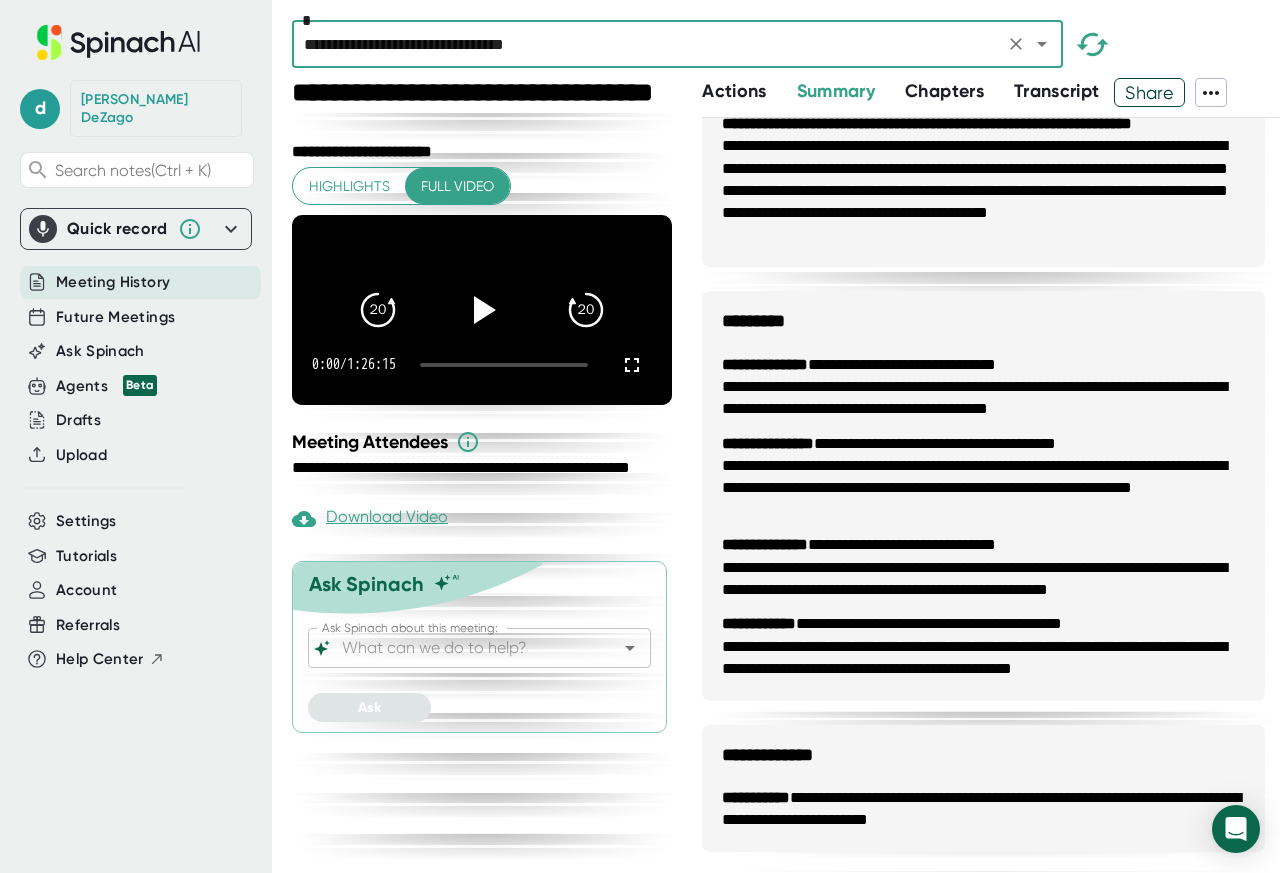 type on "**********" 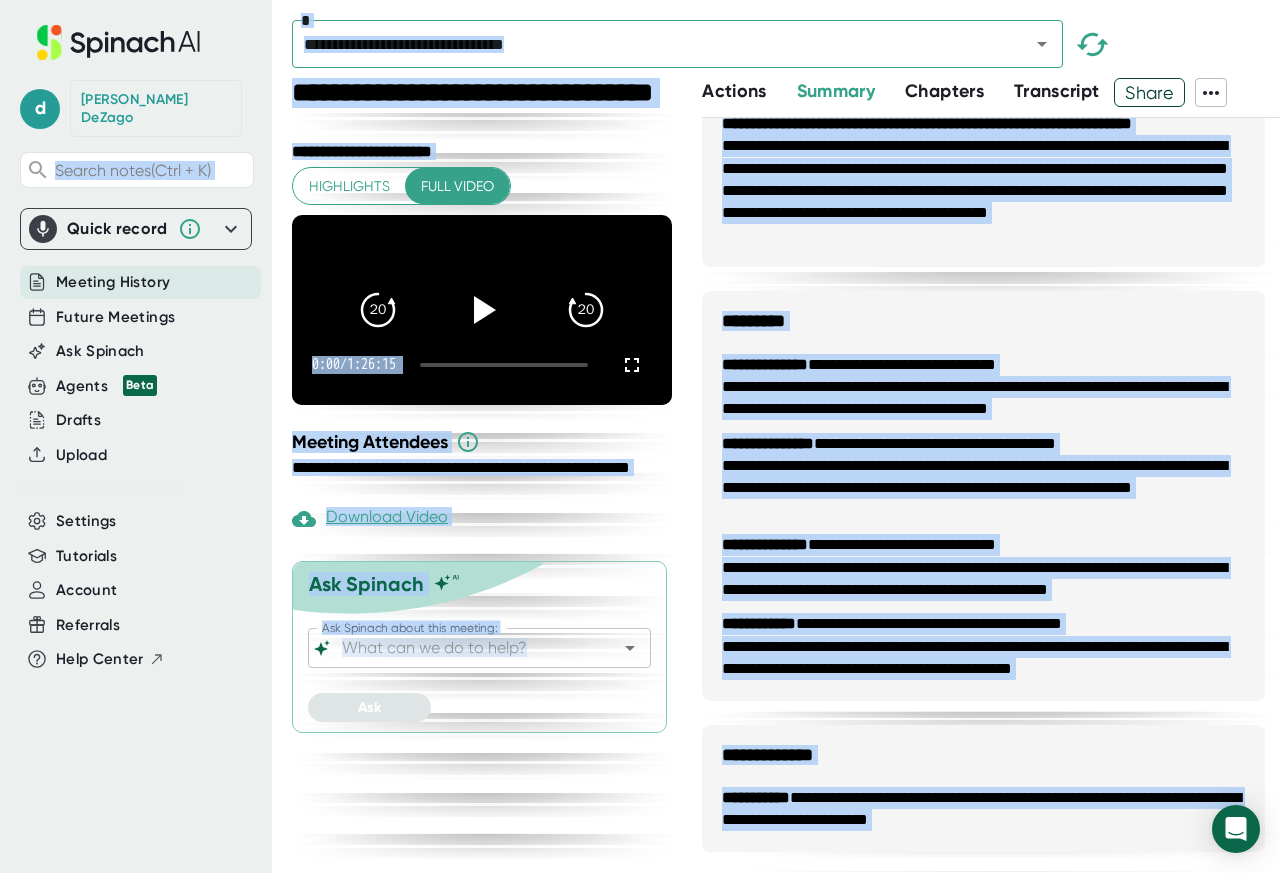 click on "Search notes  (Ctrl + K)" at bounding box center (133, 170) 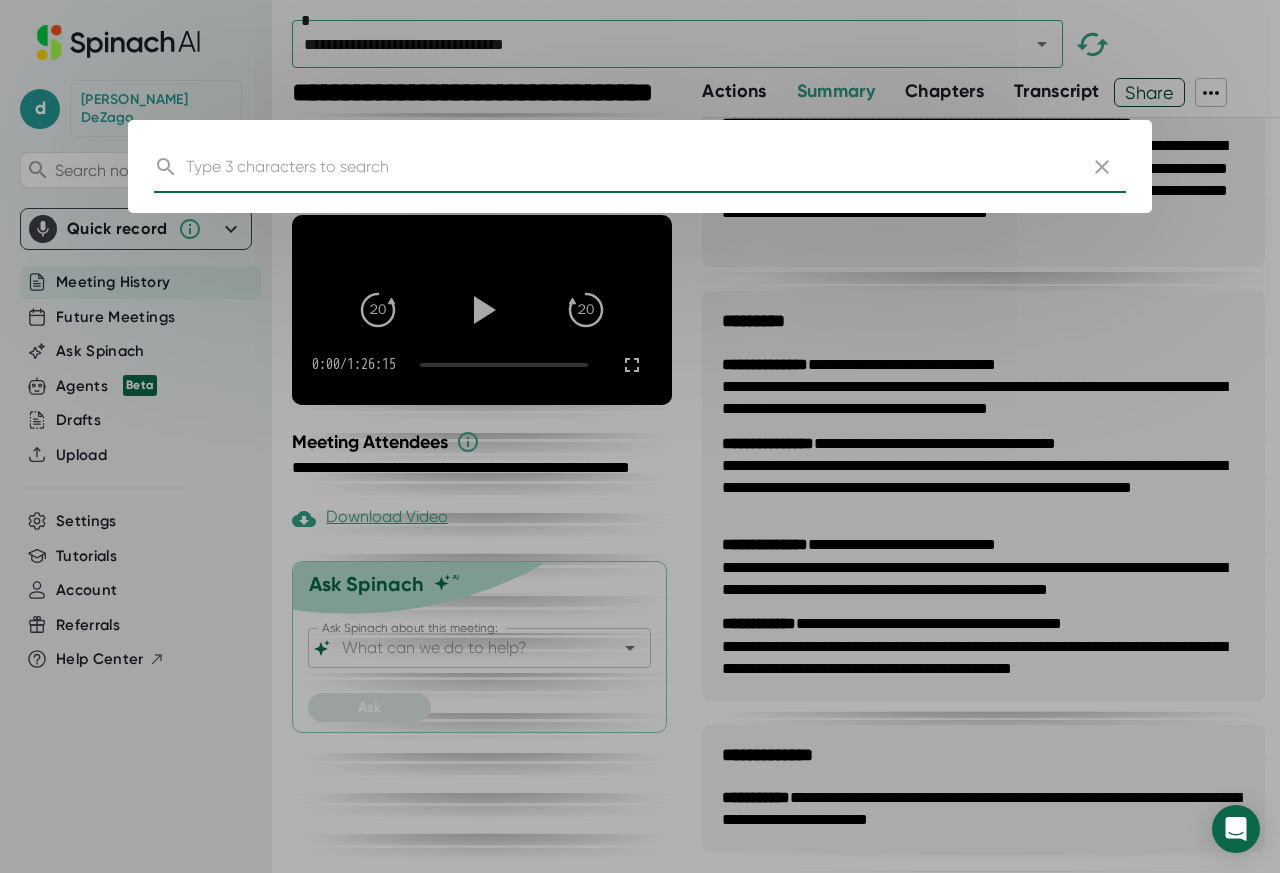 click 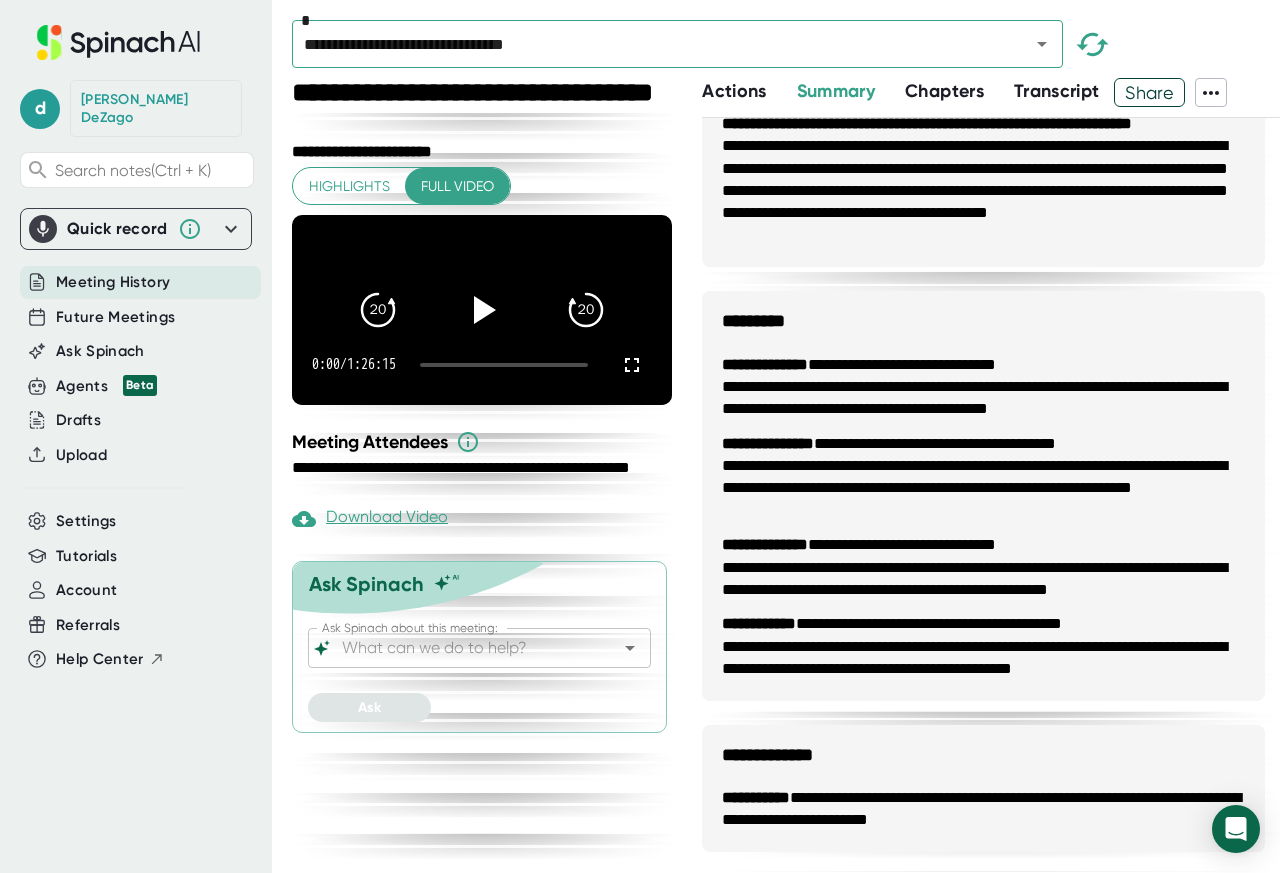 click on "Search notes  (Ctrl + K)" at bounding box center [133, 170] 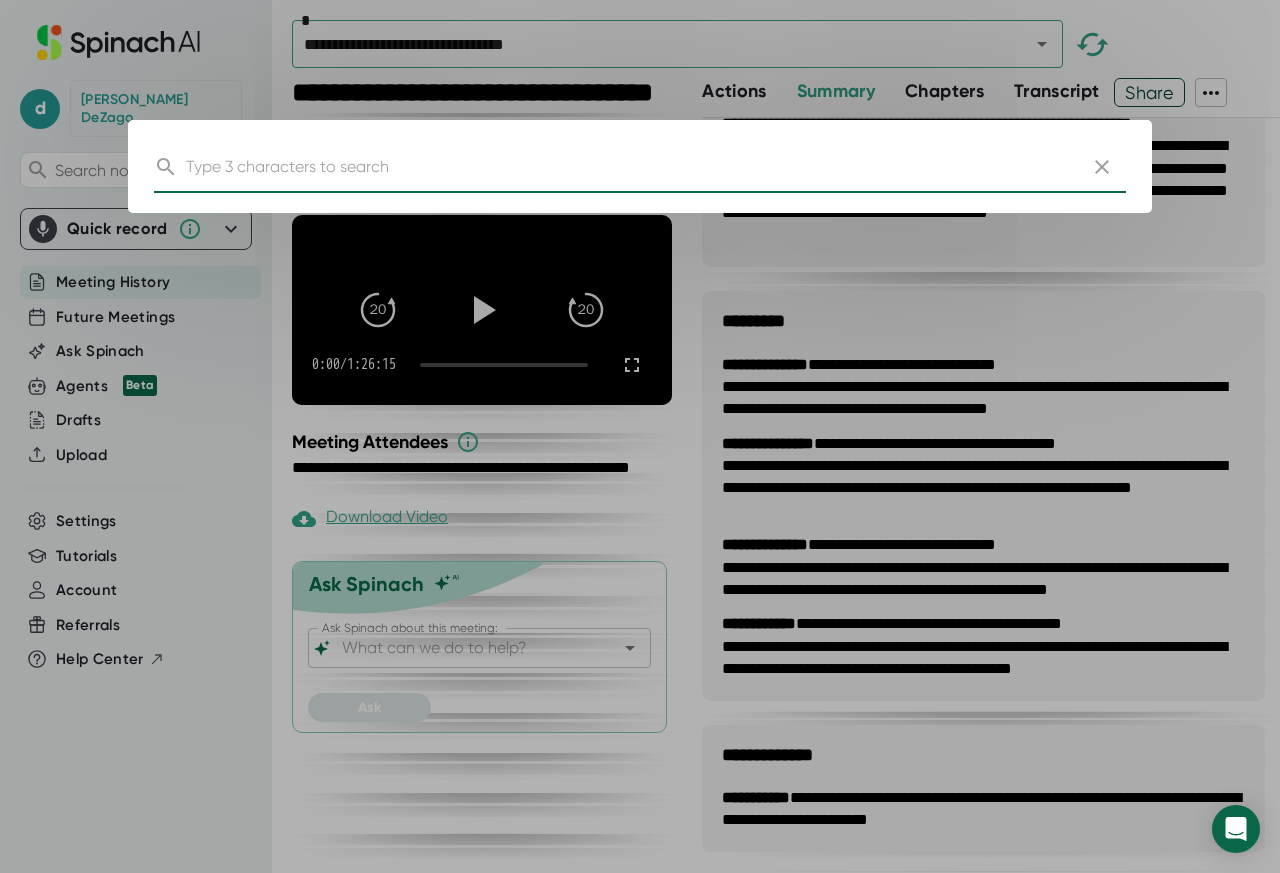 click 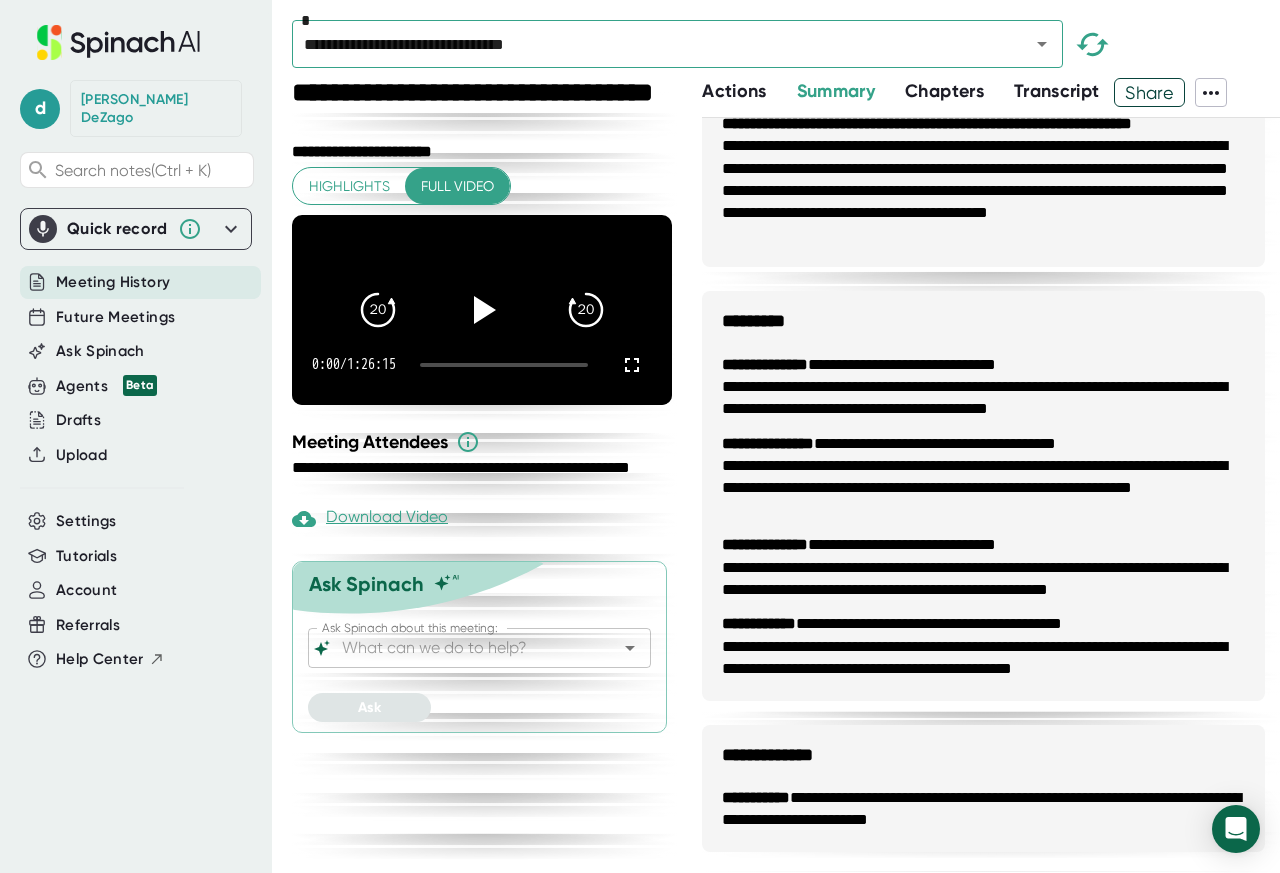 click on "Search notes  (Ctrl + K)" at bounding box center [133, 170] 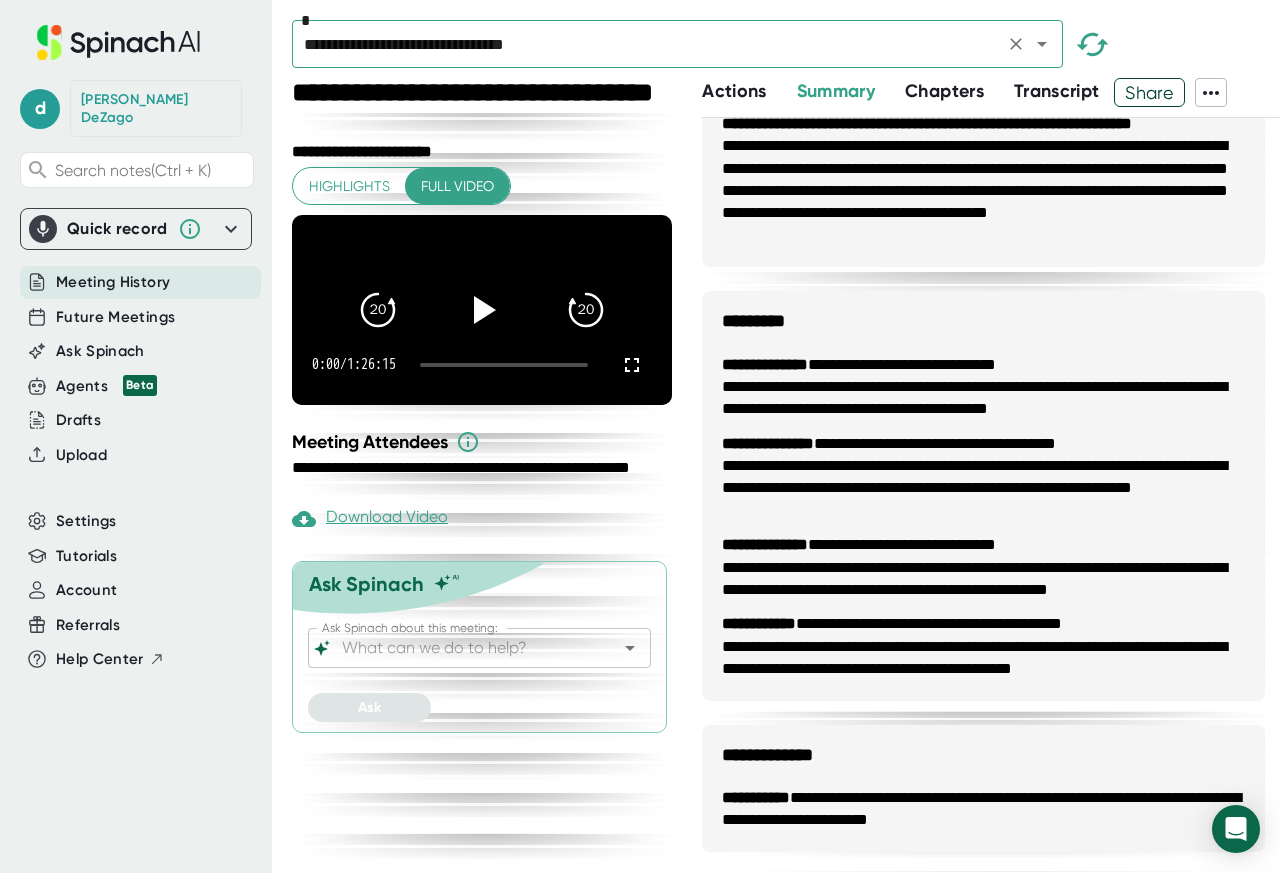 click 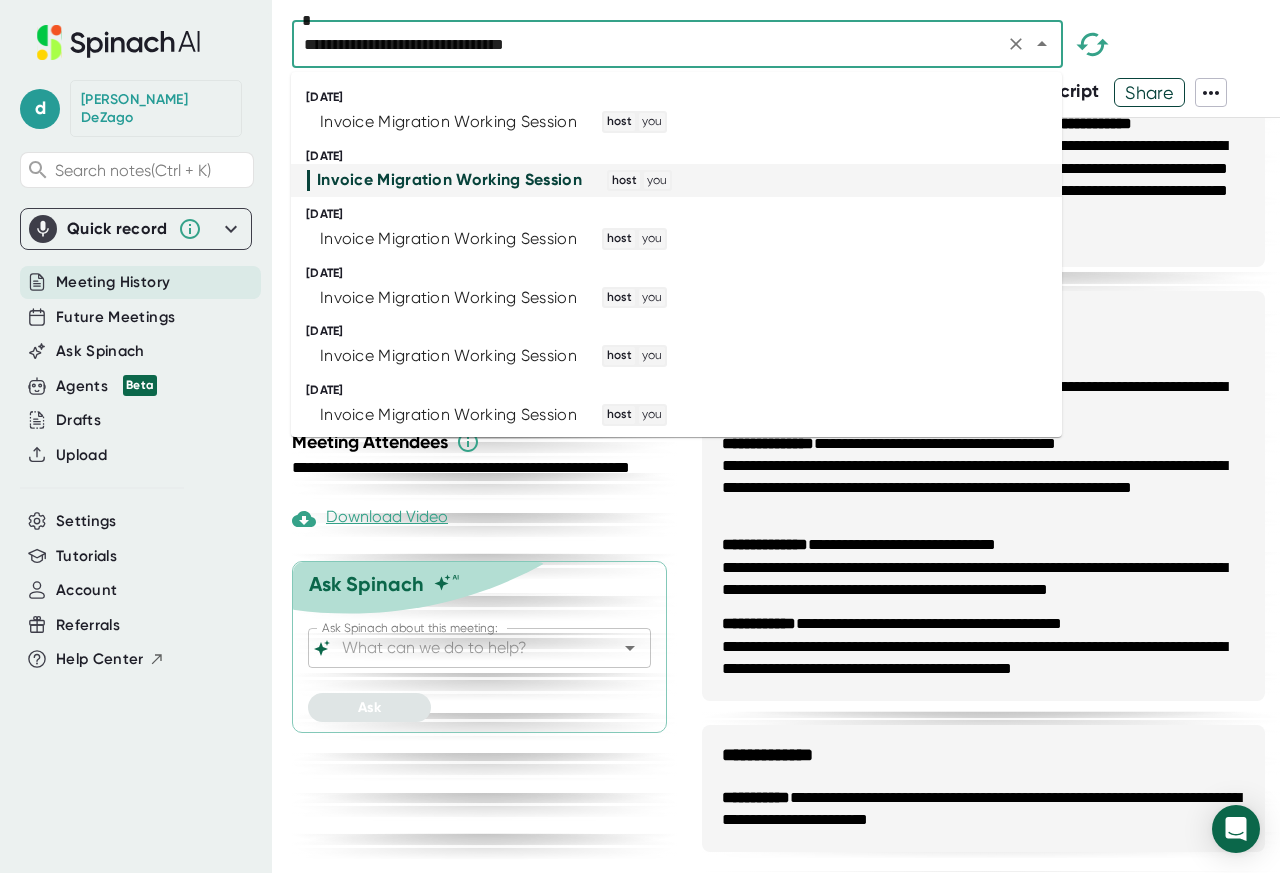 click on "Invoice Migration Working Session" at bounding box center [448, 239] 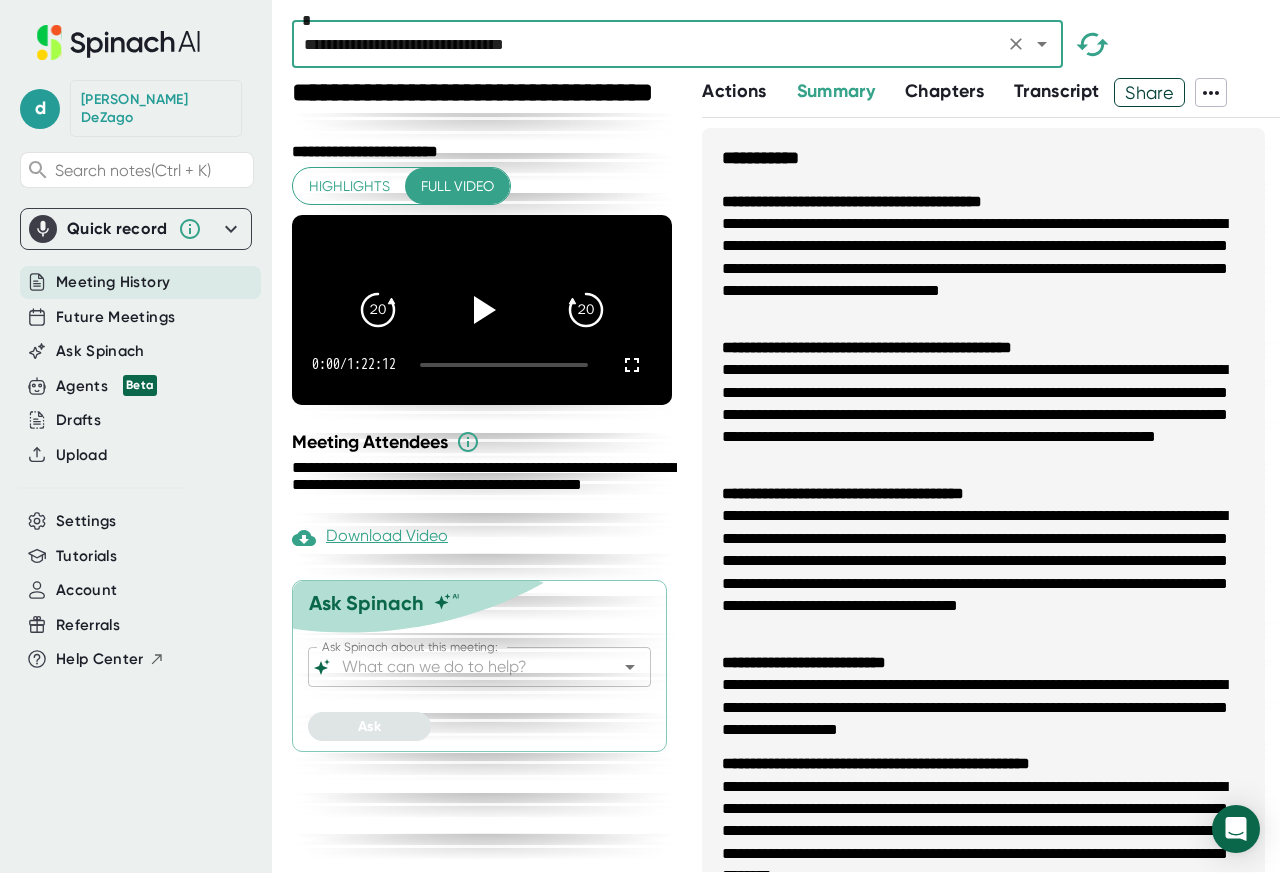 click 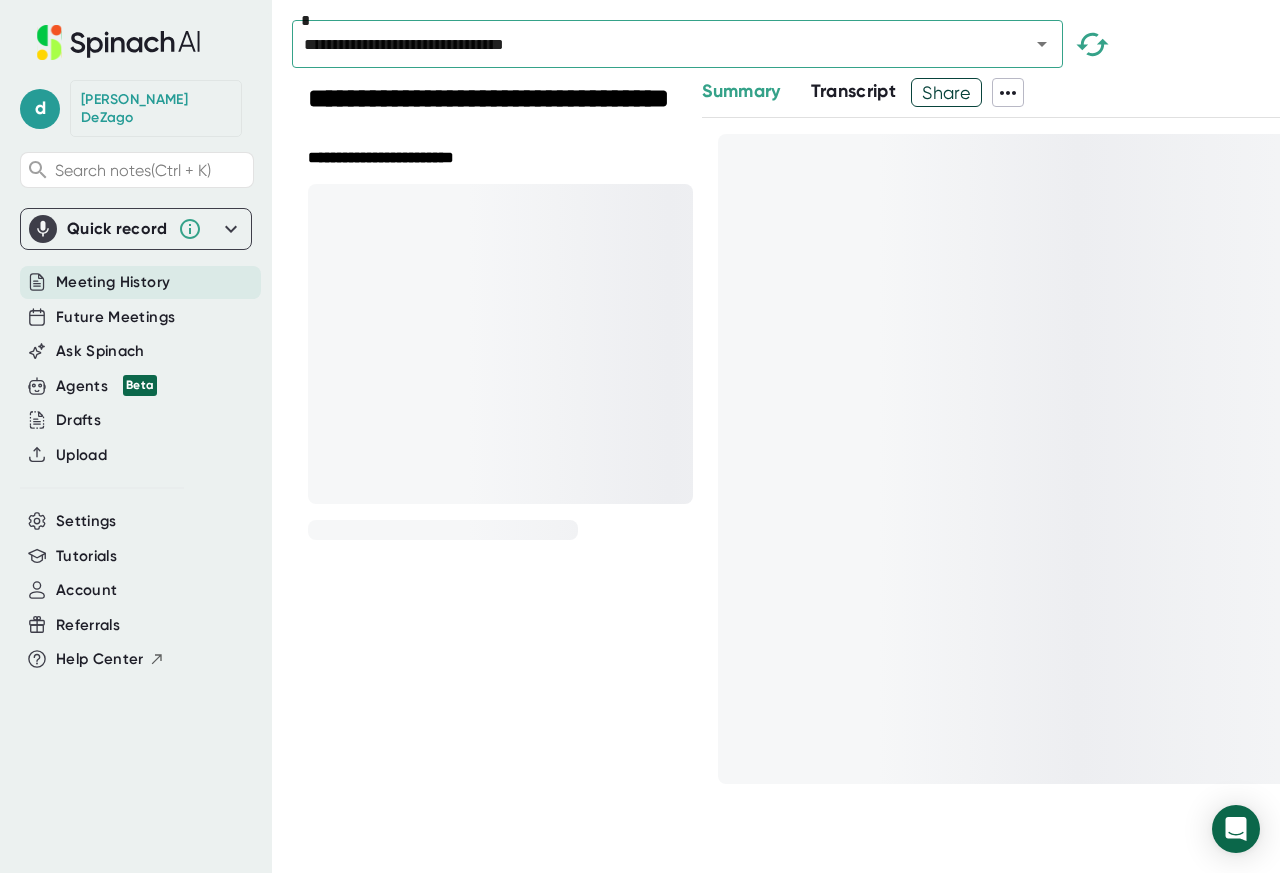 click at bounding box center [1093, 49] 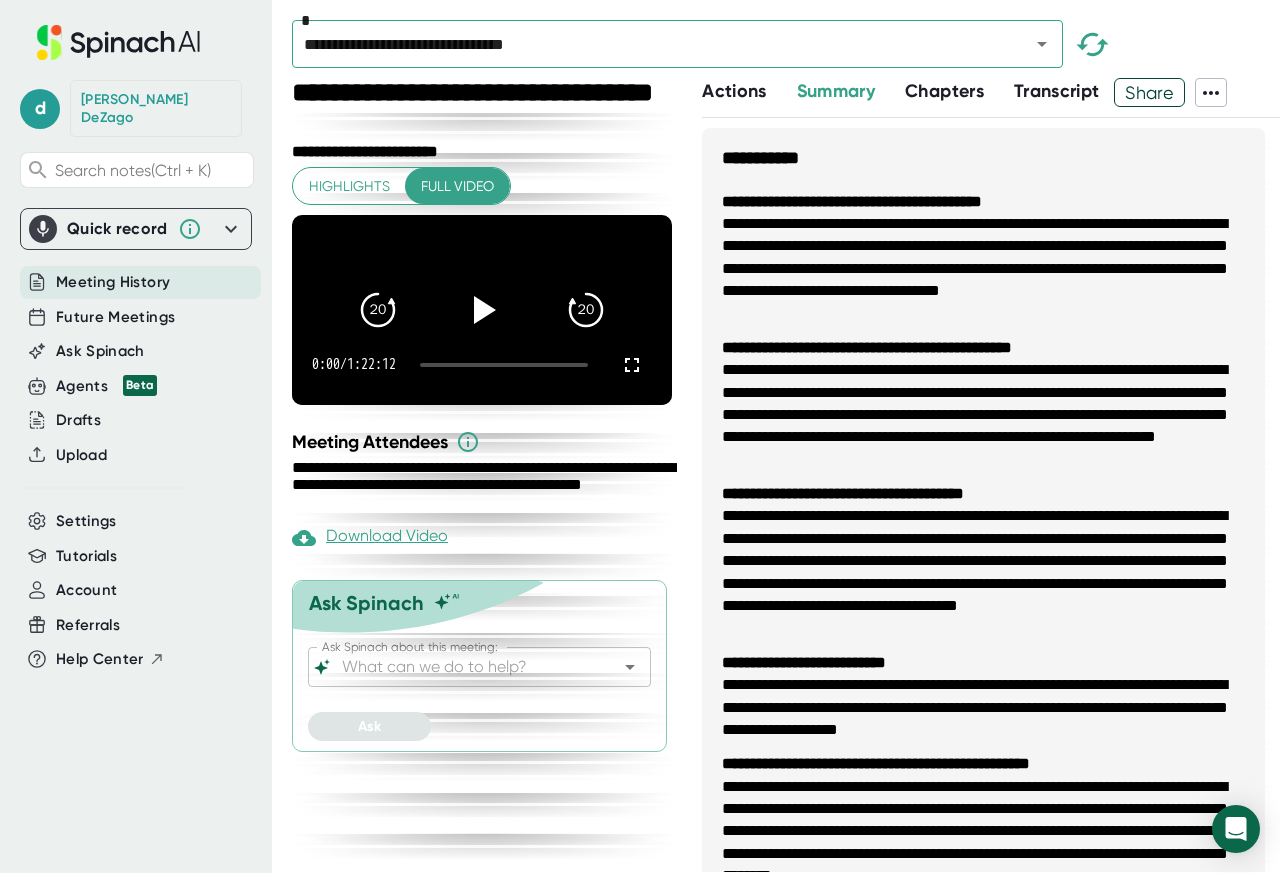 click on "Actions" at bounding box center (734, 91) 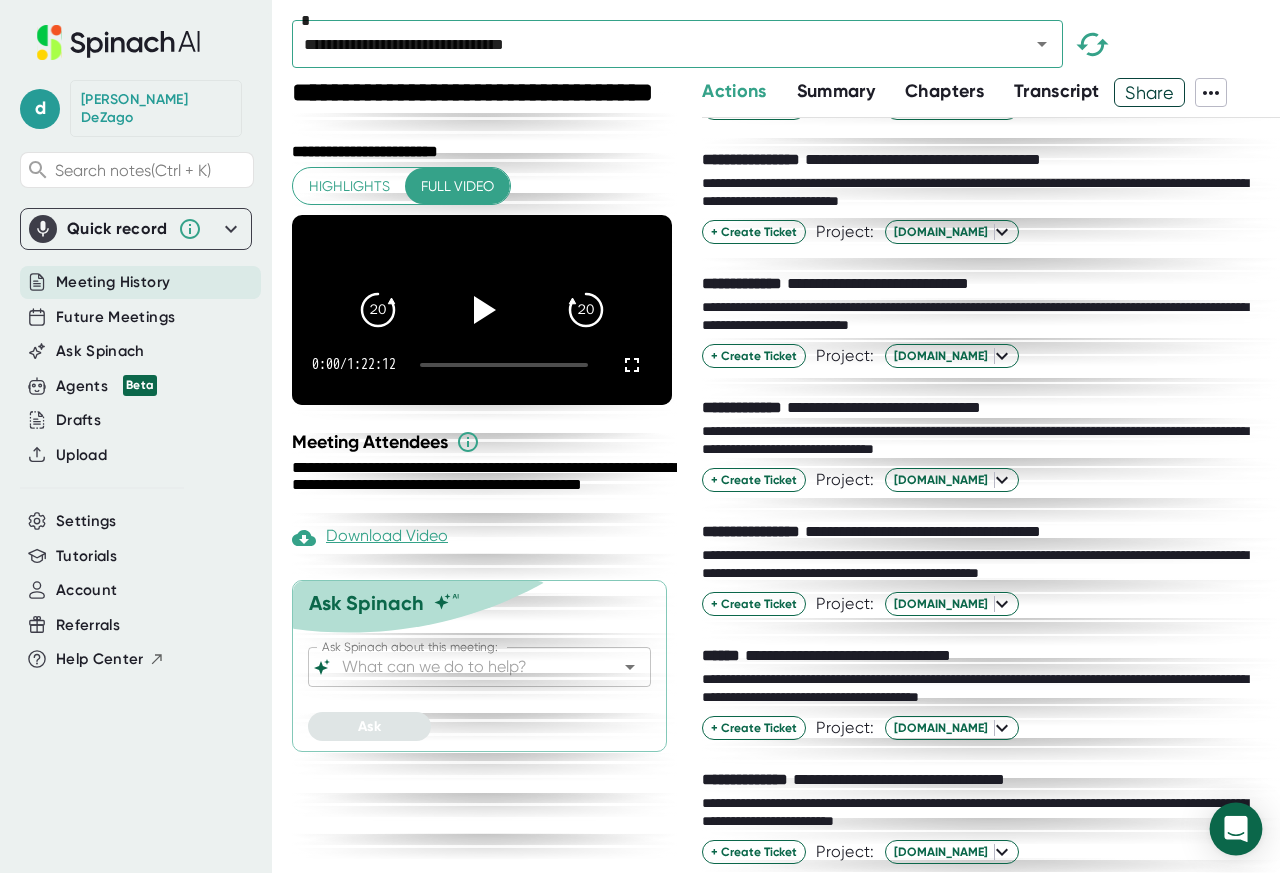 scroll, scrollTop: 291, scrollLeft: 0, axis: vertical 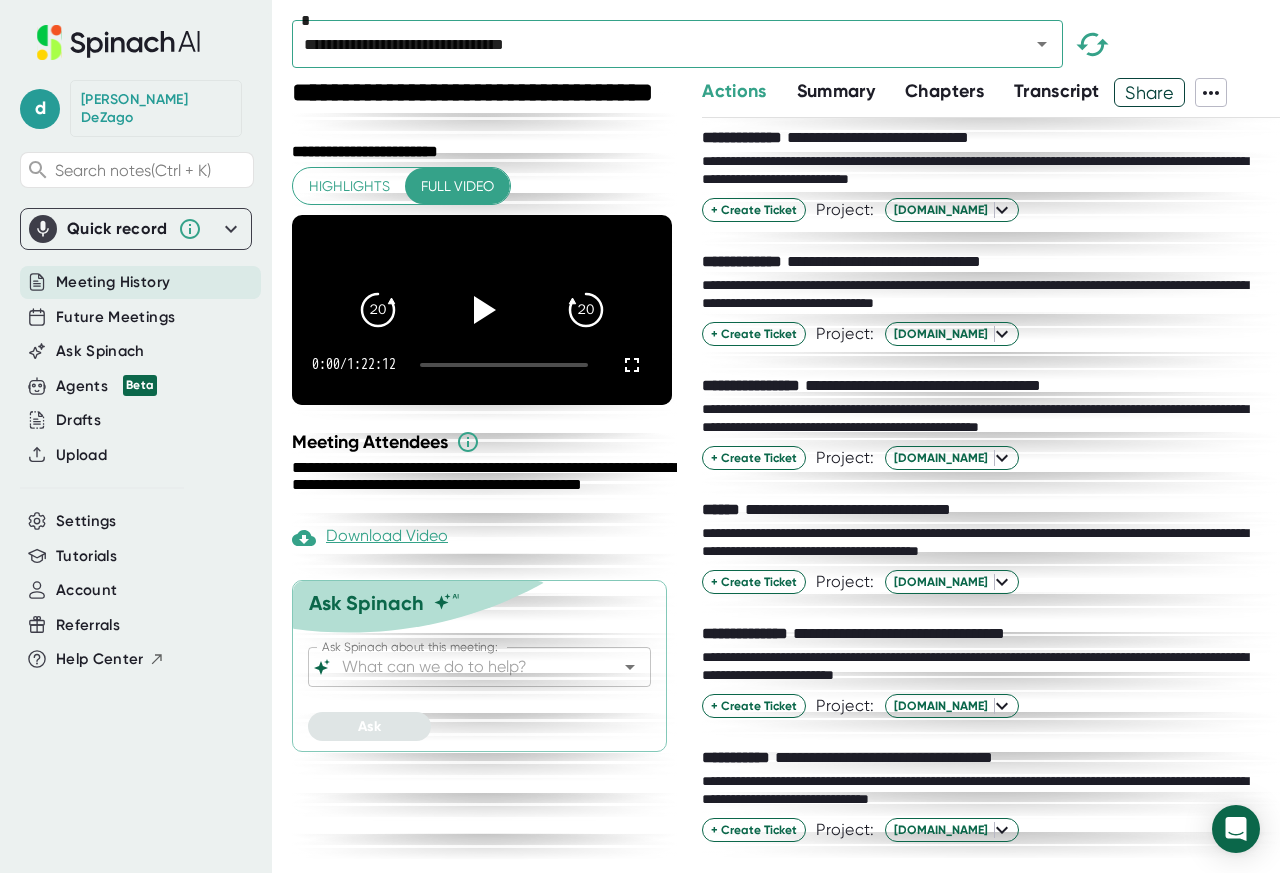 click on "Summary" at bounding box center (836, 91) 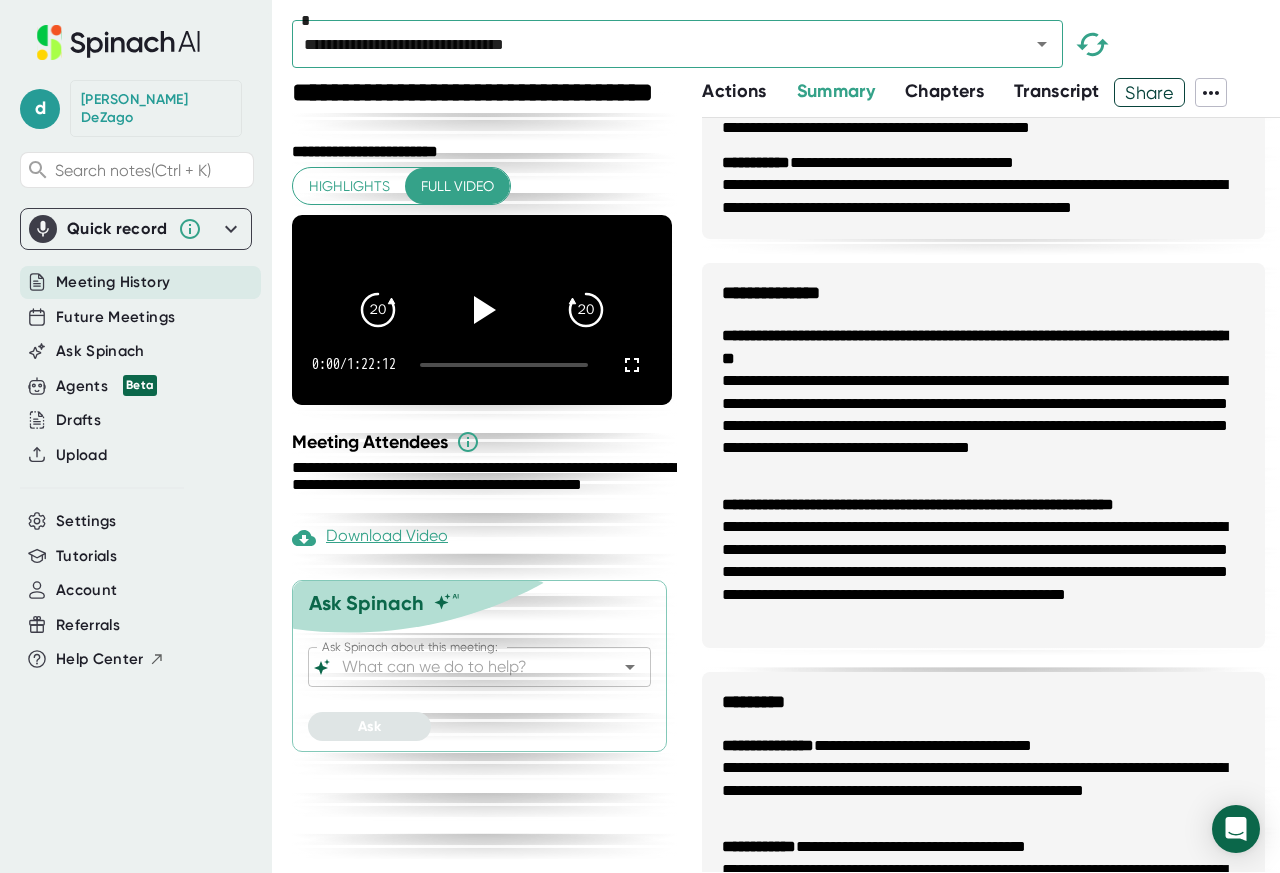 scroll, scrollTop: 1731, scrollLeft: 0, axis: vertical 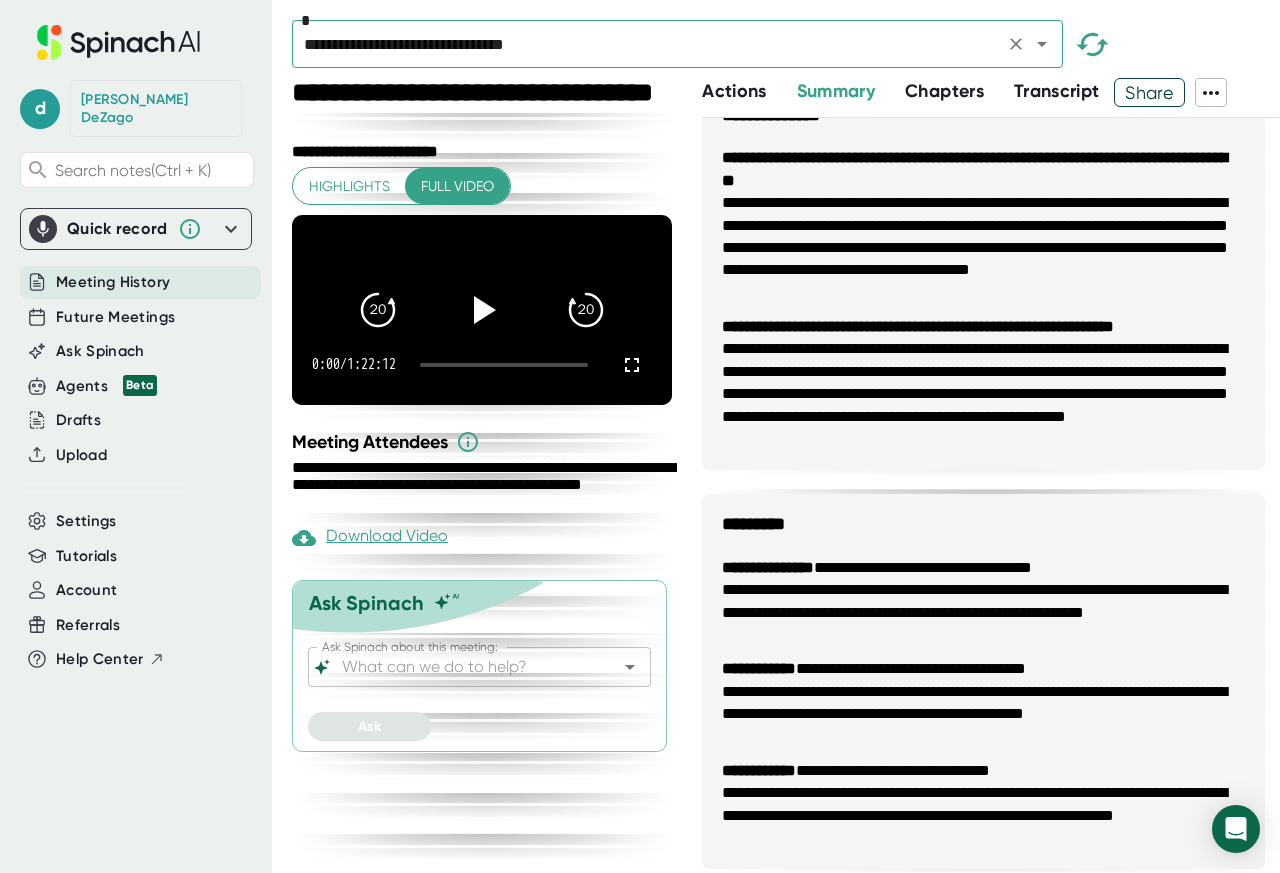 click 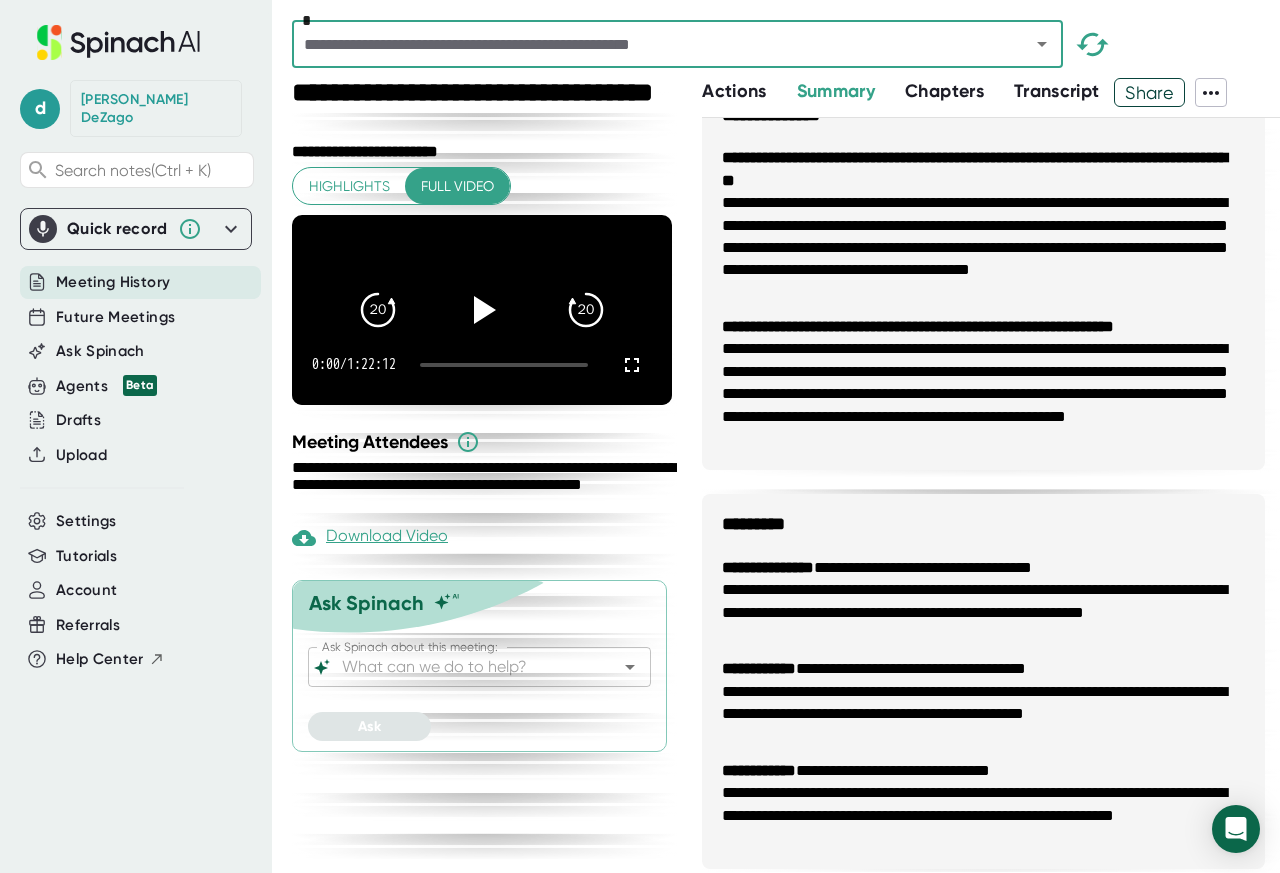 click at bounding box center (1028, 44) 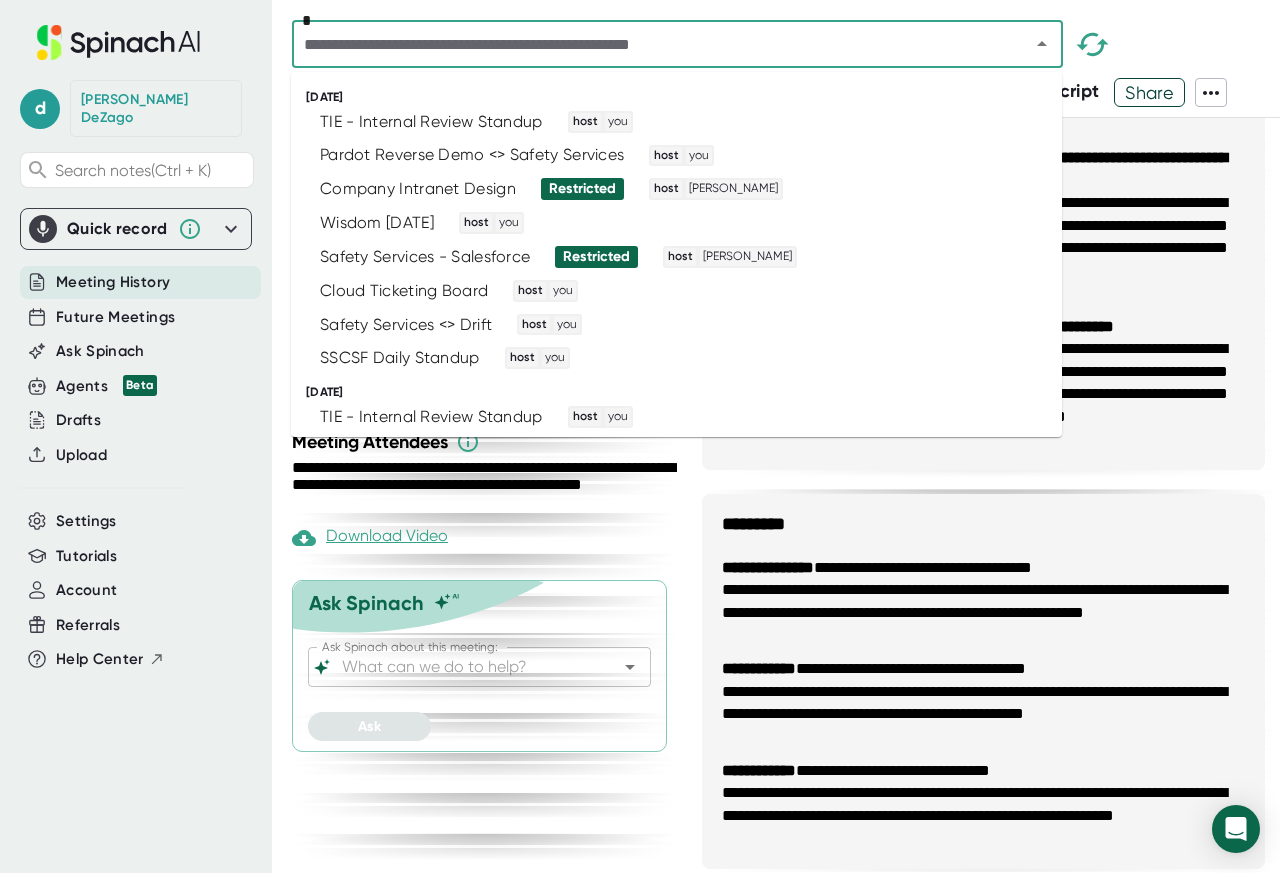 click 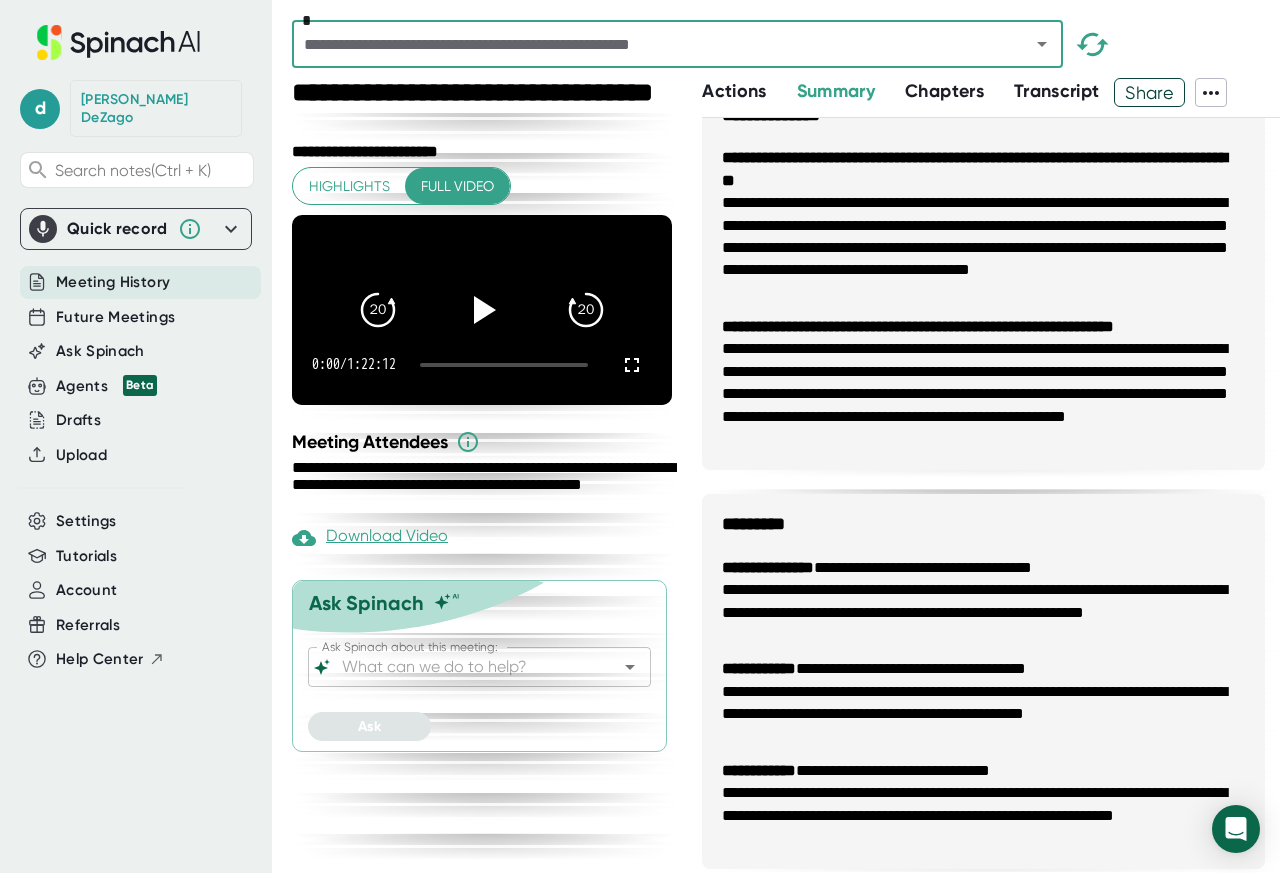 click at bounding box center (648, 44) 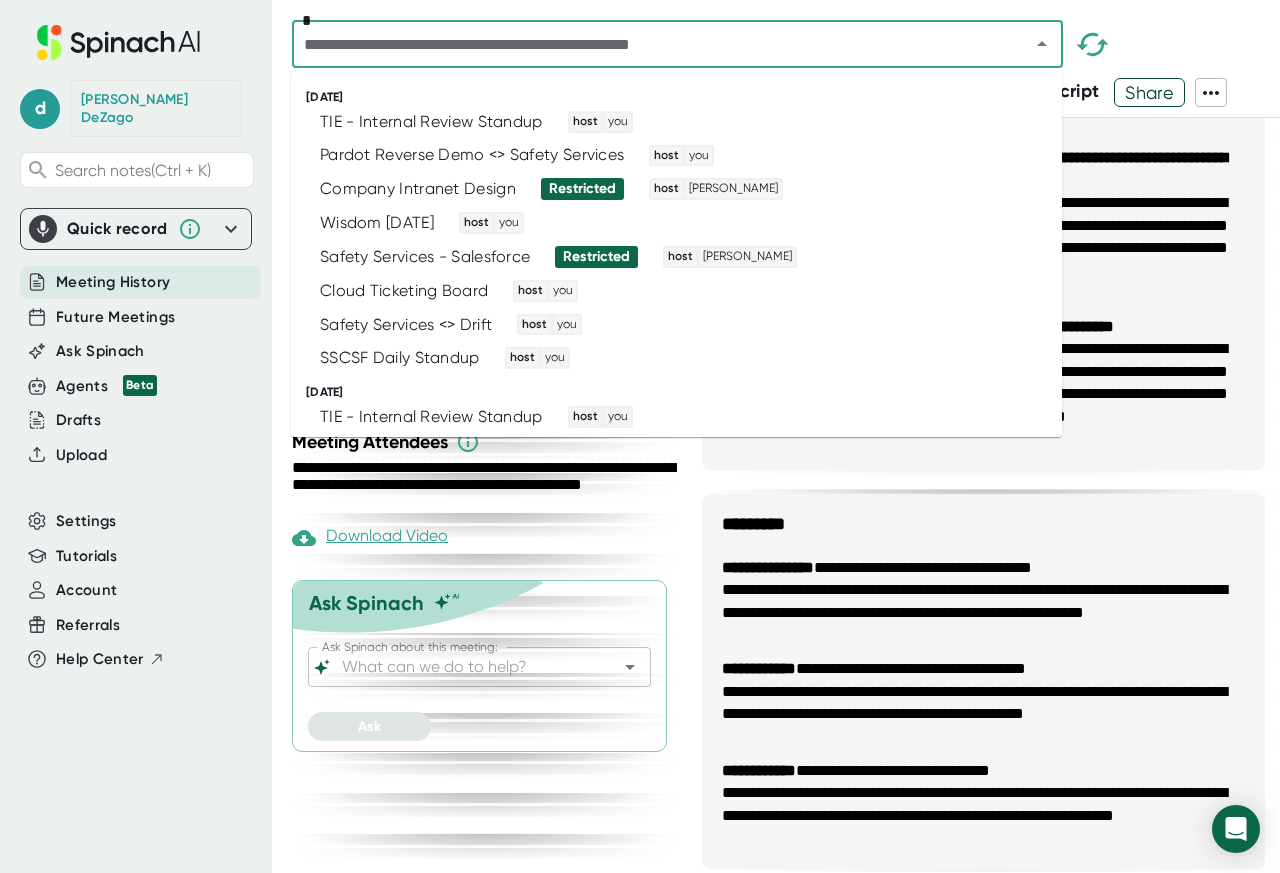 click at bounding box center (648, 44) 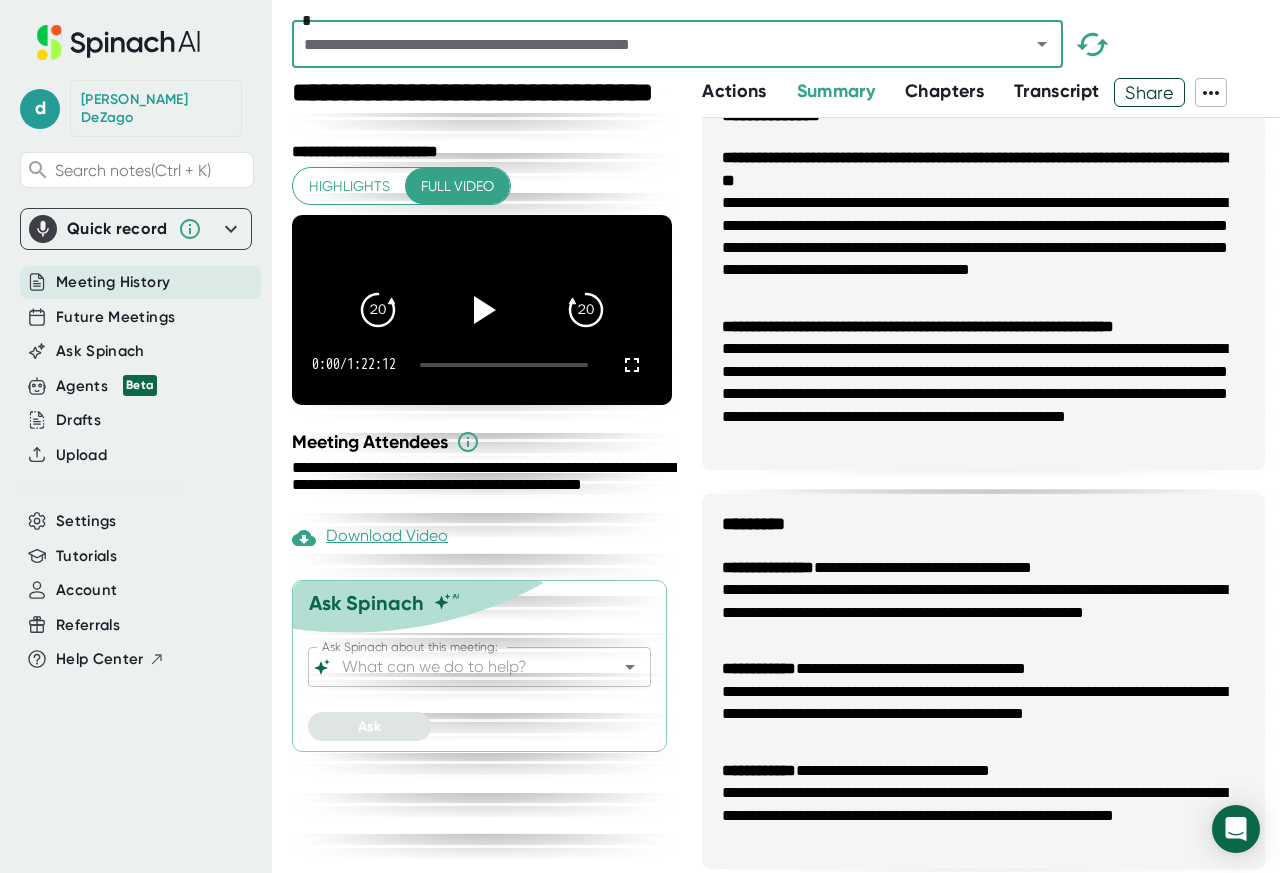 paste on "**********" 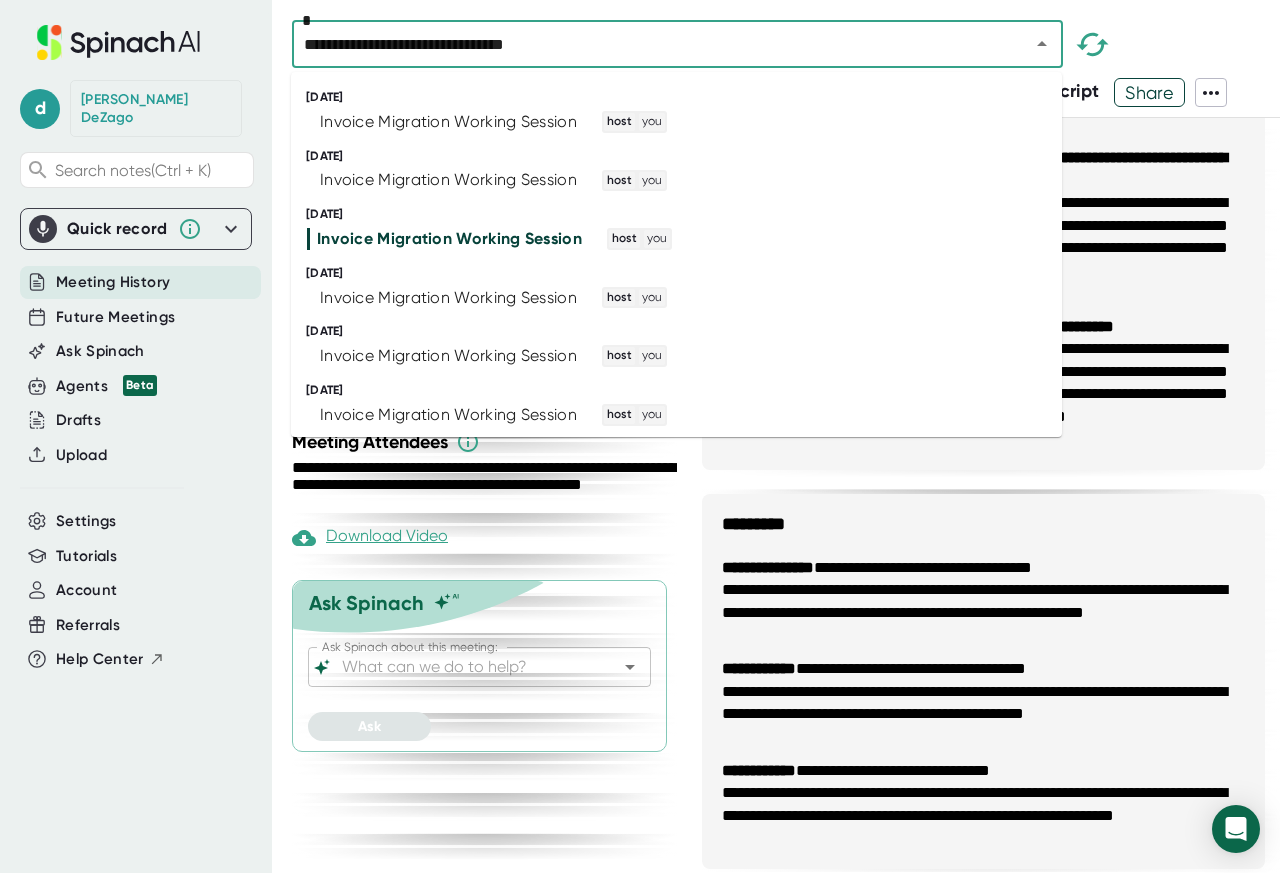 click on "**********" at bounding box center (648, 44) 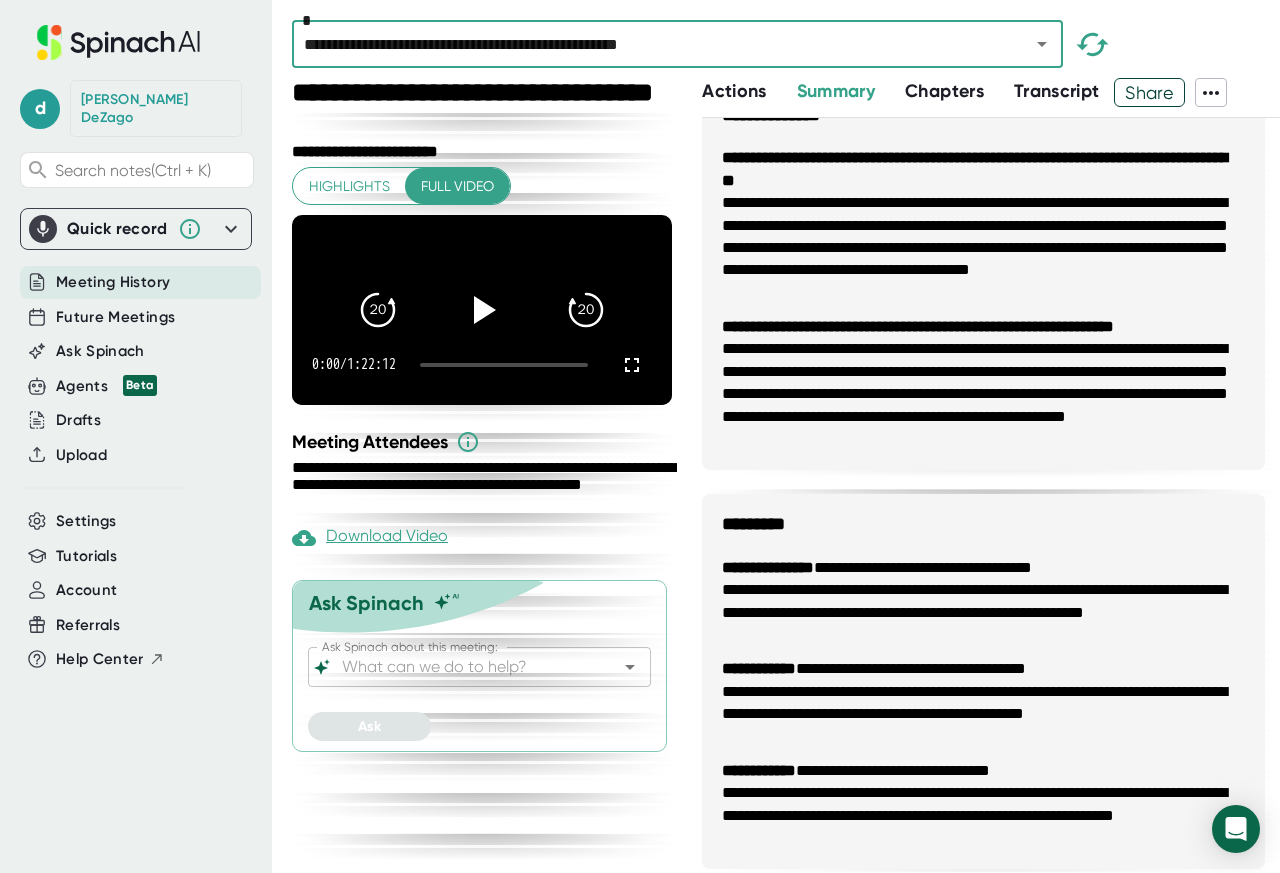 click on "**********" at bounding box center (677, 44) 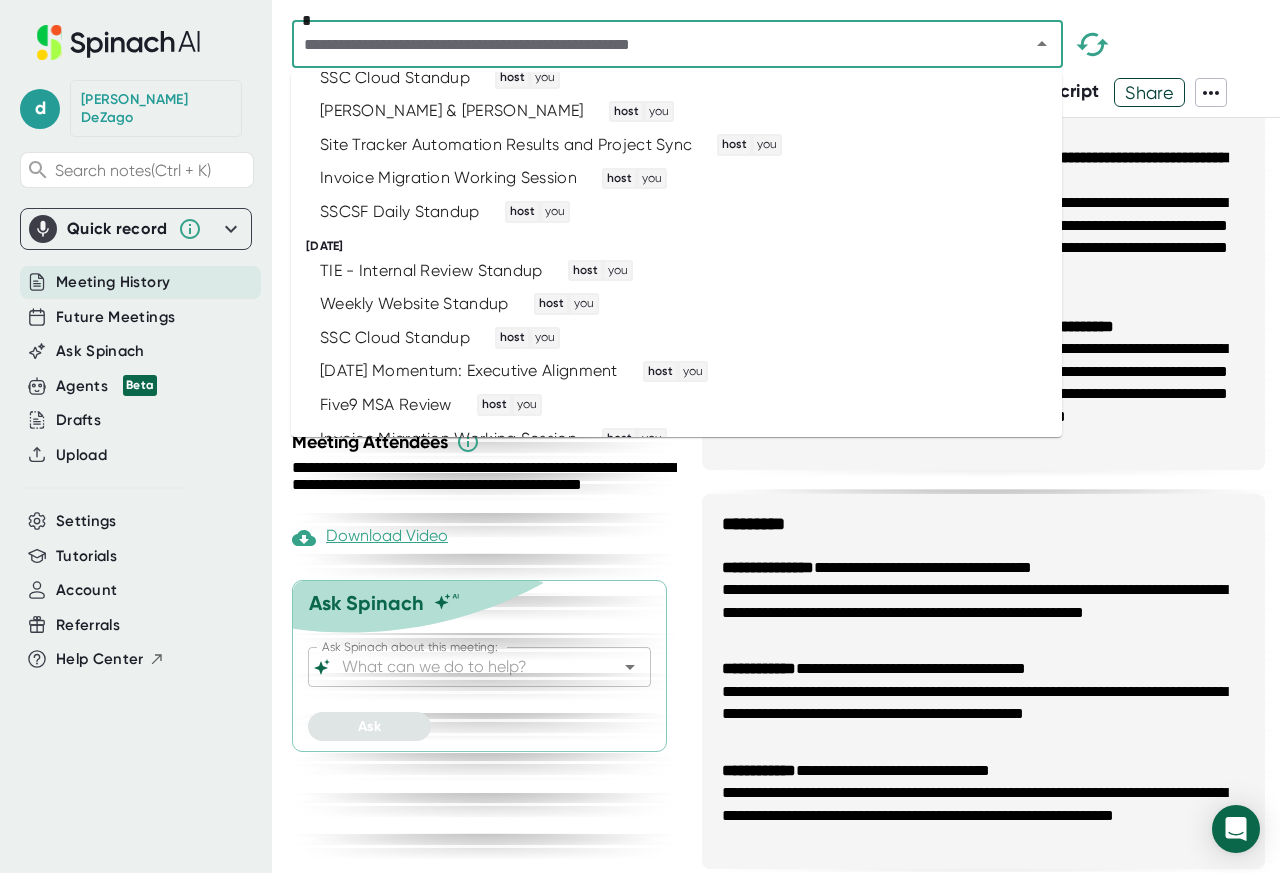 scroll, scrollTop: 1680, scrollLeft: 0, axis: vertical 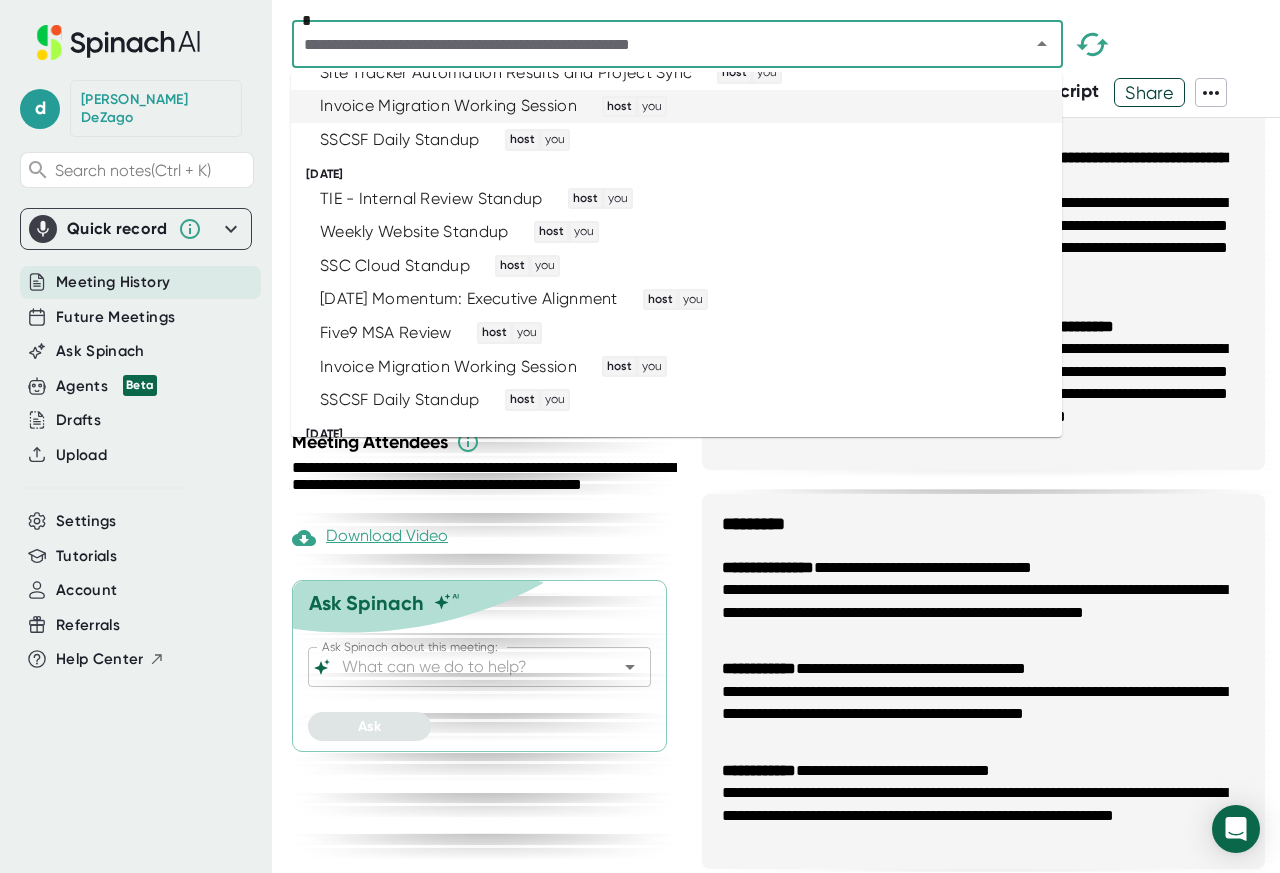 click on "Invoice Migration Working Session host you" at bounding box center [676, 367] 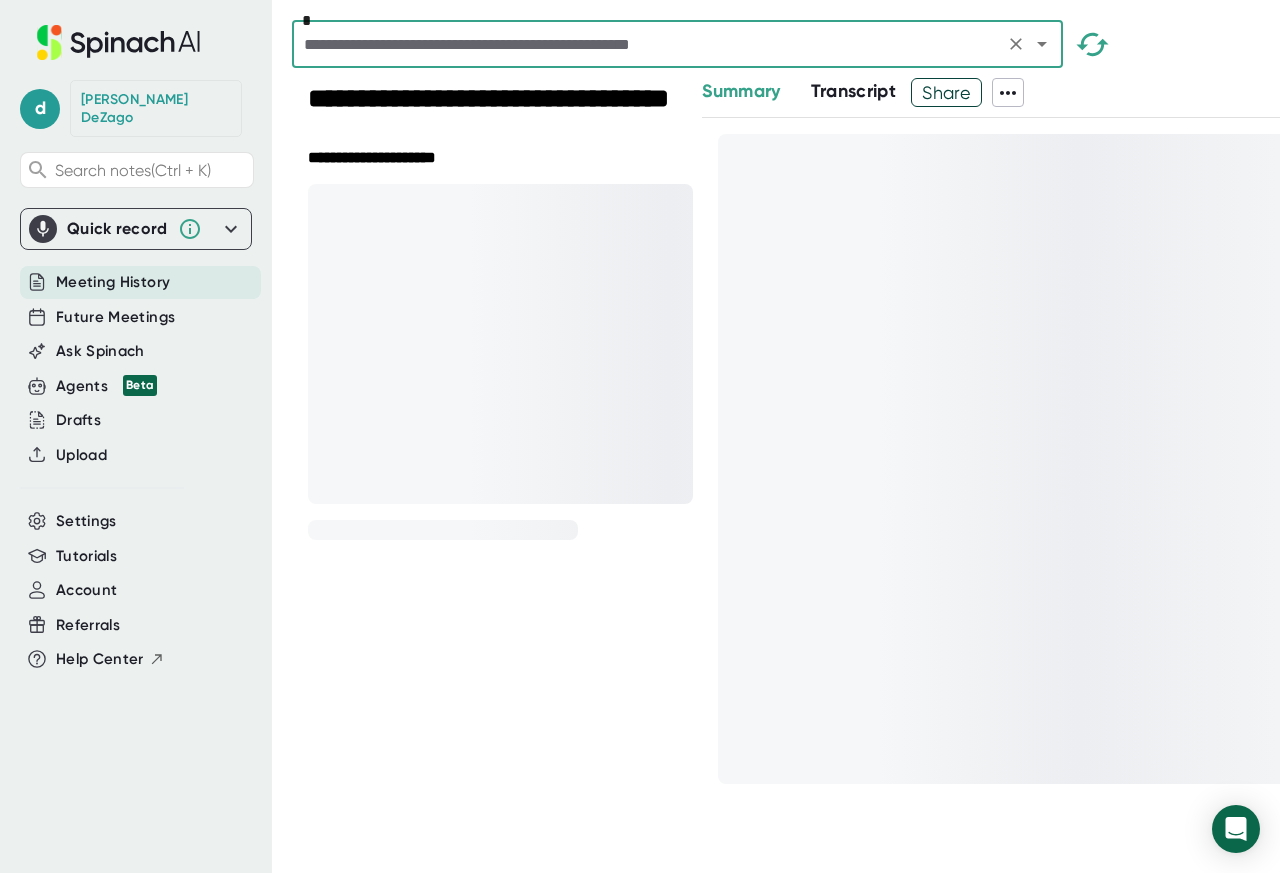 click at bounding box center (1093, 49) 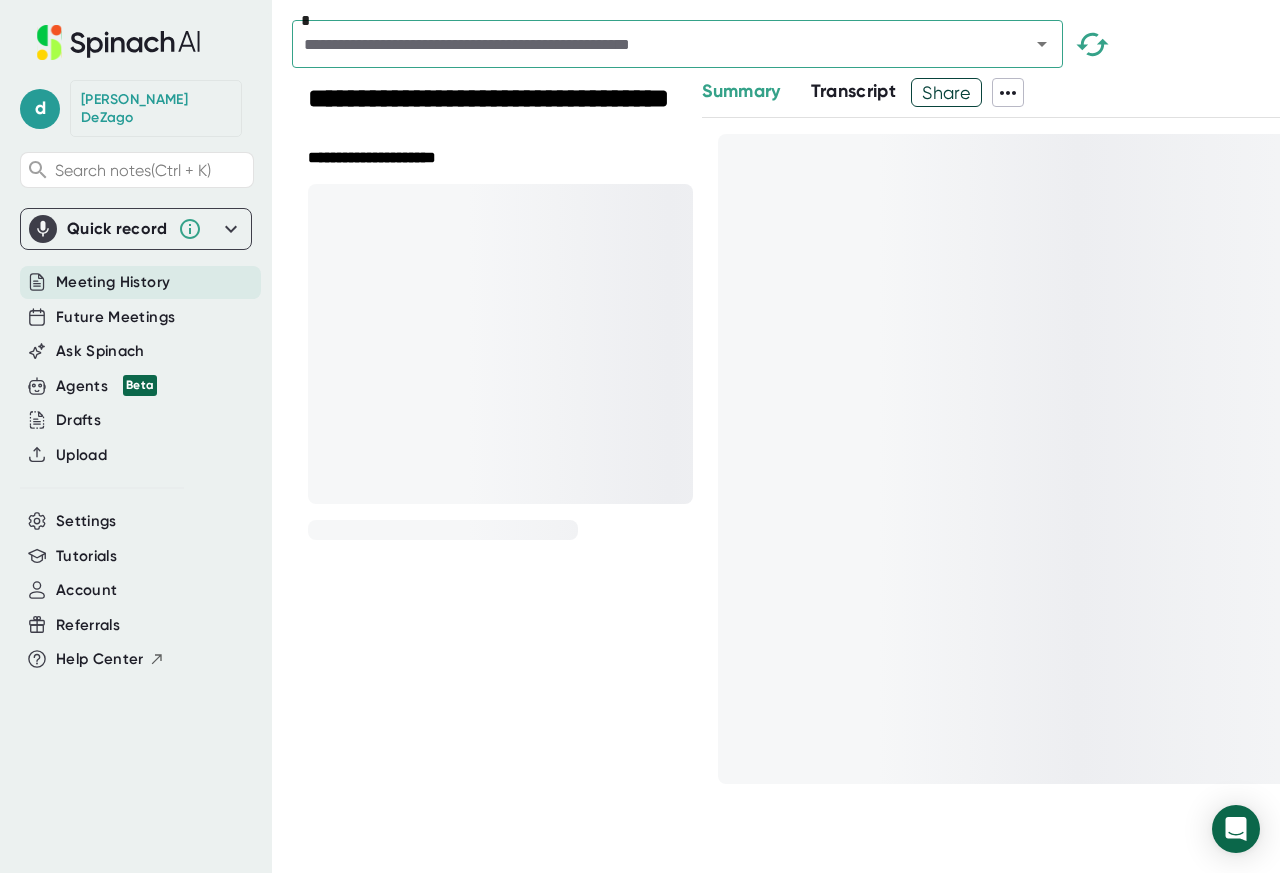 click on "Summary" at bounding box center [741, 91] 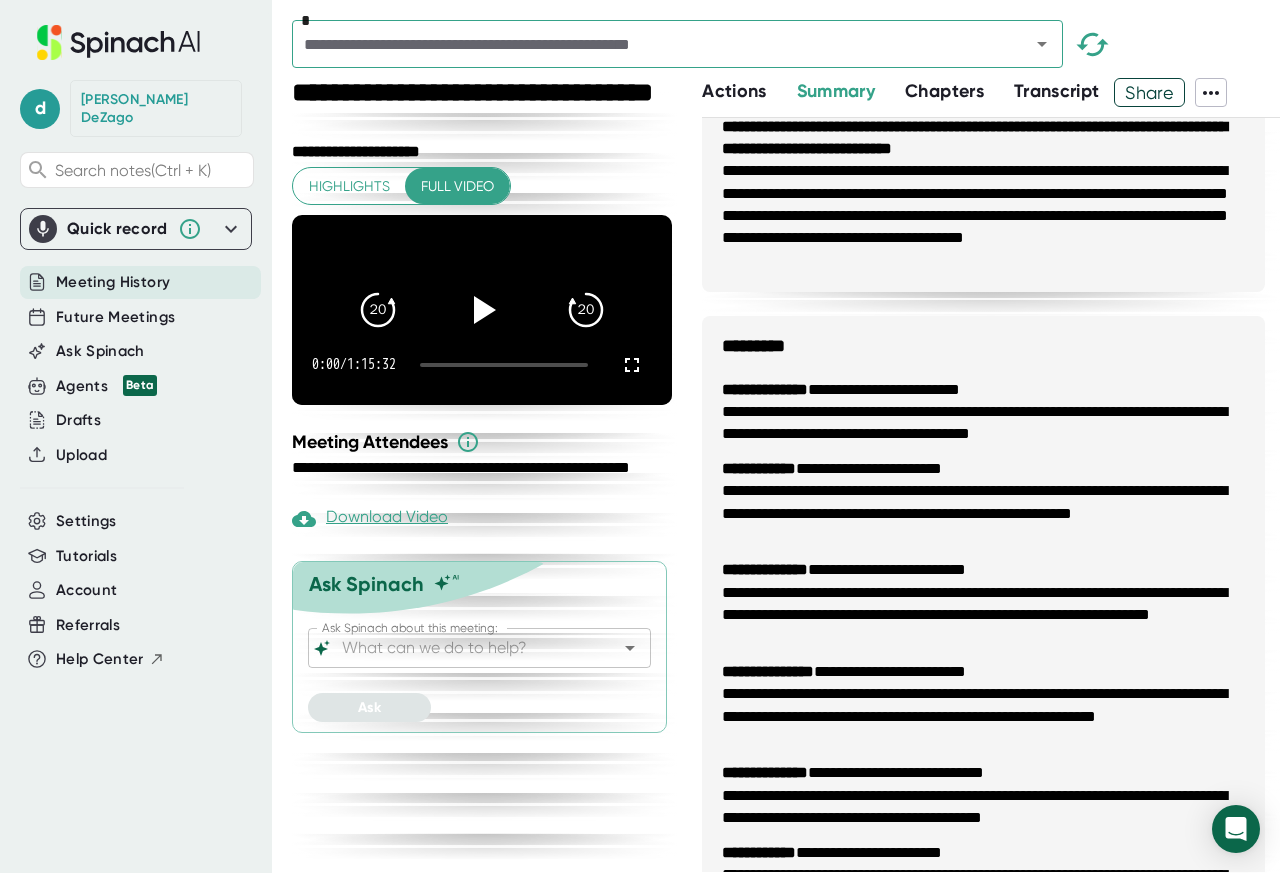 scroll, scrollTop: 2008, scrollLeft: 0, axis: vertical 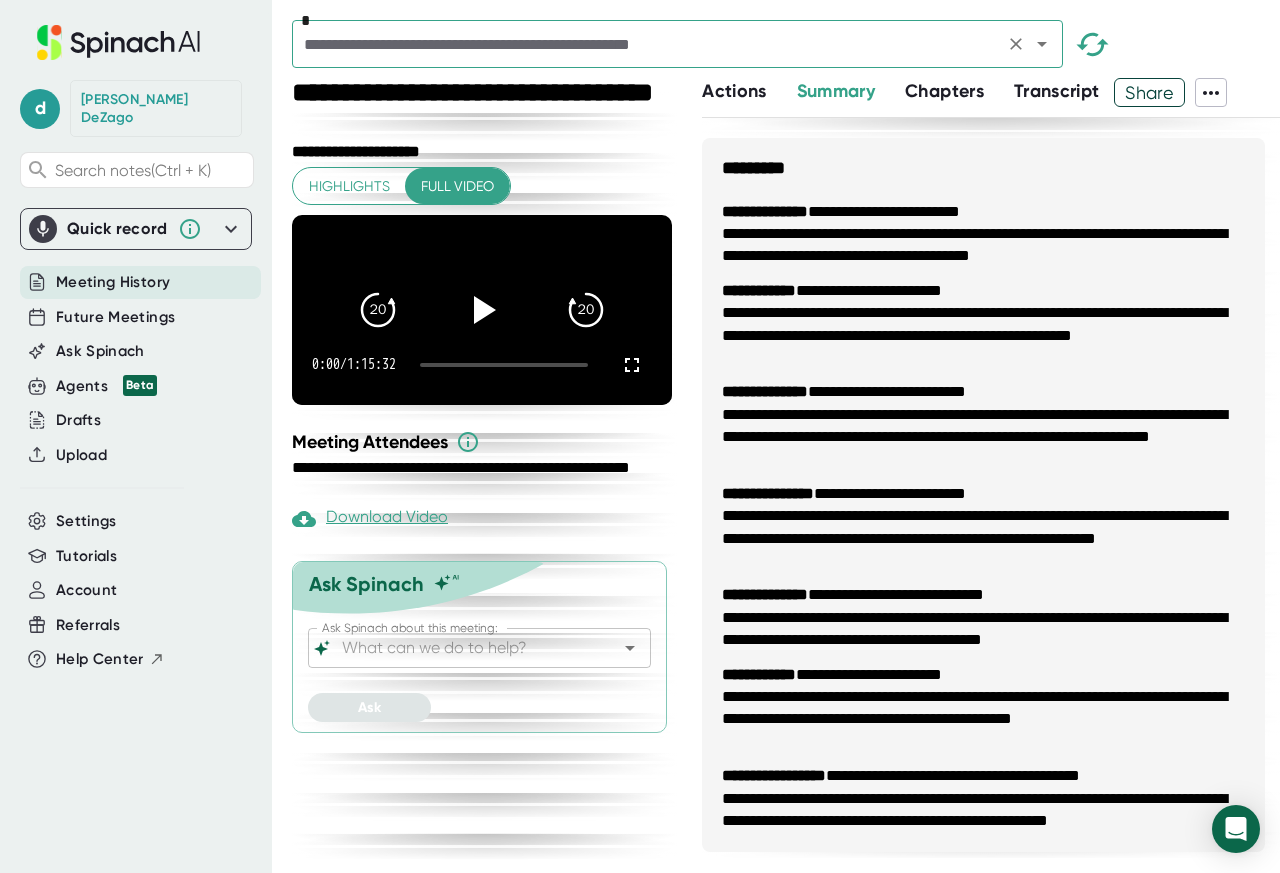 click 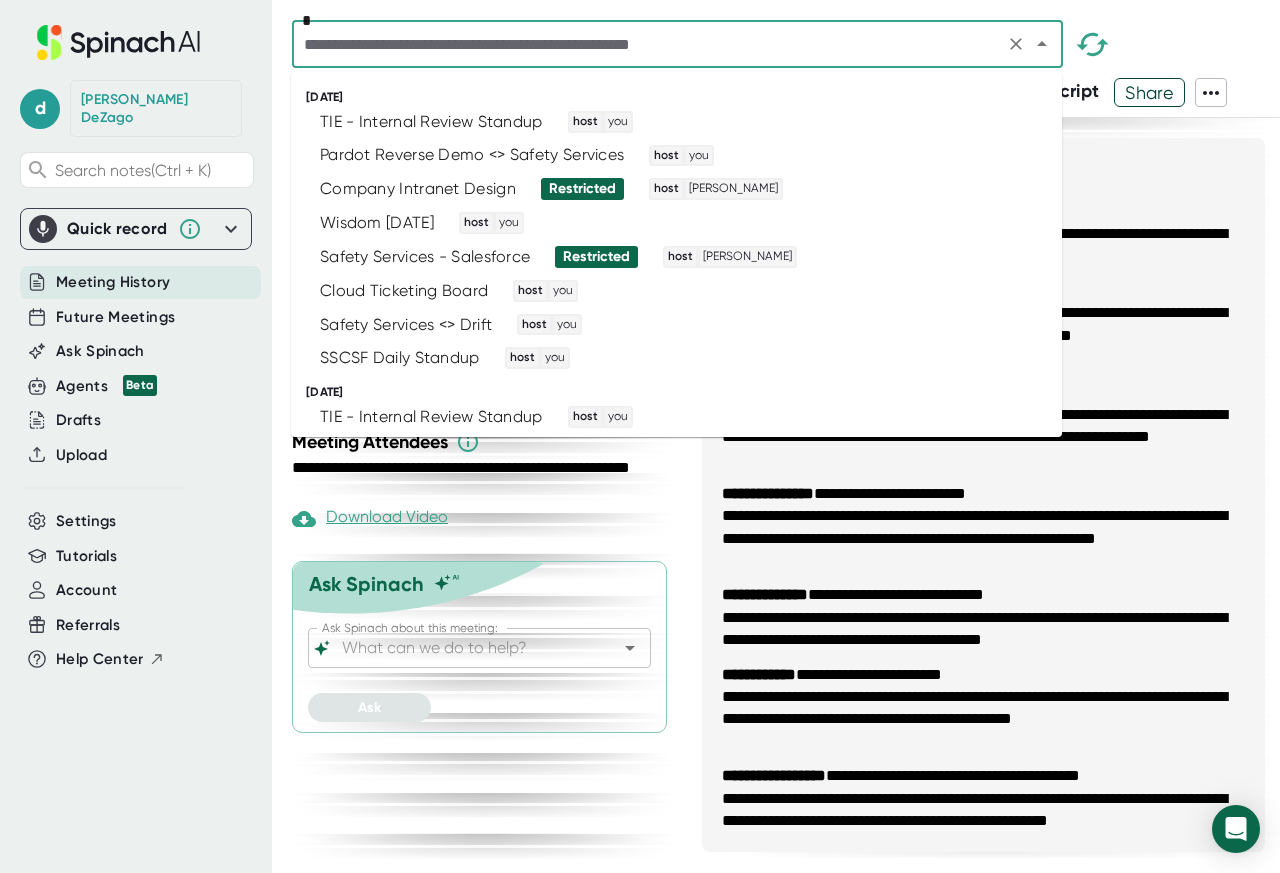 click 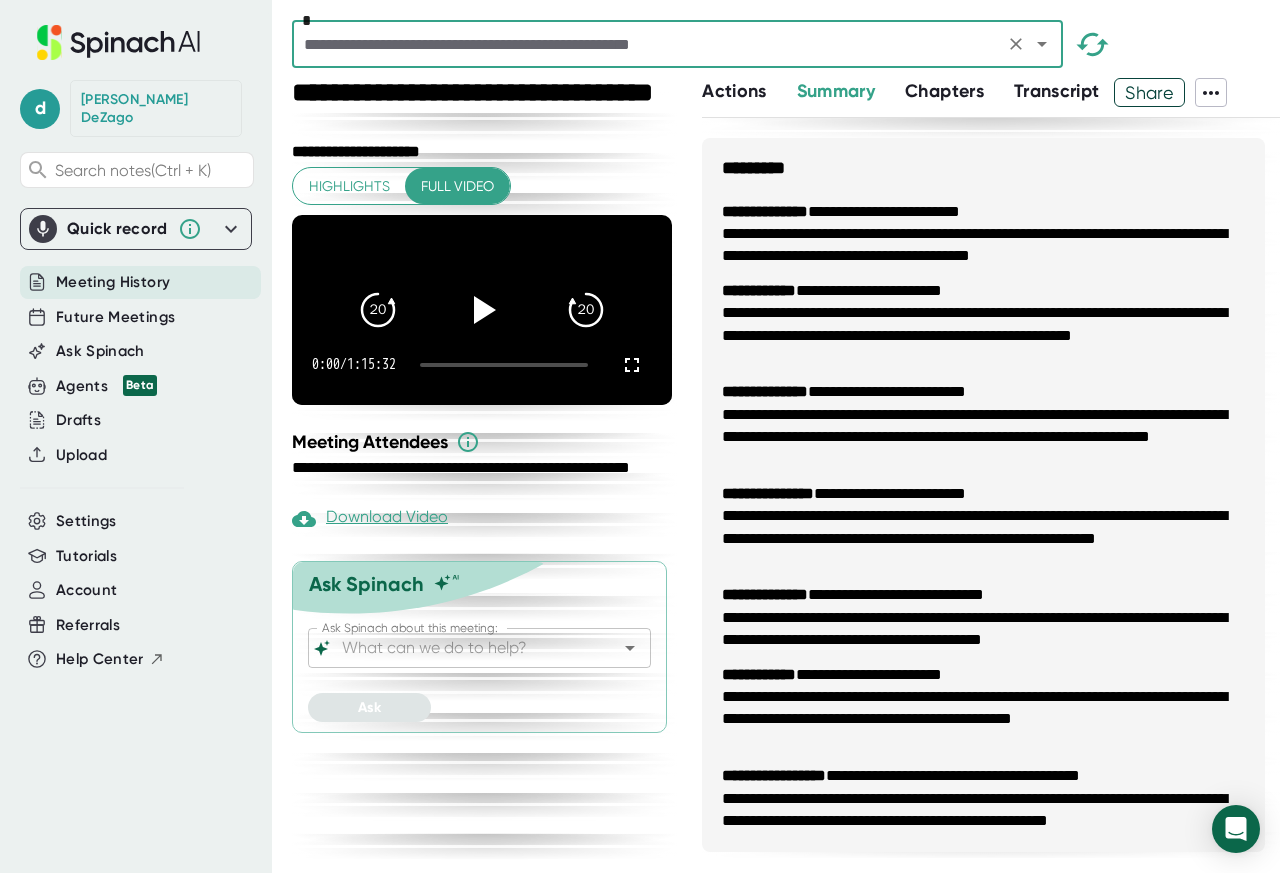 click at bounding box center [648, 44] 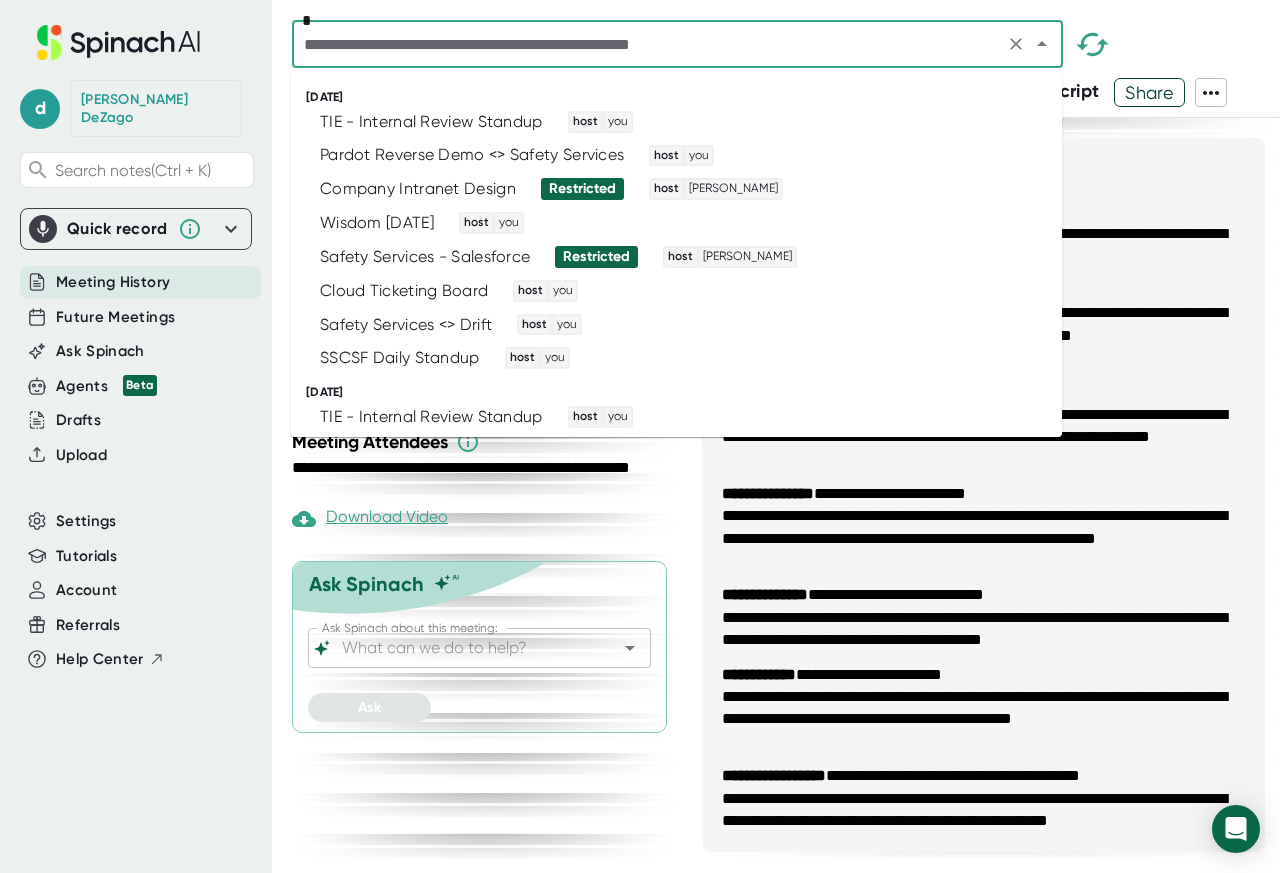 click 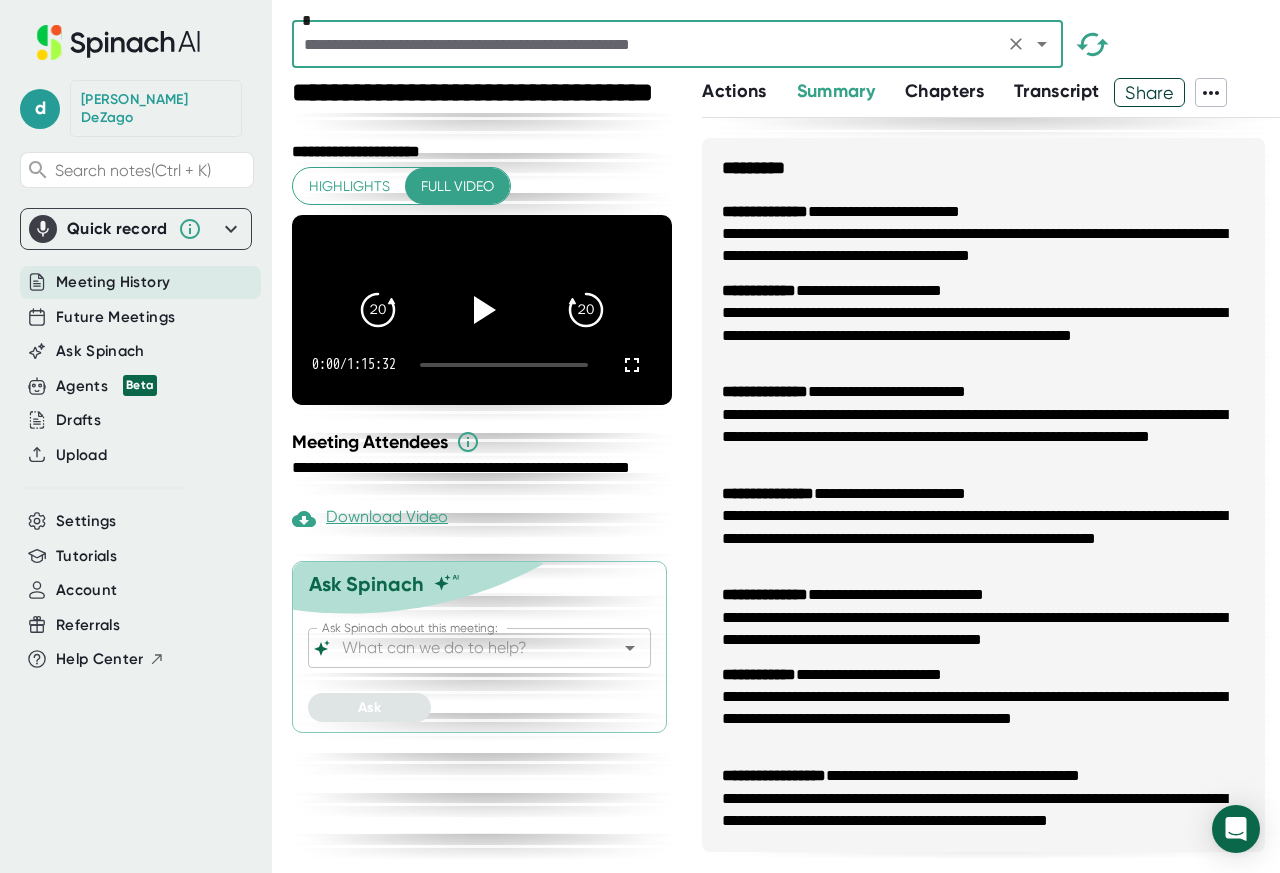 click 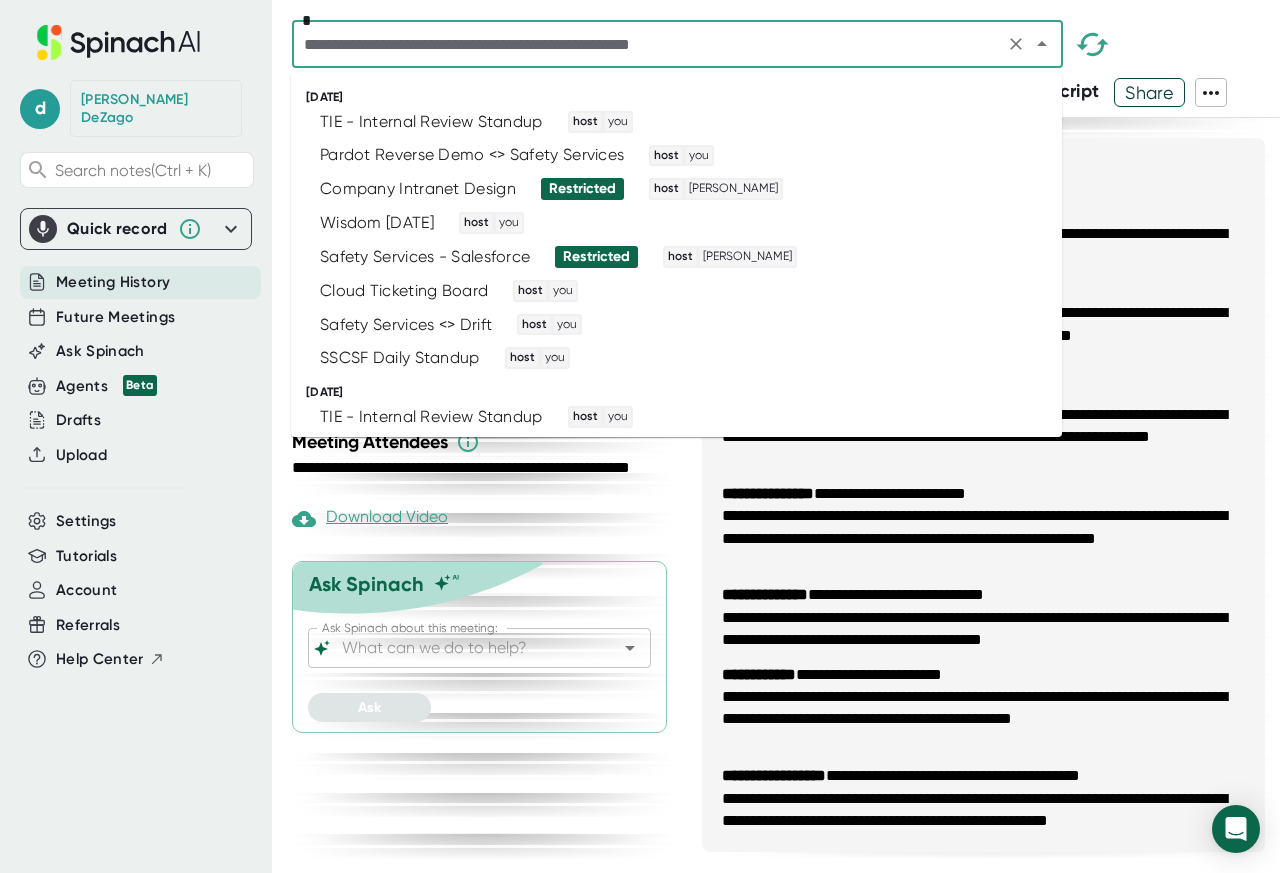 click 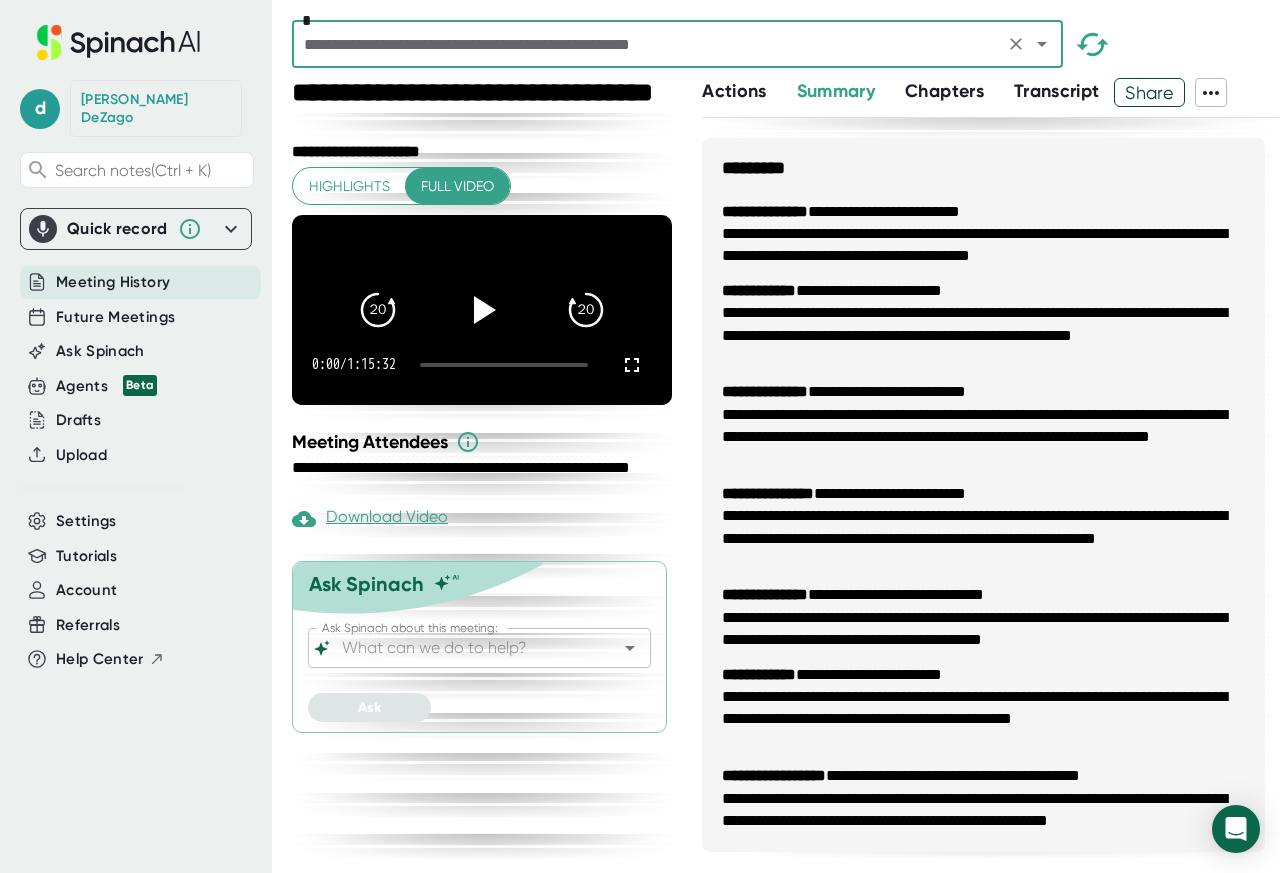 click at bounding box center (648, 44) 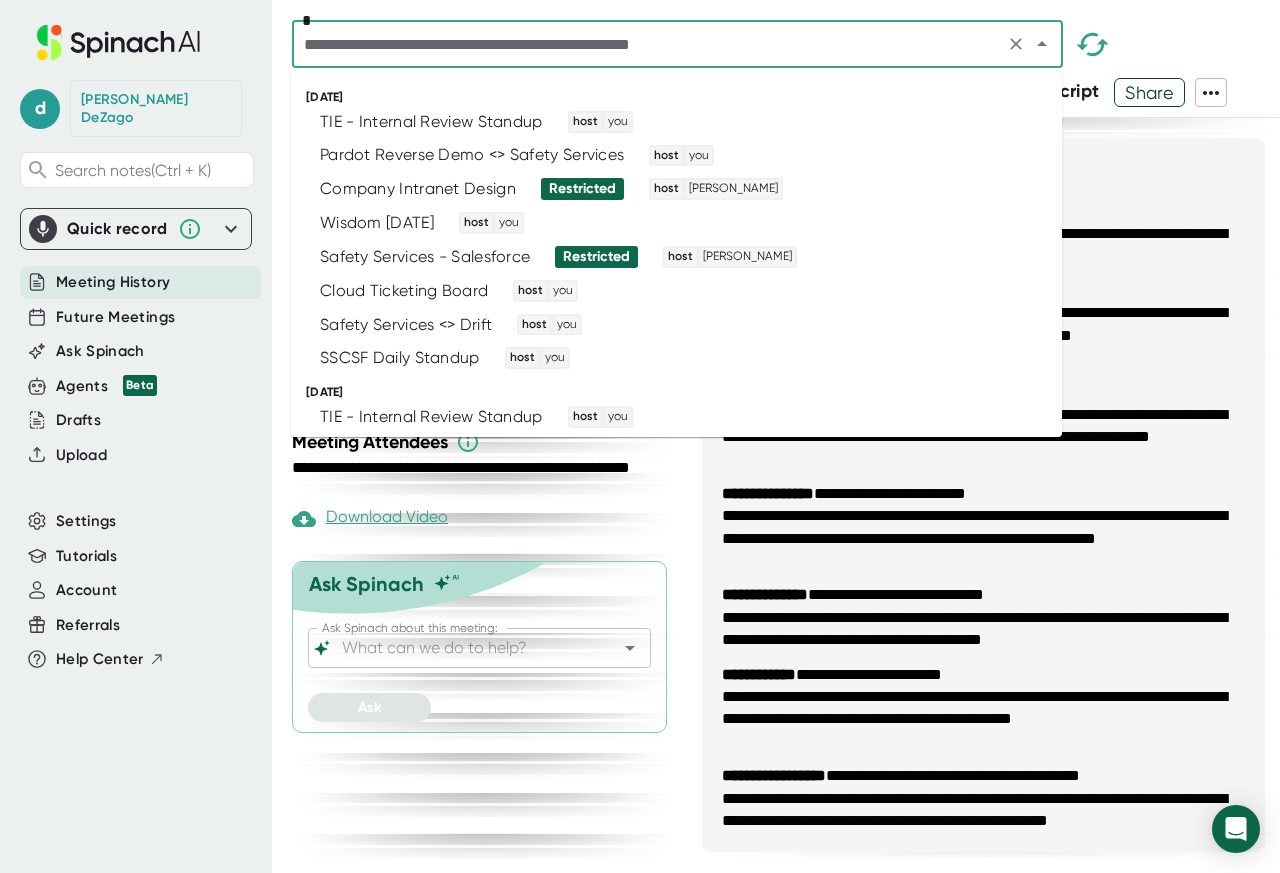 click 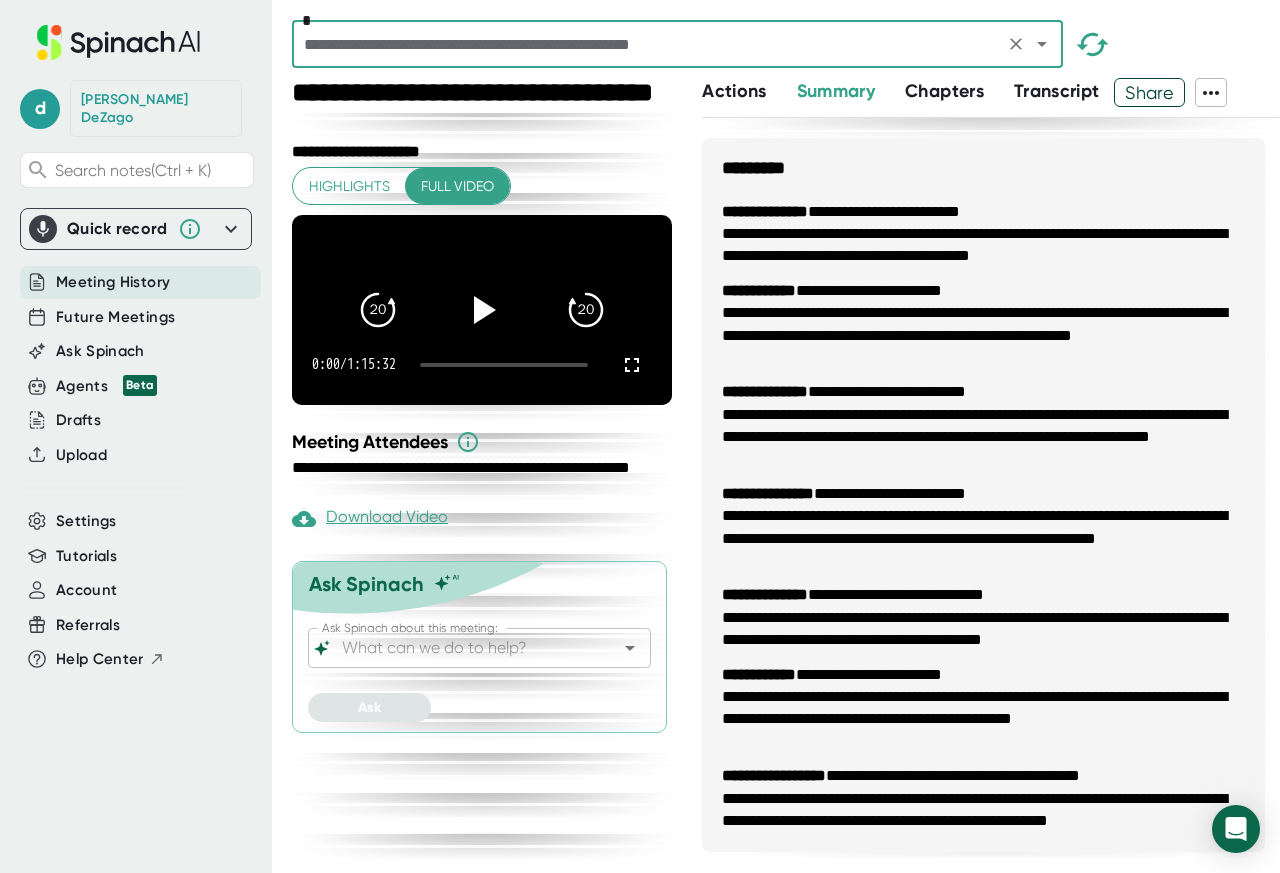 click on "Meeting History" at bounding box center [113, 282] 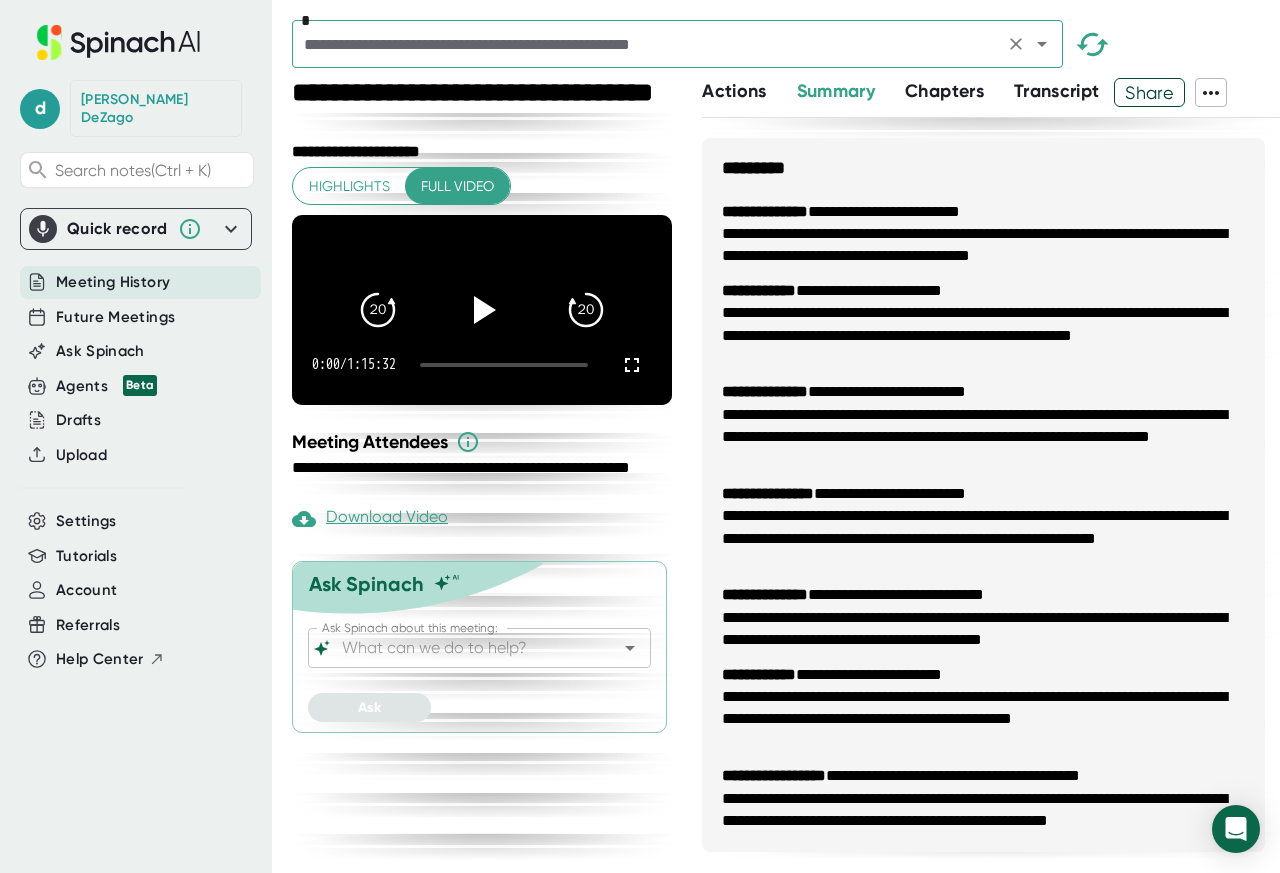 click at bounding box center [1016, 44] 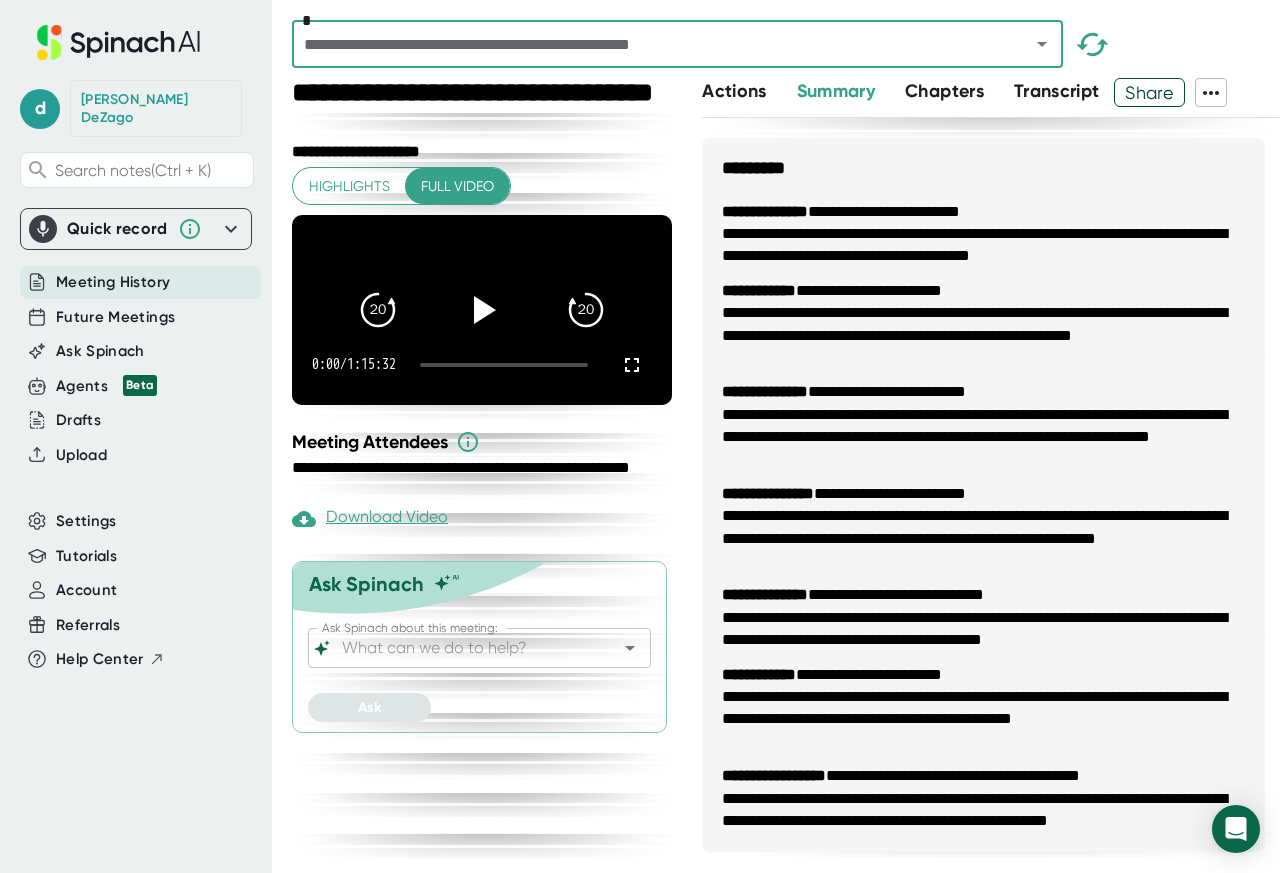 click 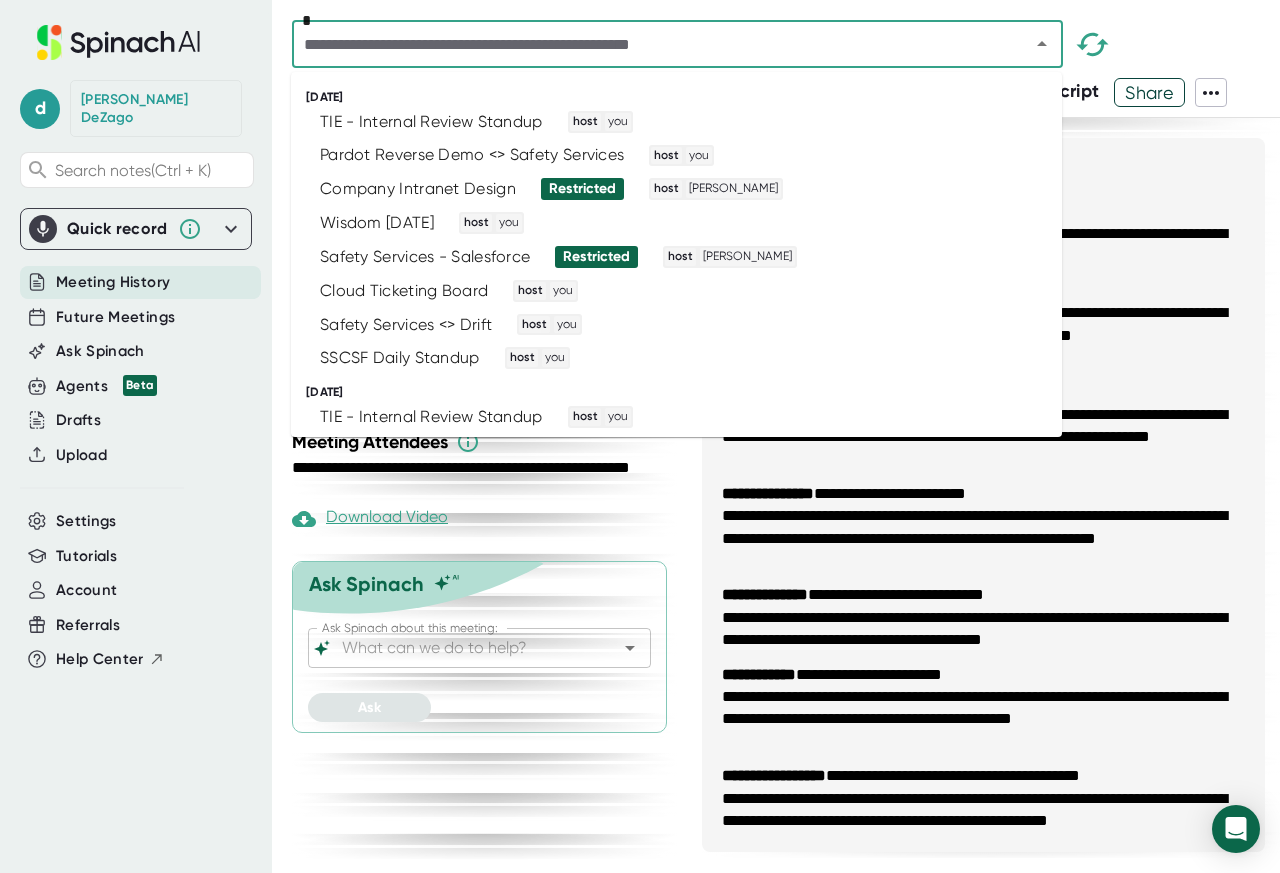 click at bounding box center [648, 44] 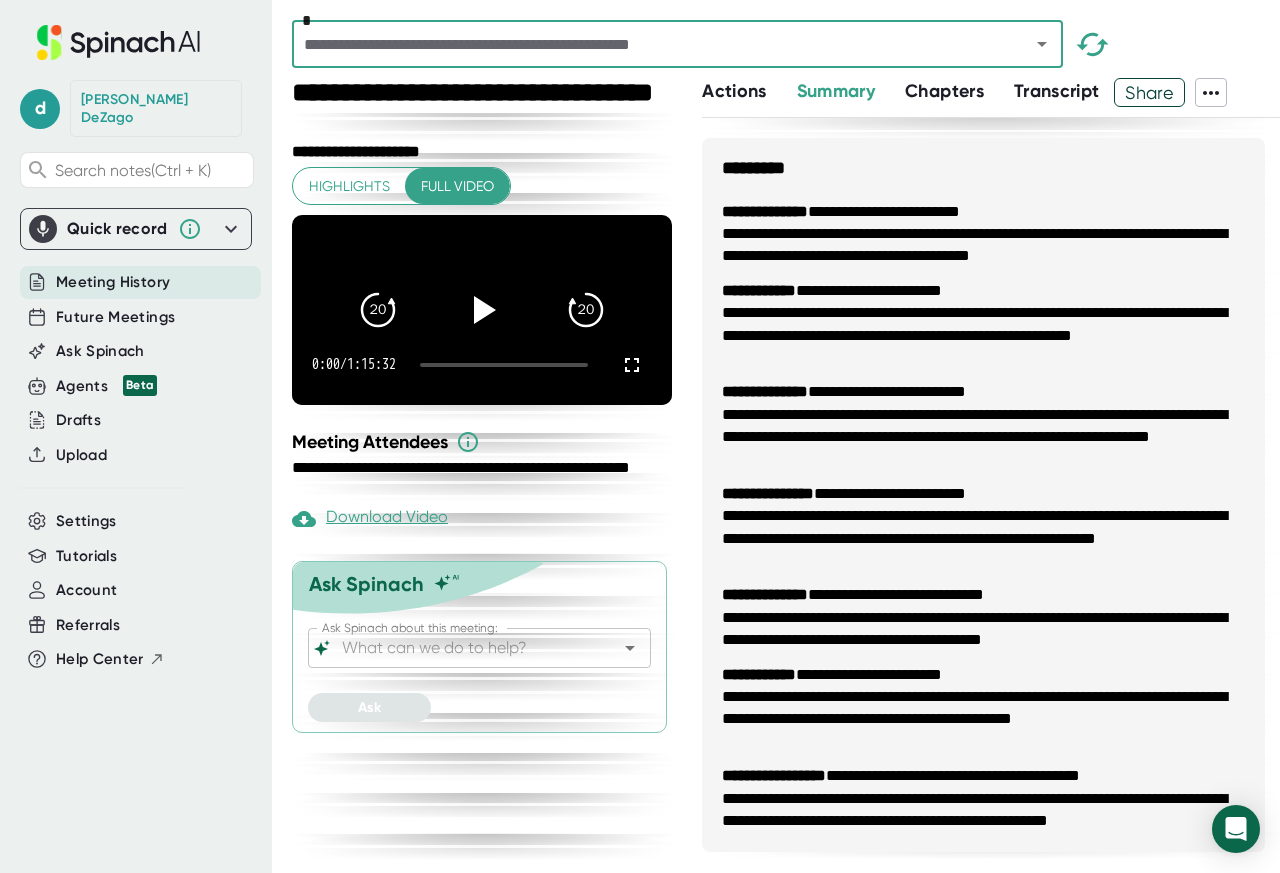 paste on "*****" 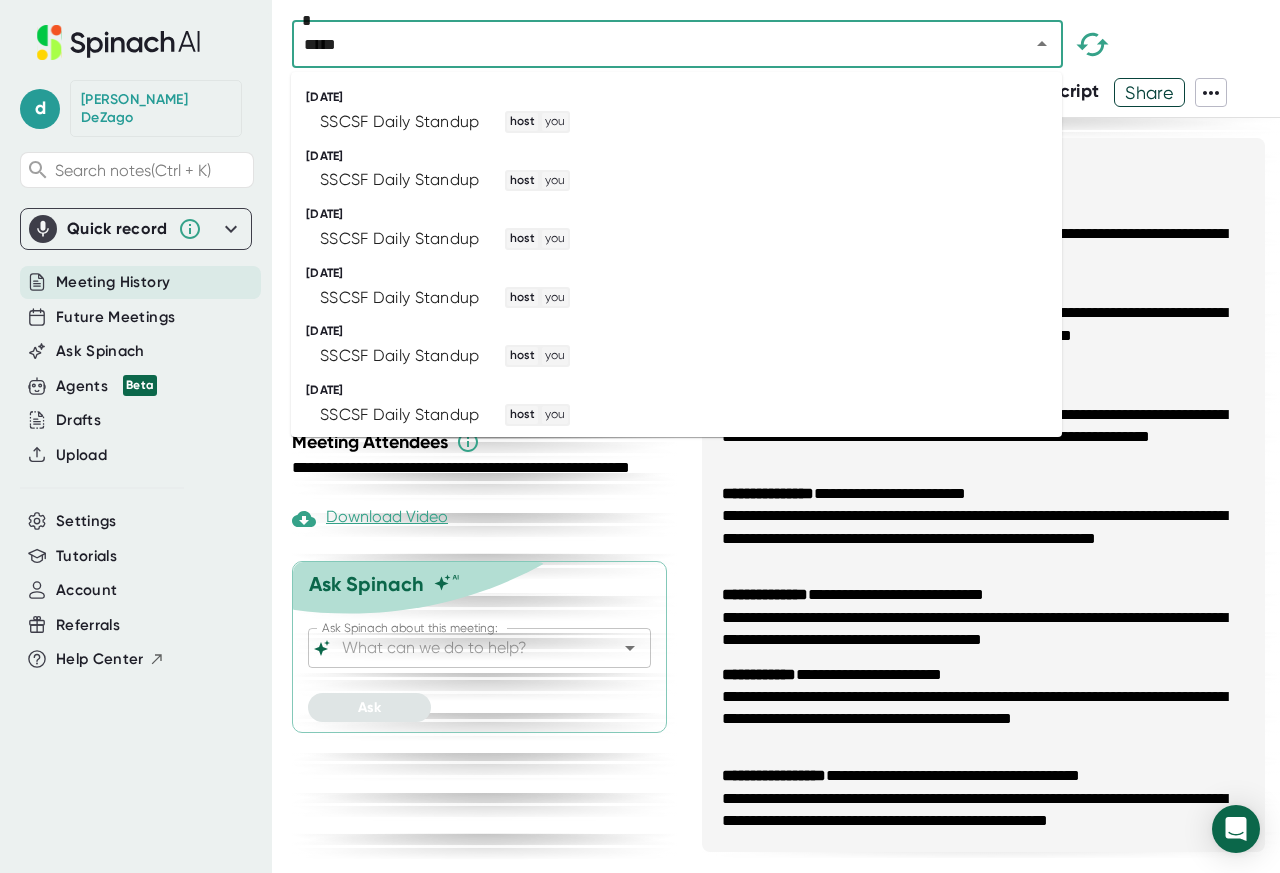 click on "*****" at bounding box center (648, 44) 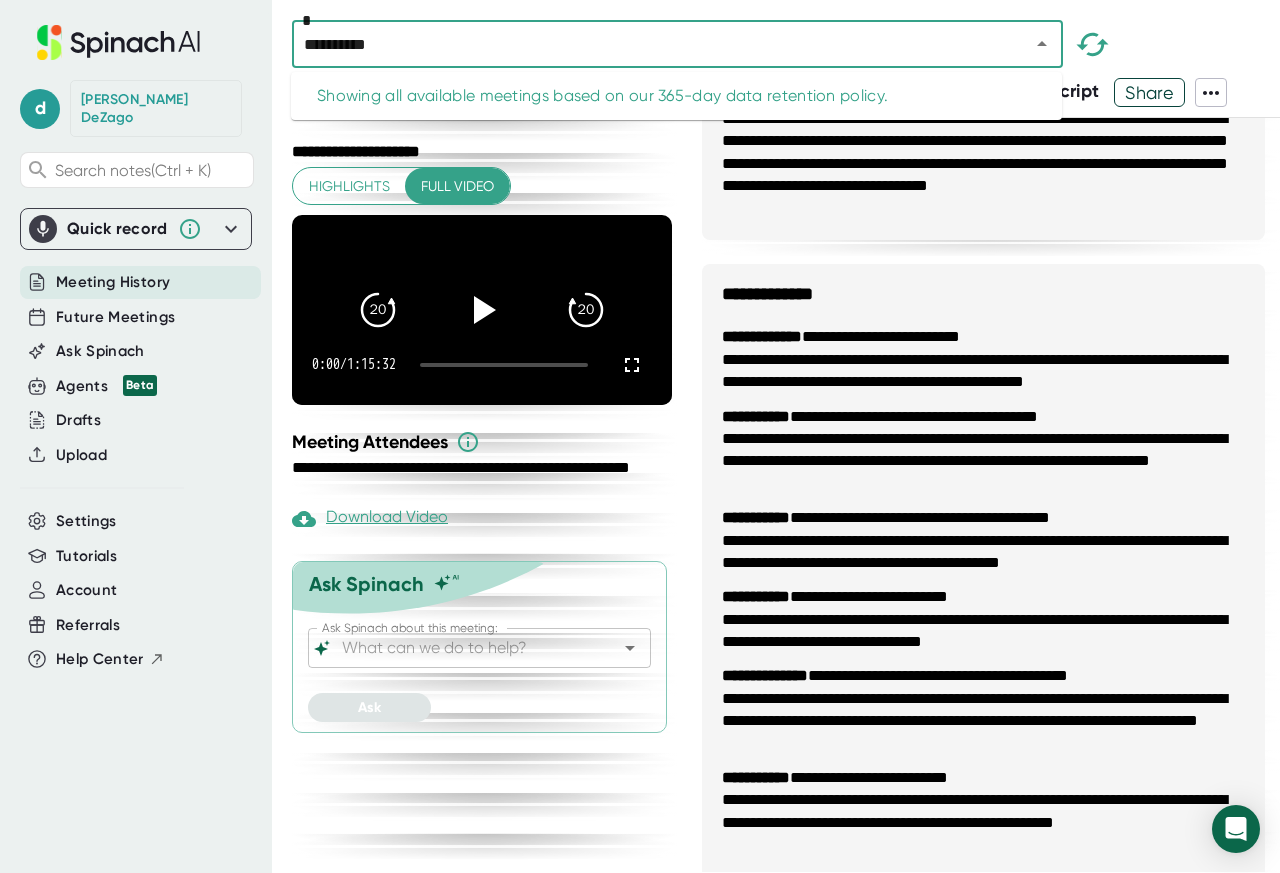 scroll, scrollTop: 688, scrollLeft: 0, axis: vertical 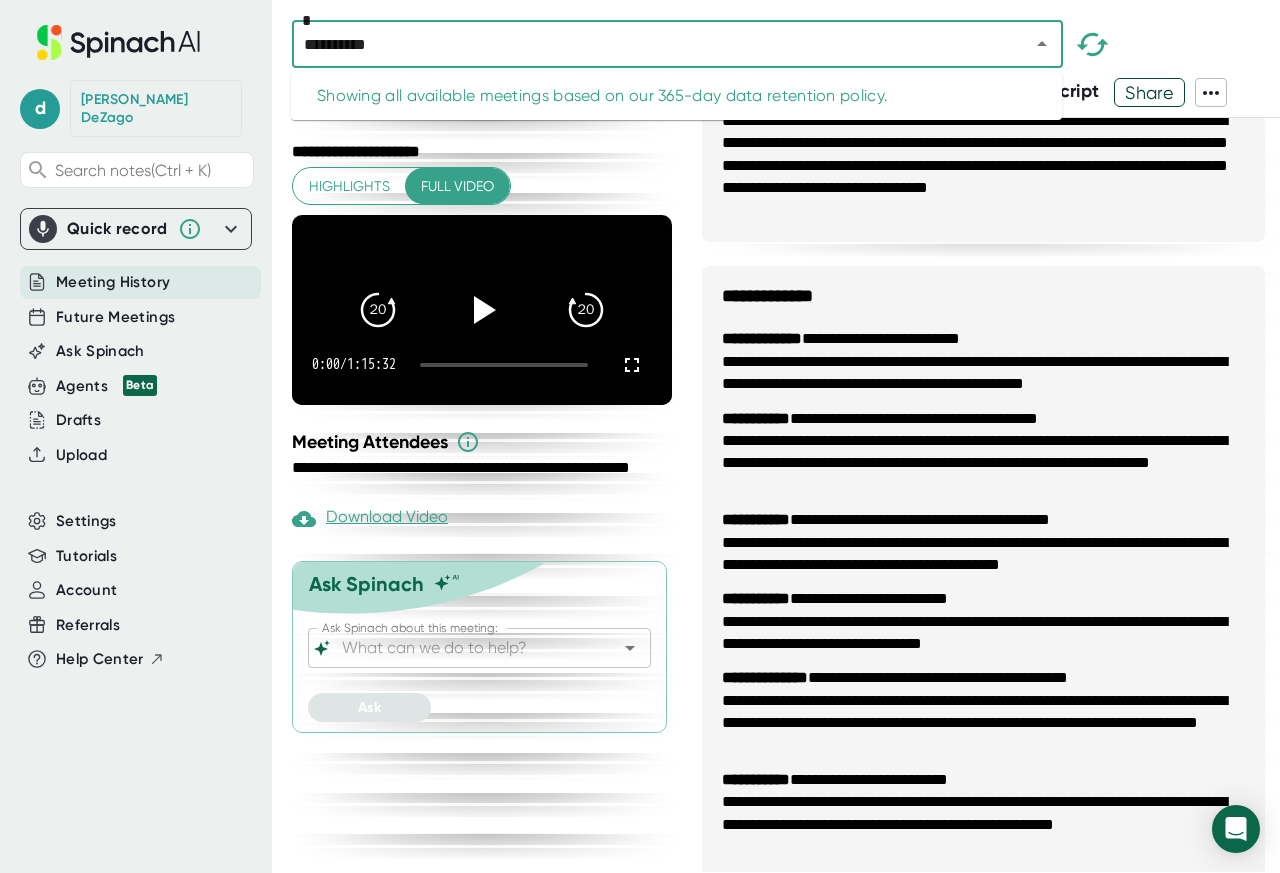 click at bounding box center [1028, 44] 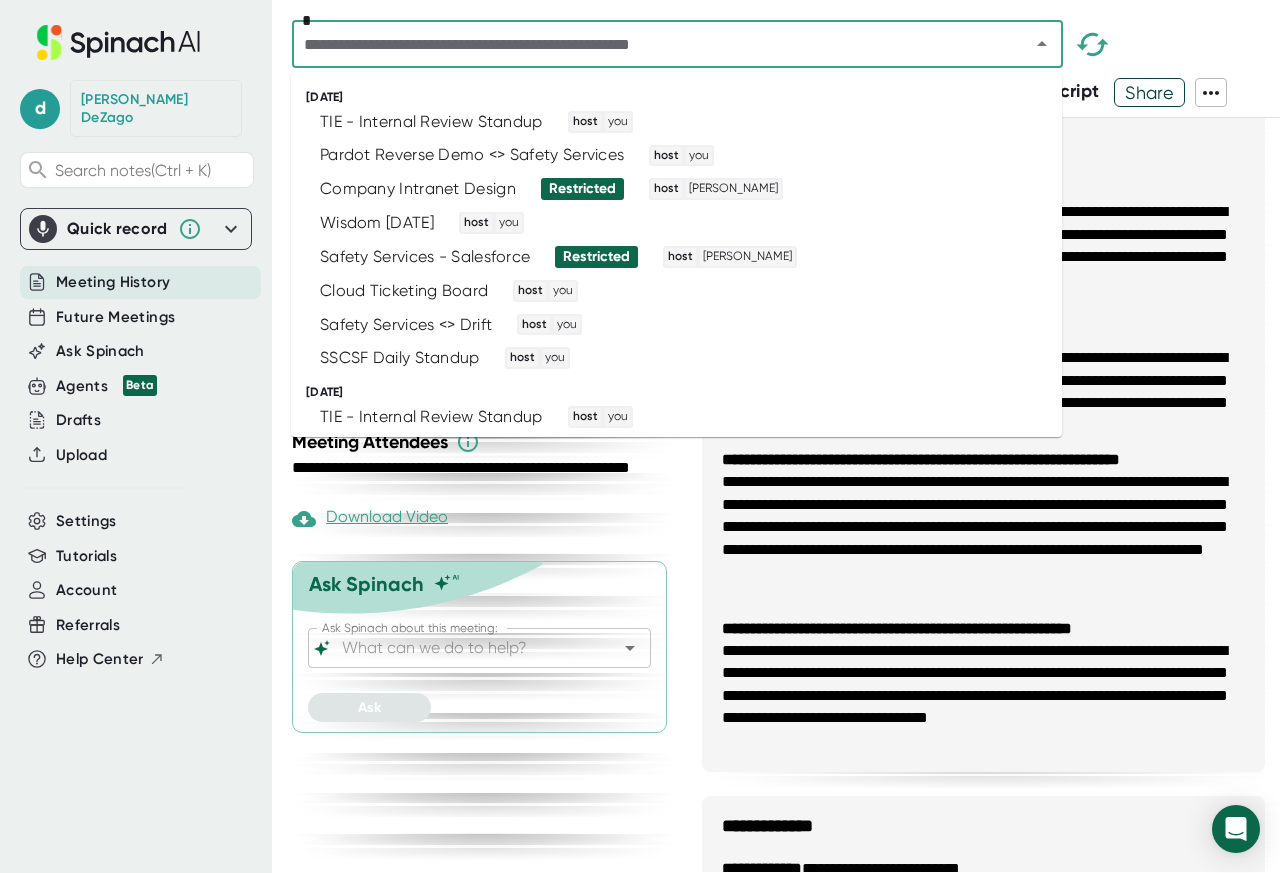 scroll, scrollTop: 0, scrollLeft: 0, axis: both 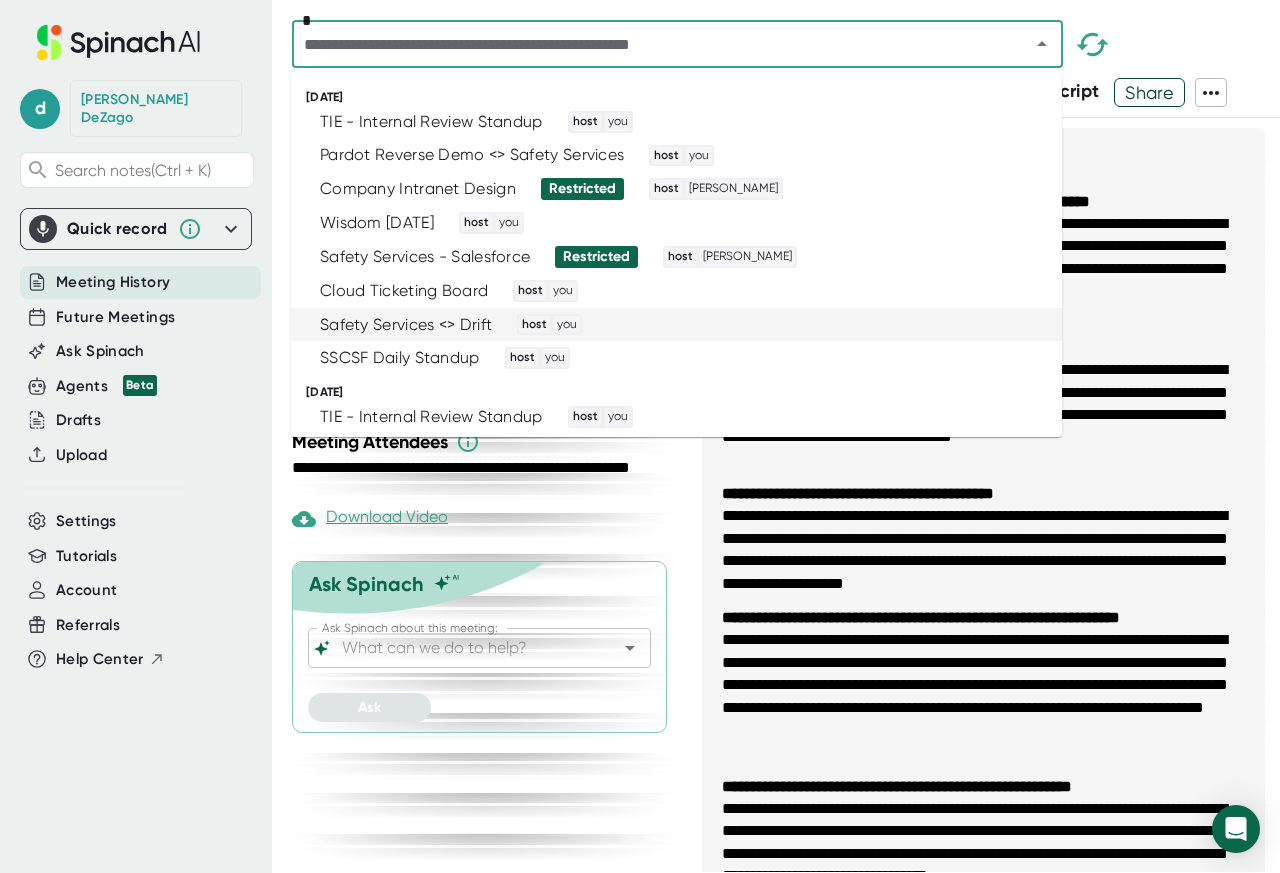 click on "SSCSF Daily Standup" at bounding box center [400, 358] 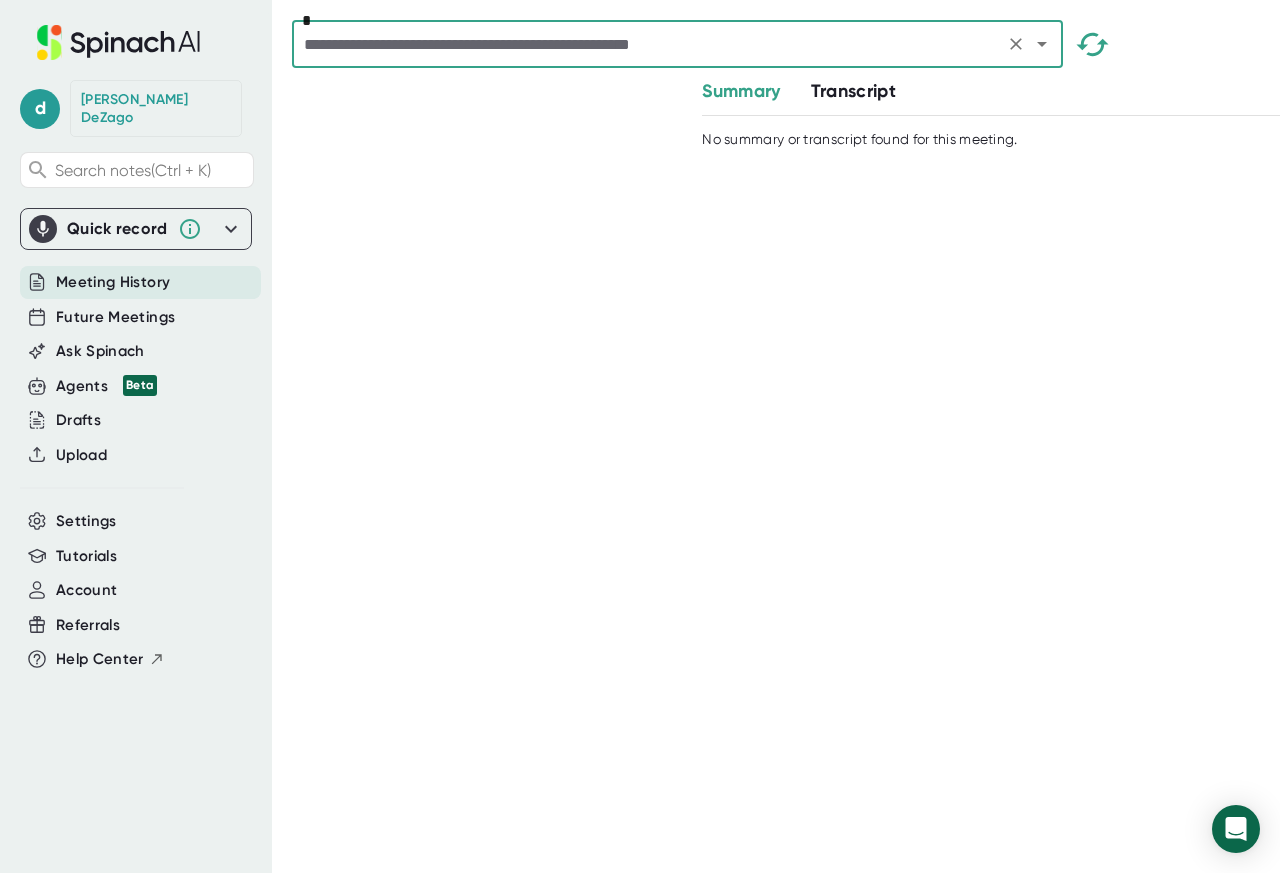 click at bounding box center (648, 44) 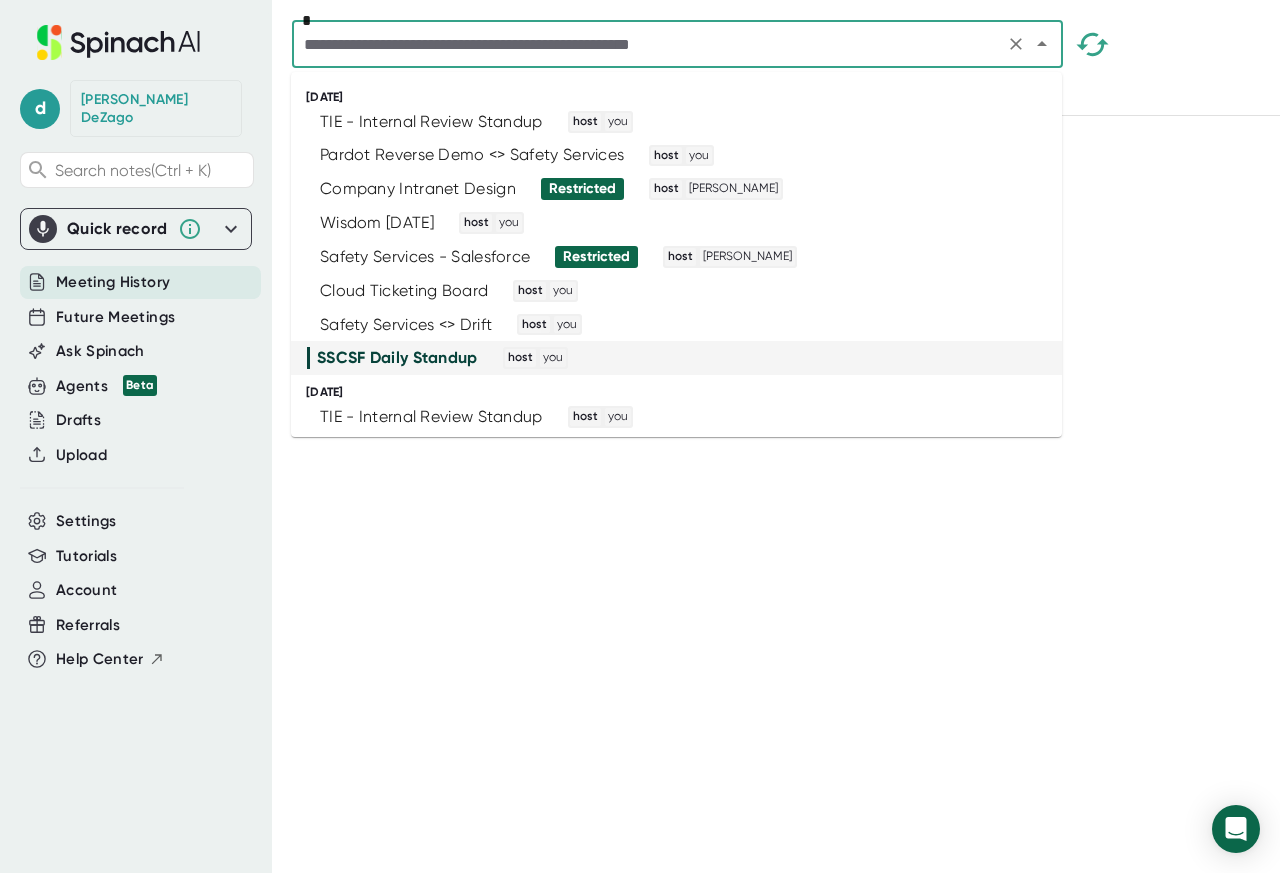 click at bounding box center [648, 44] 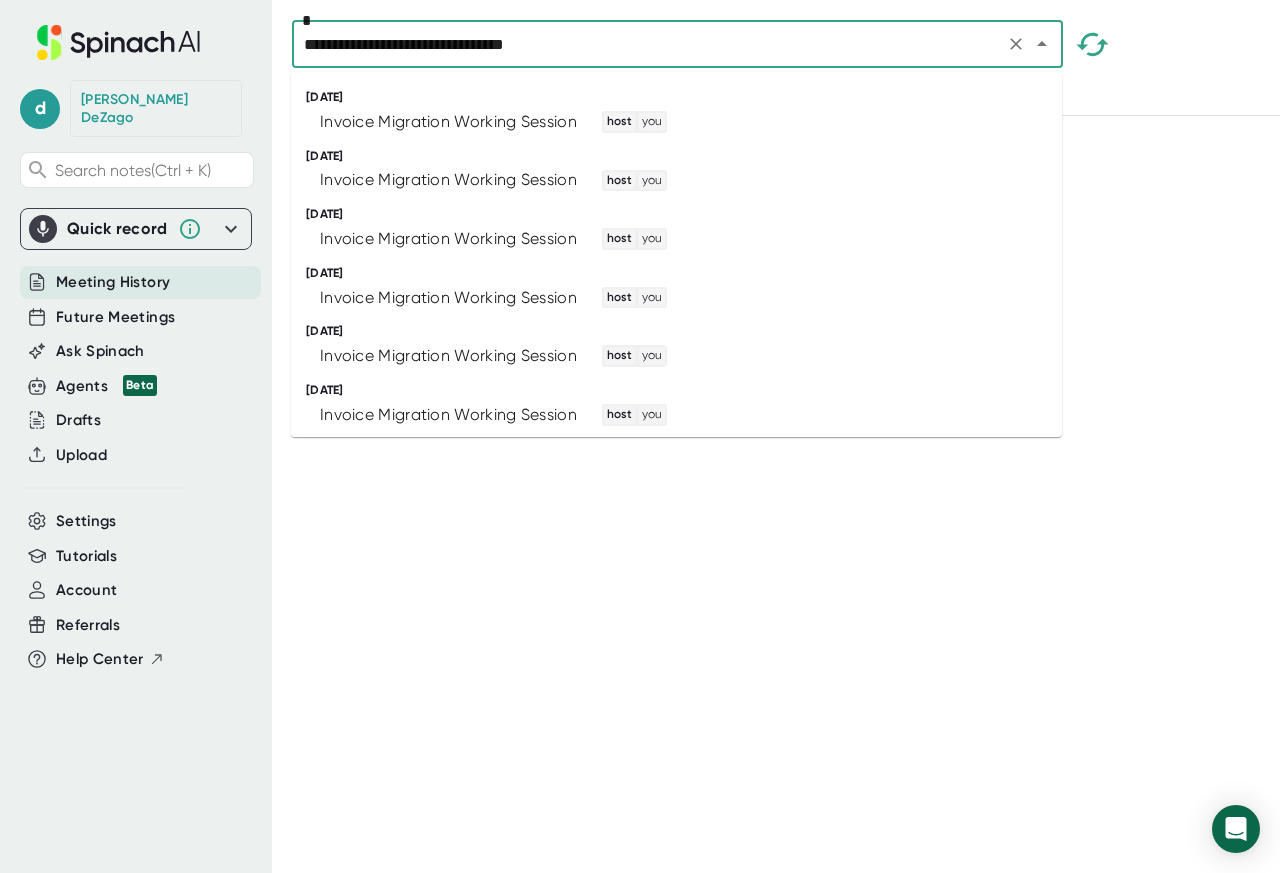 type on "**********" 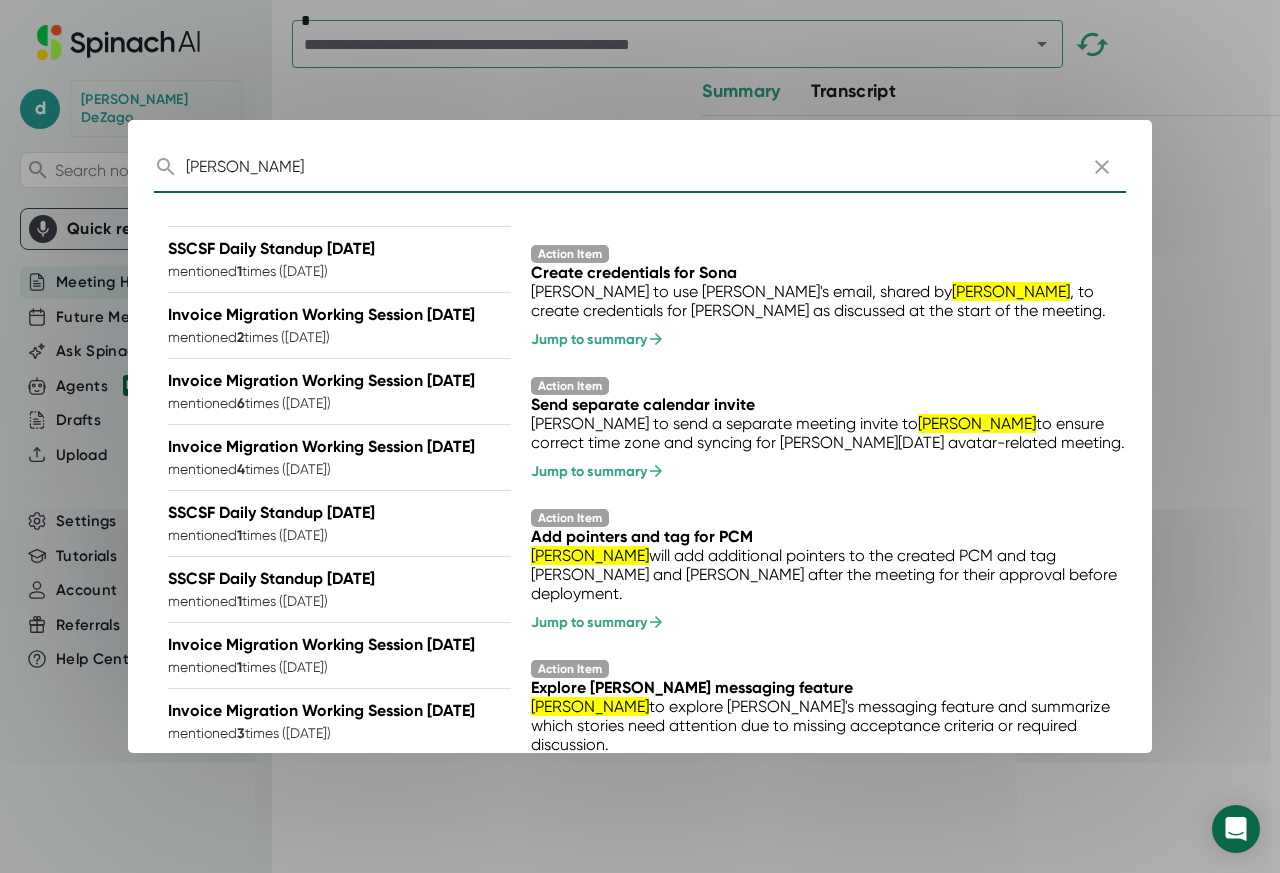 scroll, scrollTop: 970, scrollLeft: 0, axis: vertical 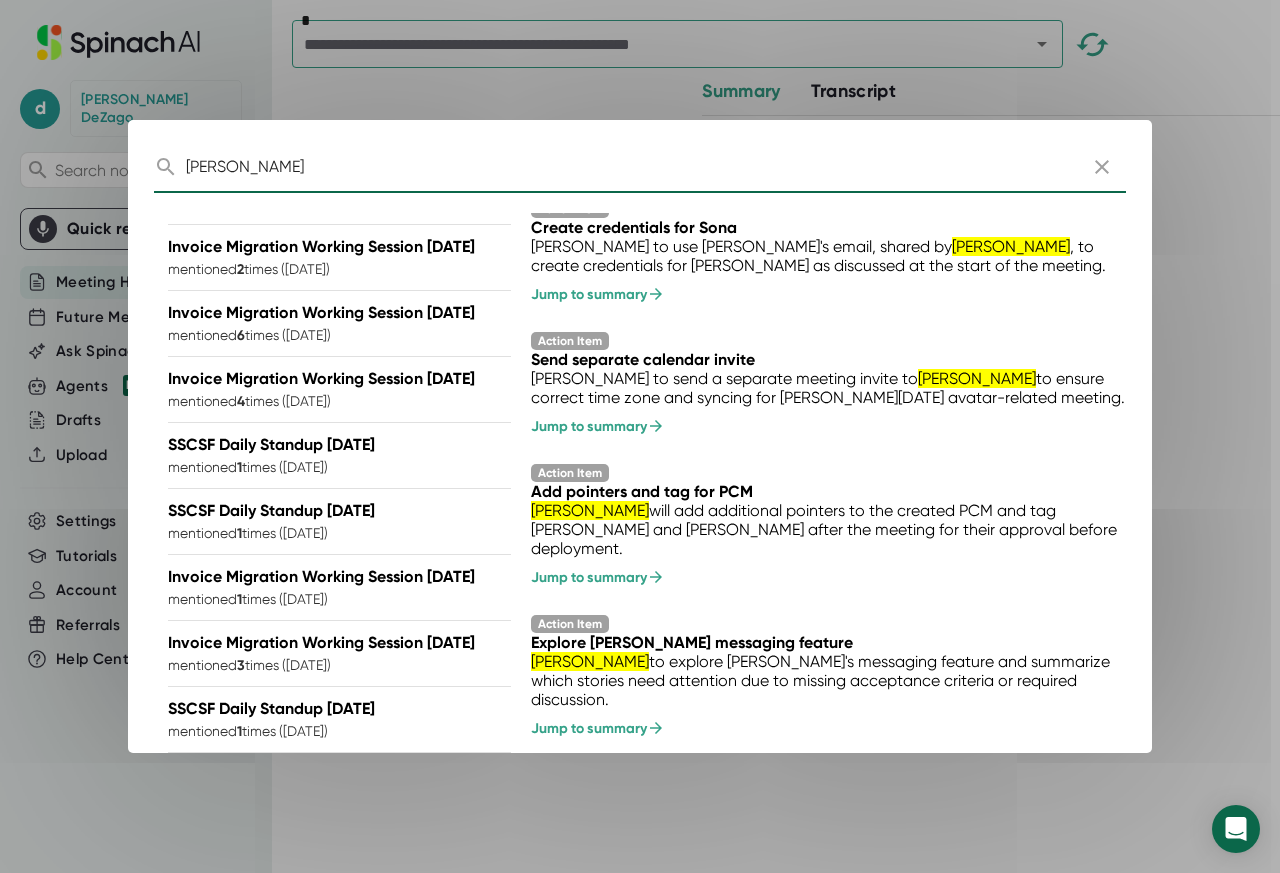 type on "[PERSON_NAME]" 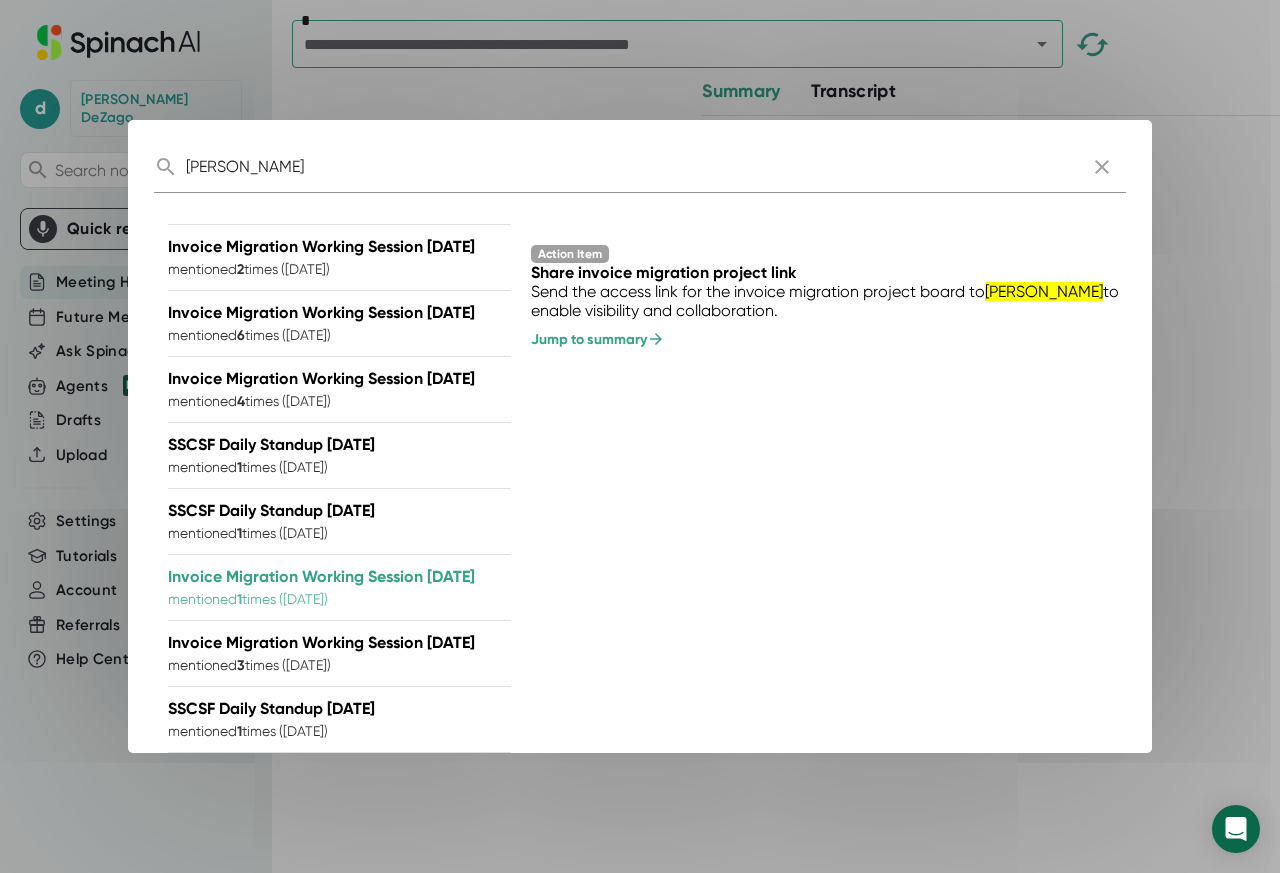 scroll, scrollTop: 0, scrollLeft: 0, axis: both 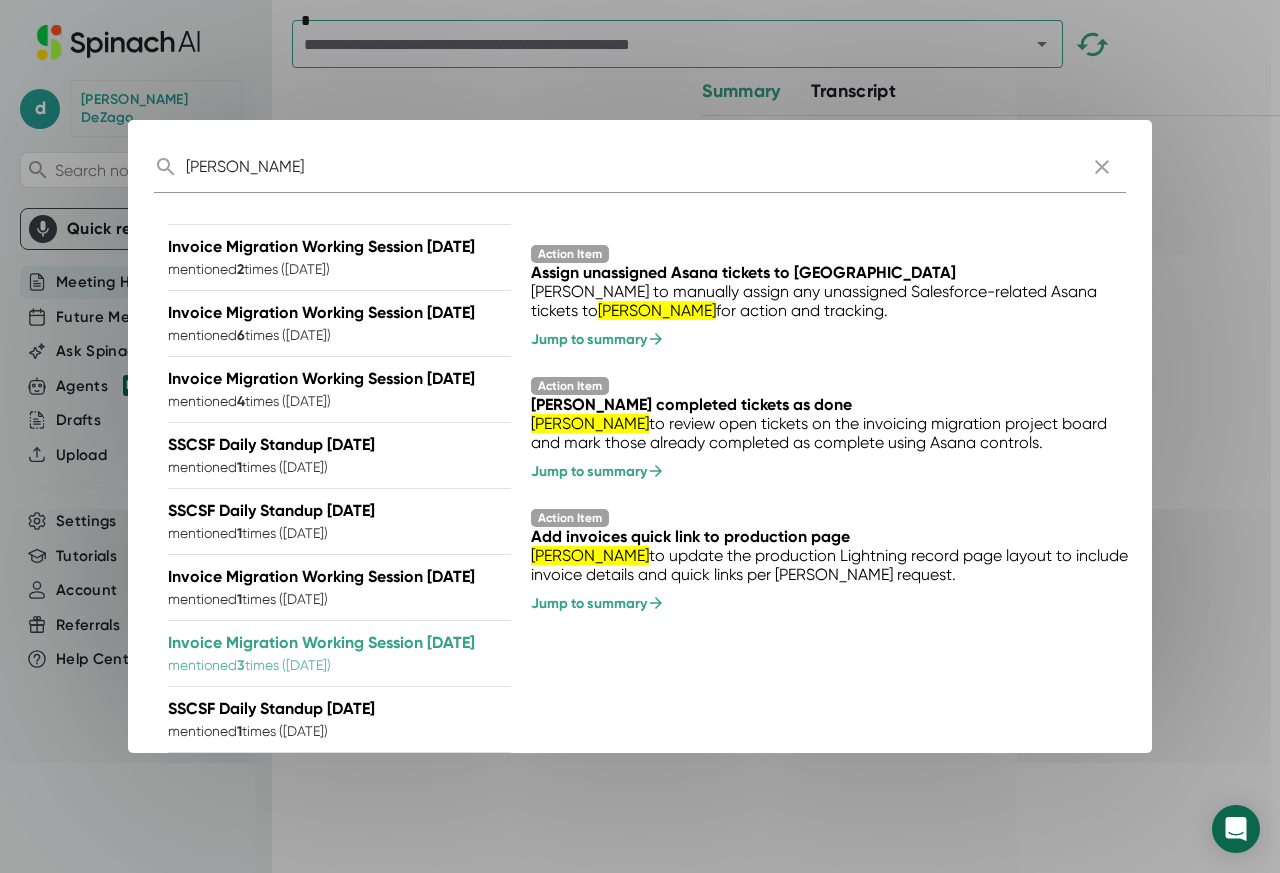 click on "SSCSF Daily Standup   [DATE]" at bounding box center [271, 709] 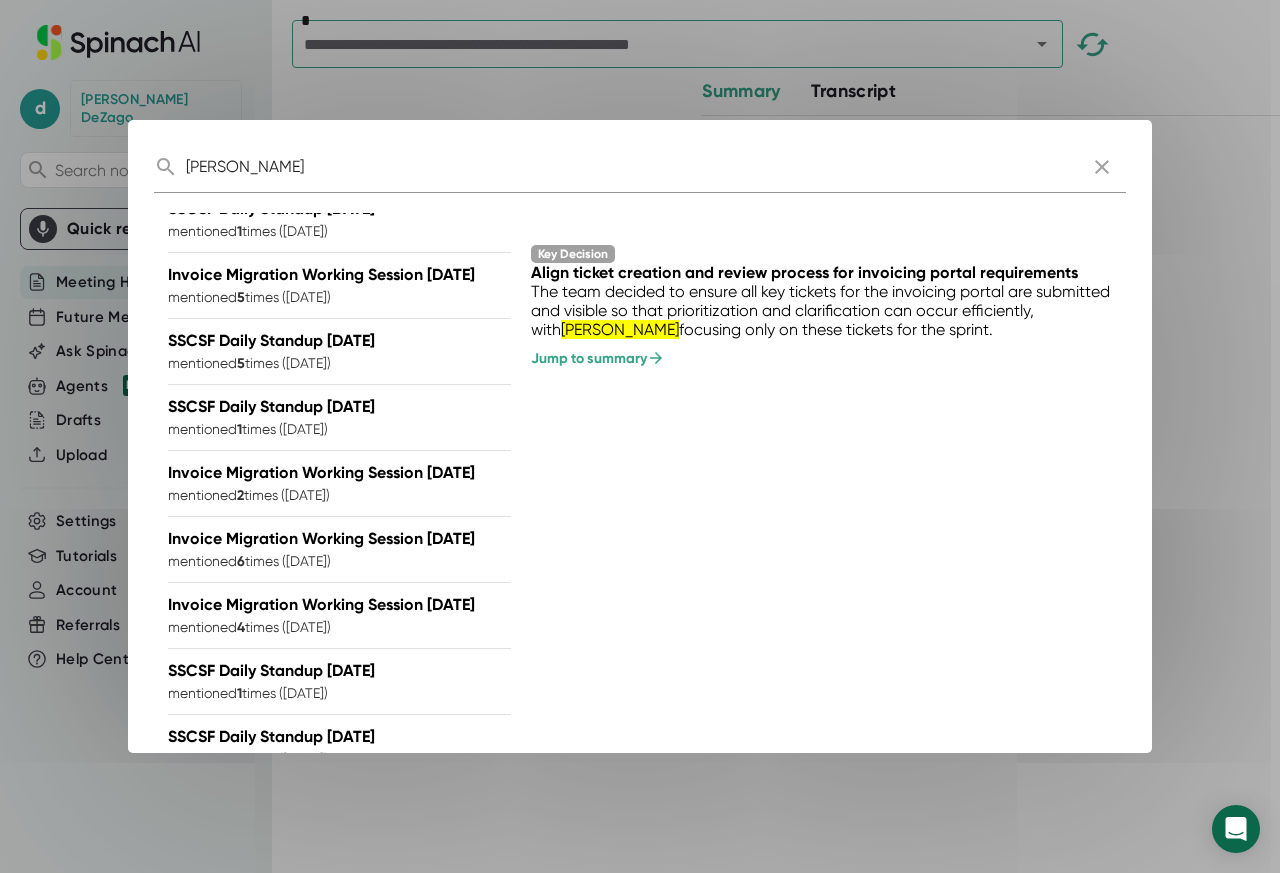 scroll, scrollTop: 497, scrollLeft: 0, axis: vertical 